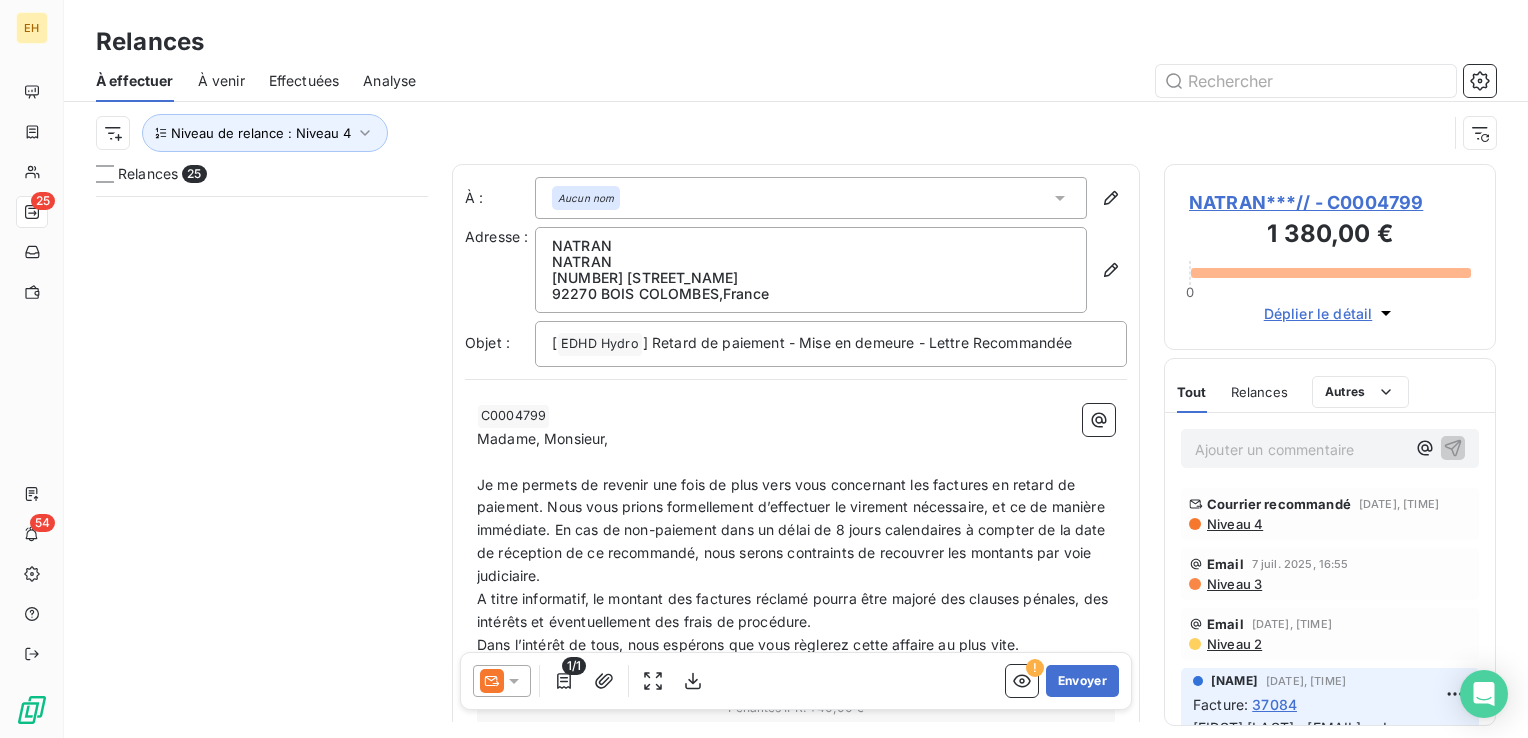 scroll, scrollTop: 0, scrollLeft: 0, axis: both 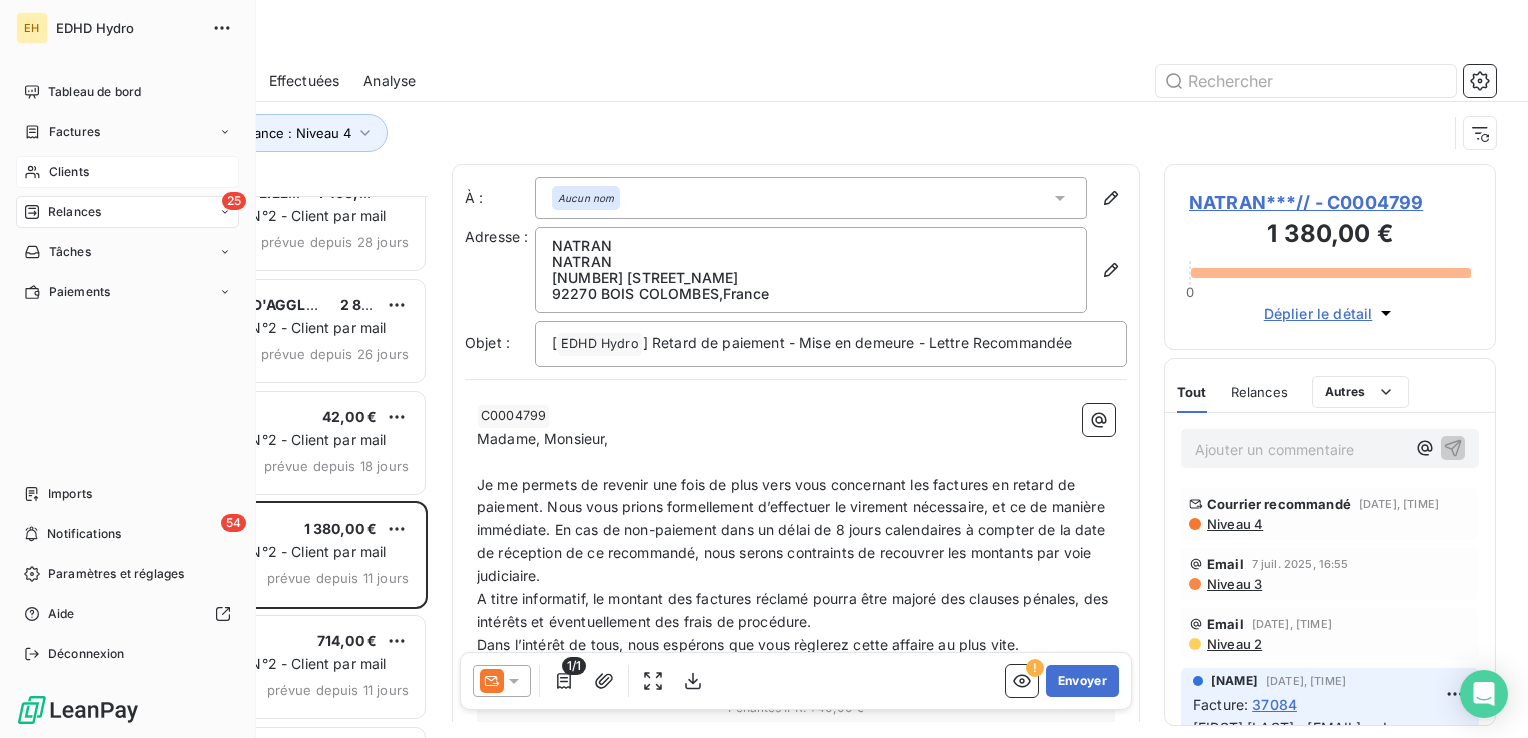 click on "Clients" at bounding box center (69, 172) 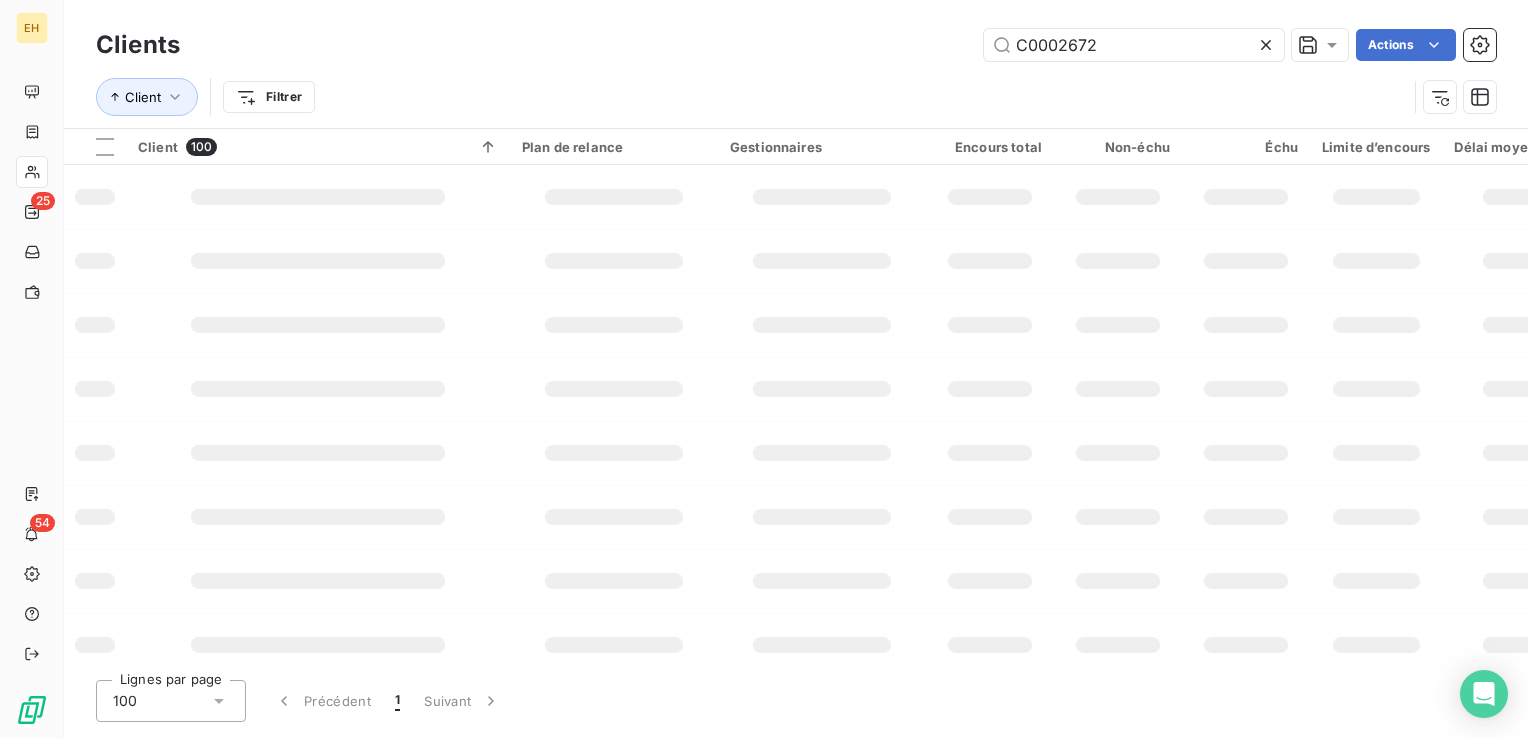type on "C0002672" 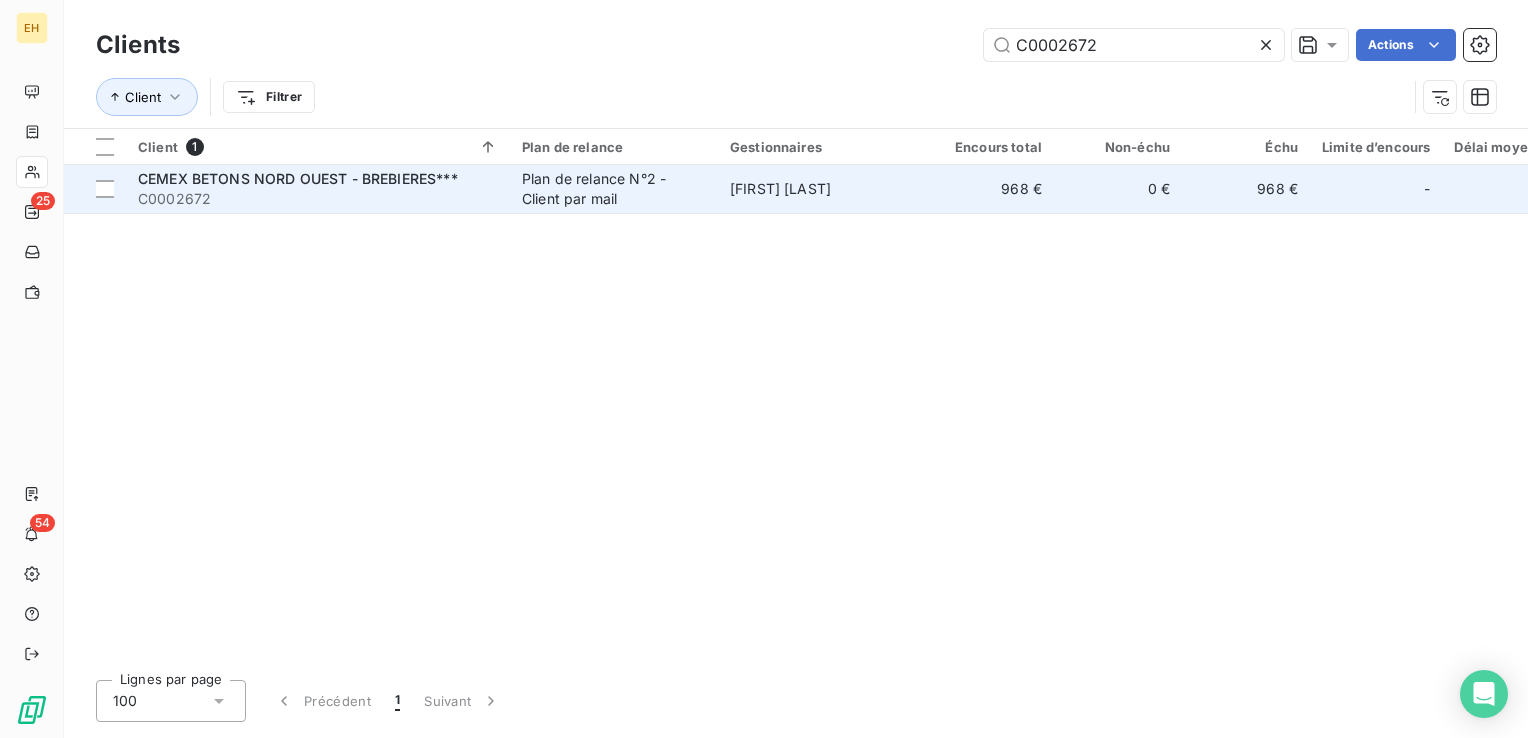 click on "C0002672" at bounding box center [318, 199] 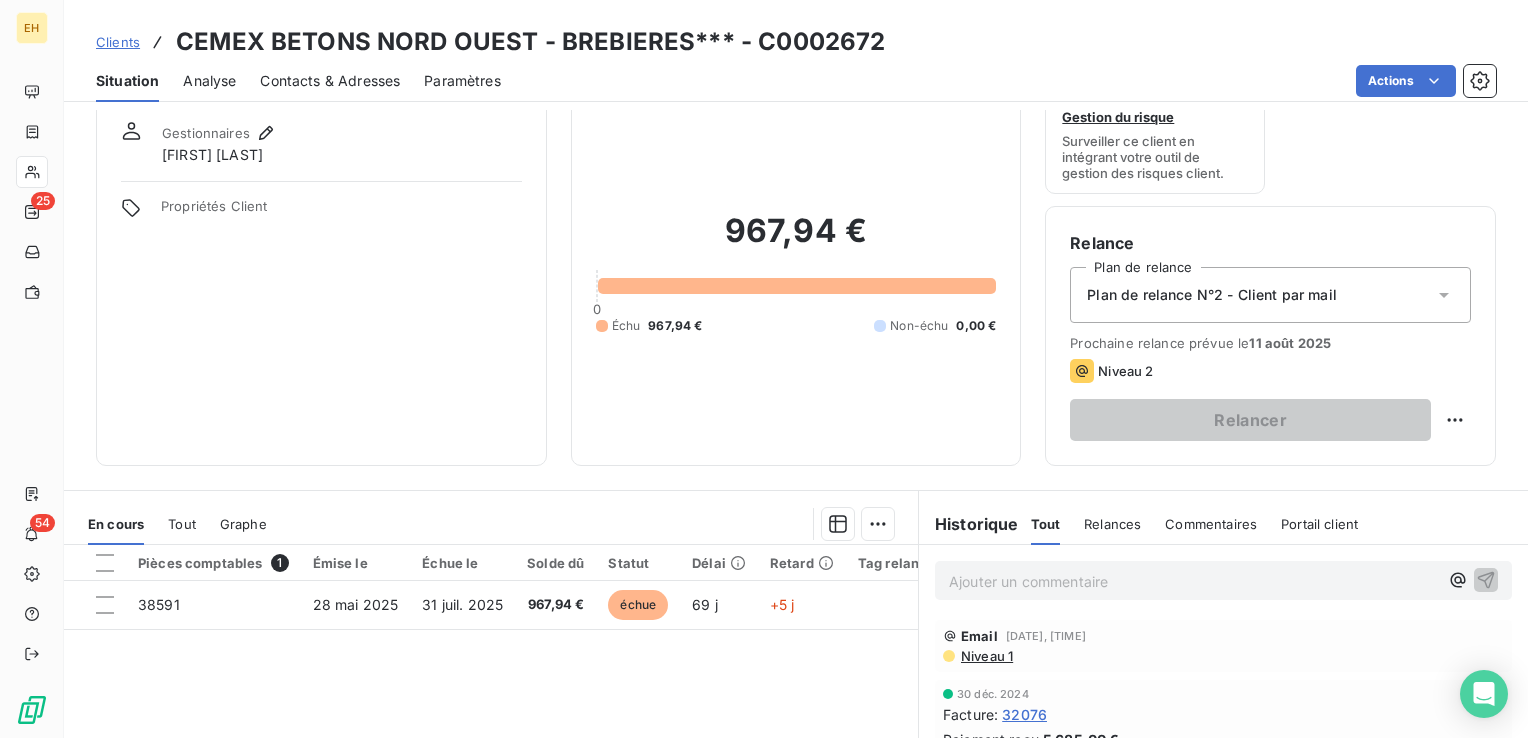 scroll, scrollTop: 200, scrollLeft: 0, axis: vertical 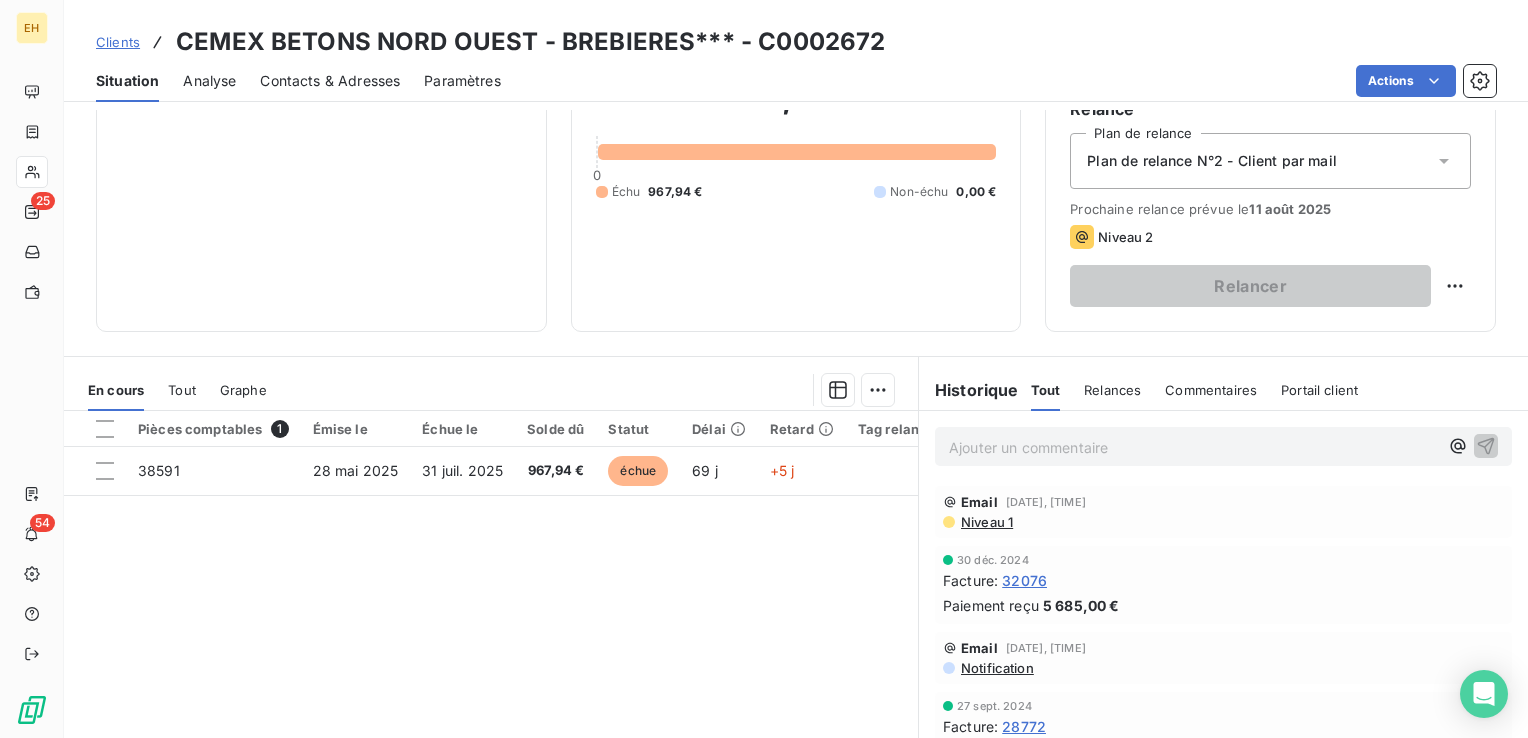 click on "Ajouter un commentaire ﻿" at bounding box center (1193, 447) 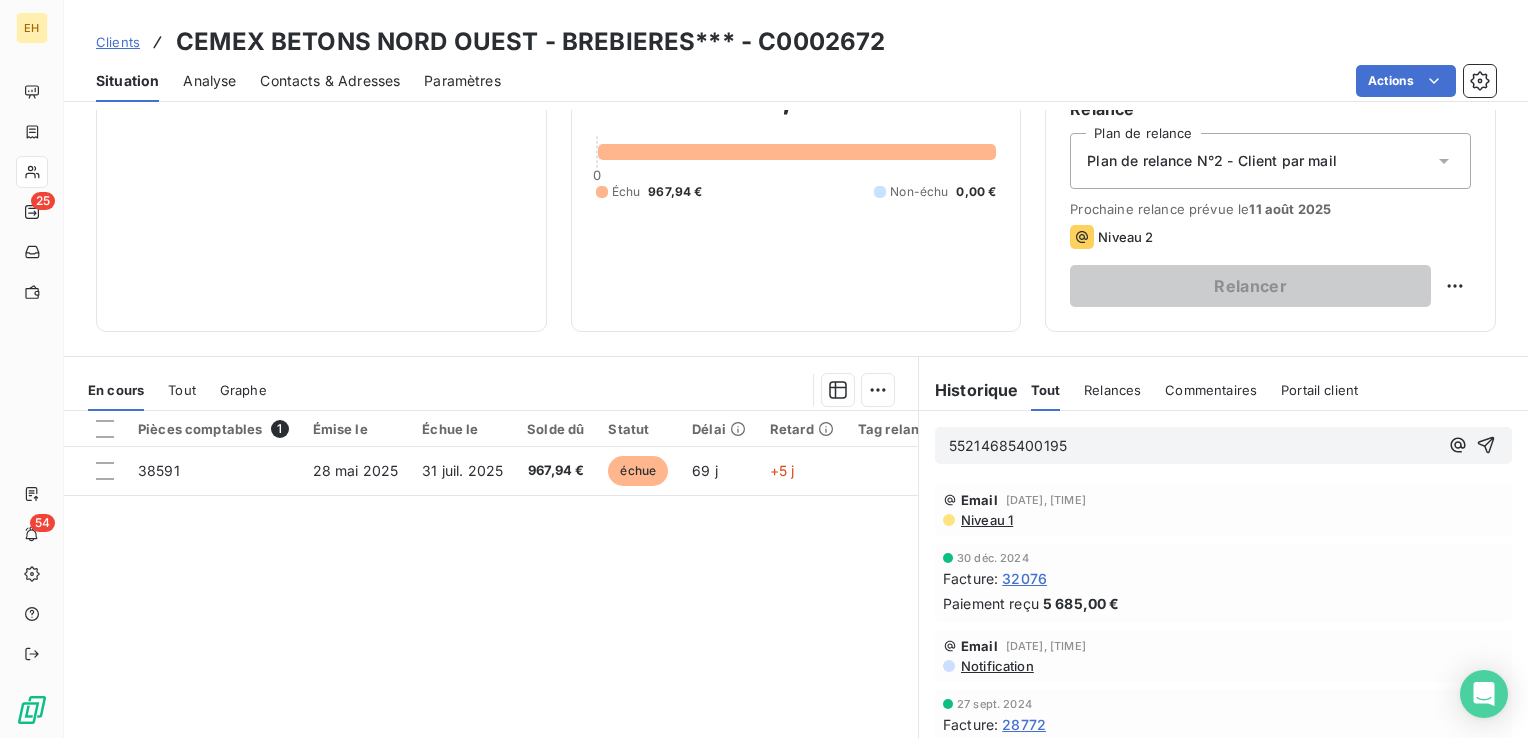 drag, startPoint x: 1069, startPoint y: 439, endPoint x: 836, endPoint y: 438, distance: 233.00215 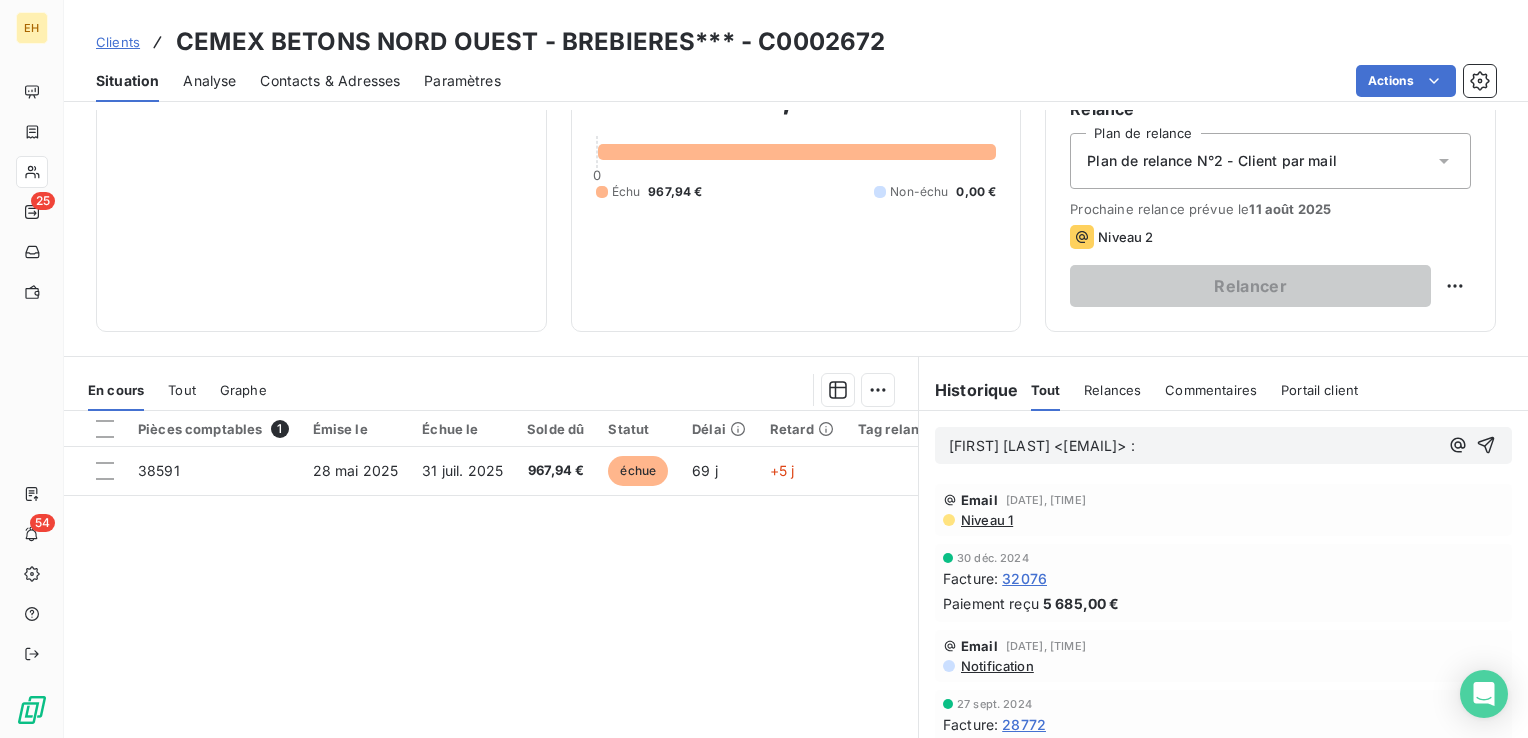 click on "[FIRST] [LAST] <[EMAIL]> :" at bounding box center (1193, 446) 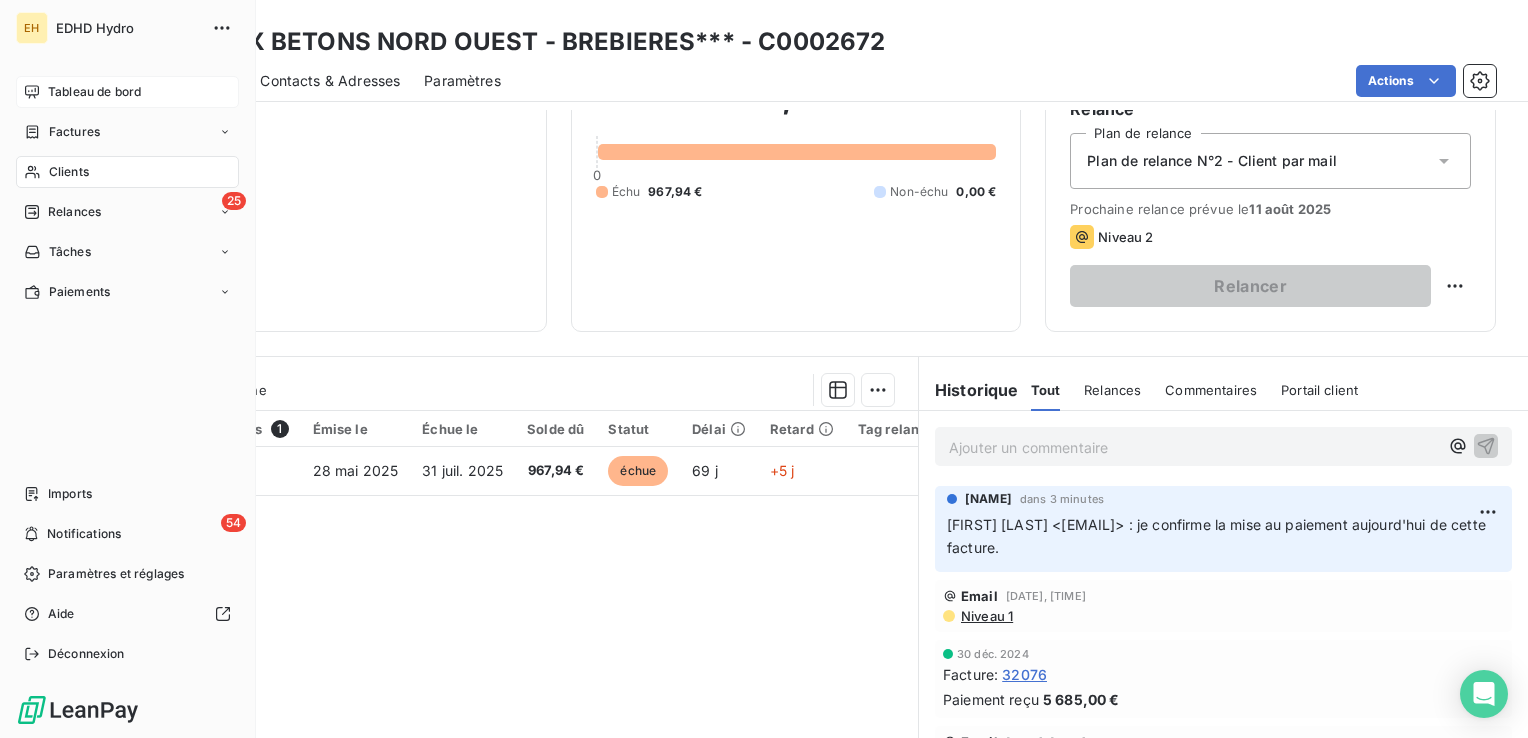 click on "Tableau de bord" at bounding box center [94, 92] 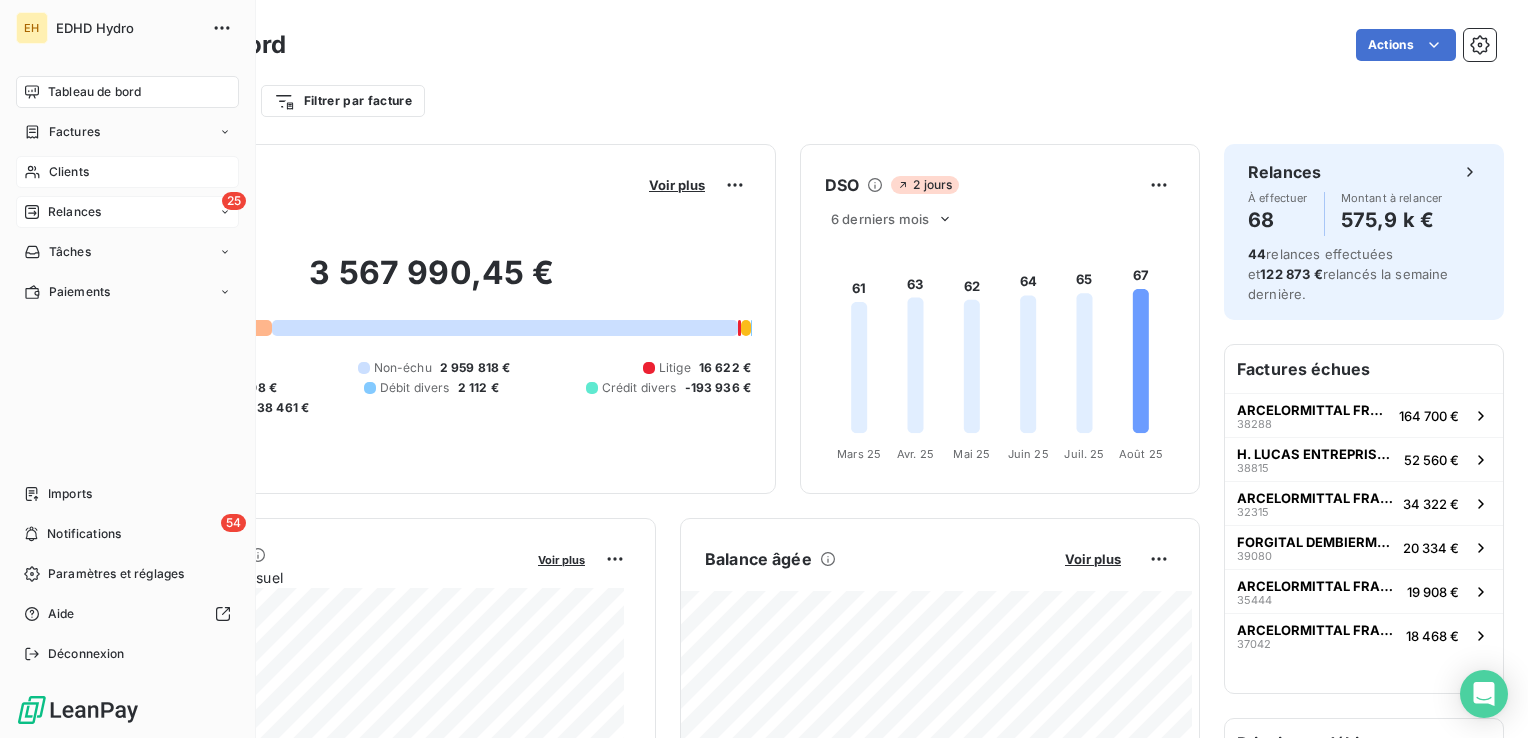 click on "Relances" at bounding box center (74, 212) 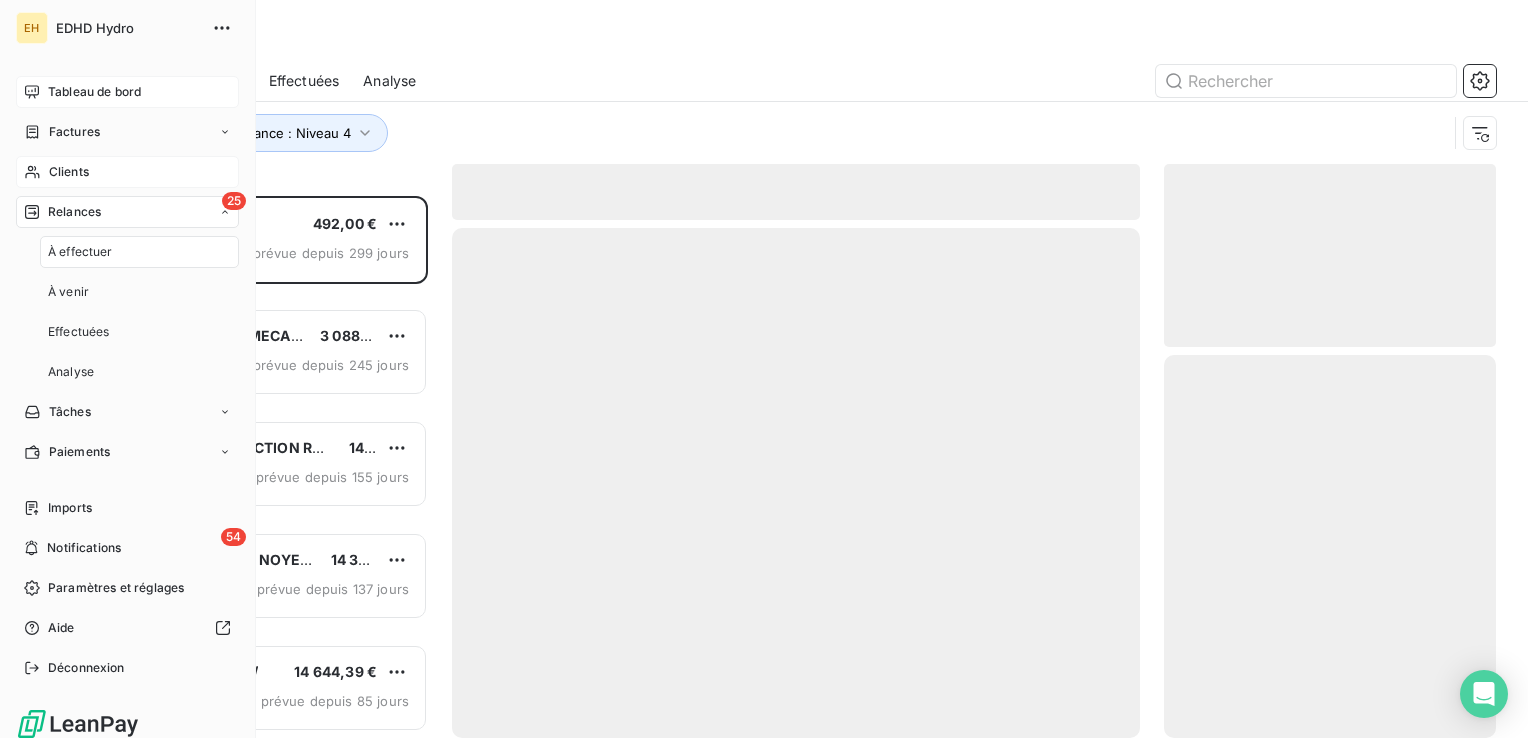 scroll, scrollTop: 16, scrollLeft: 16, axis: both 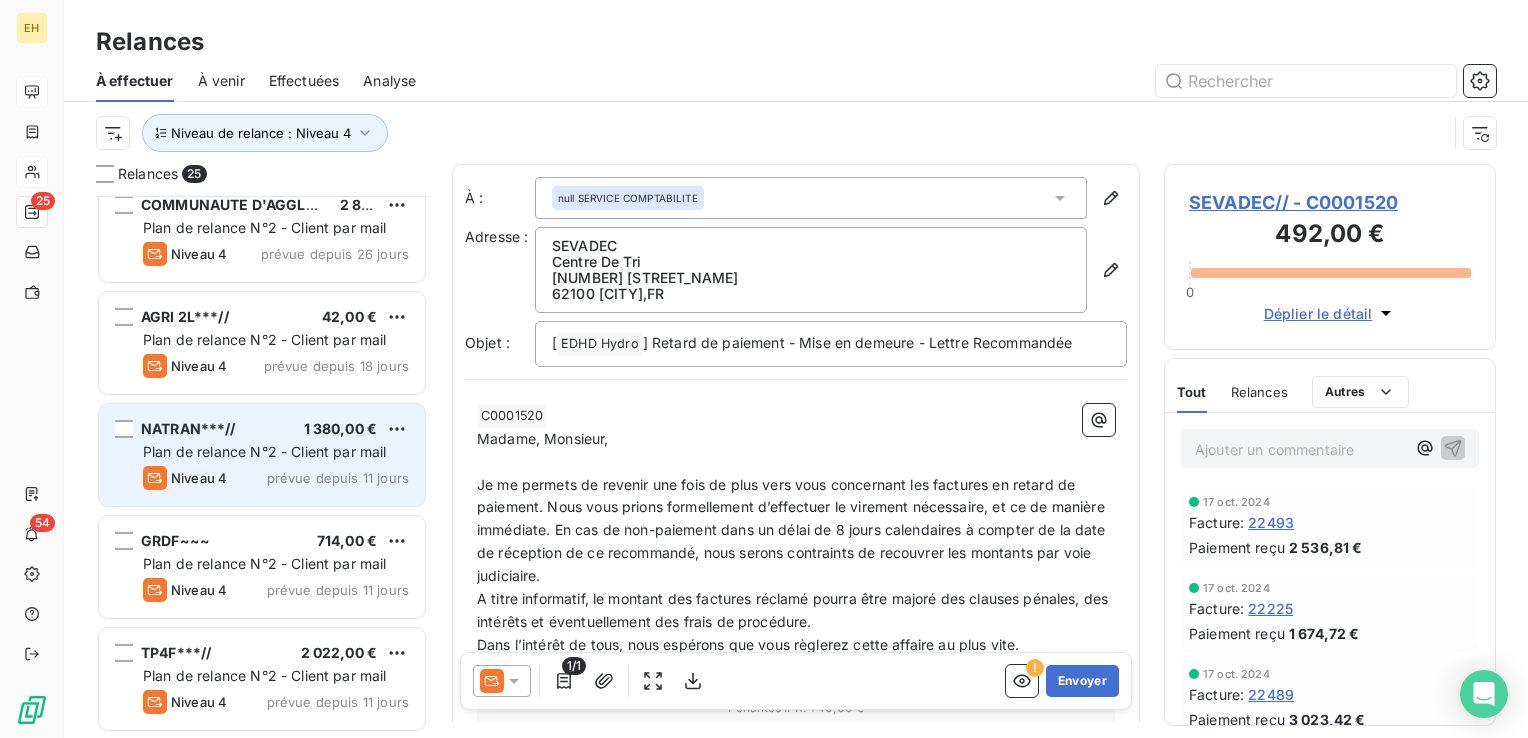click on "Plan de relance N°2 - Client par mail" at bounding box center (265, 451) 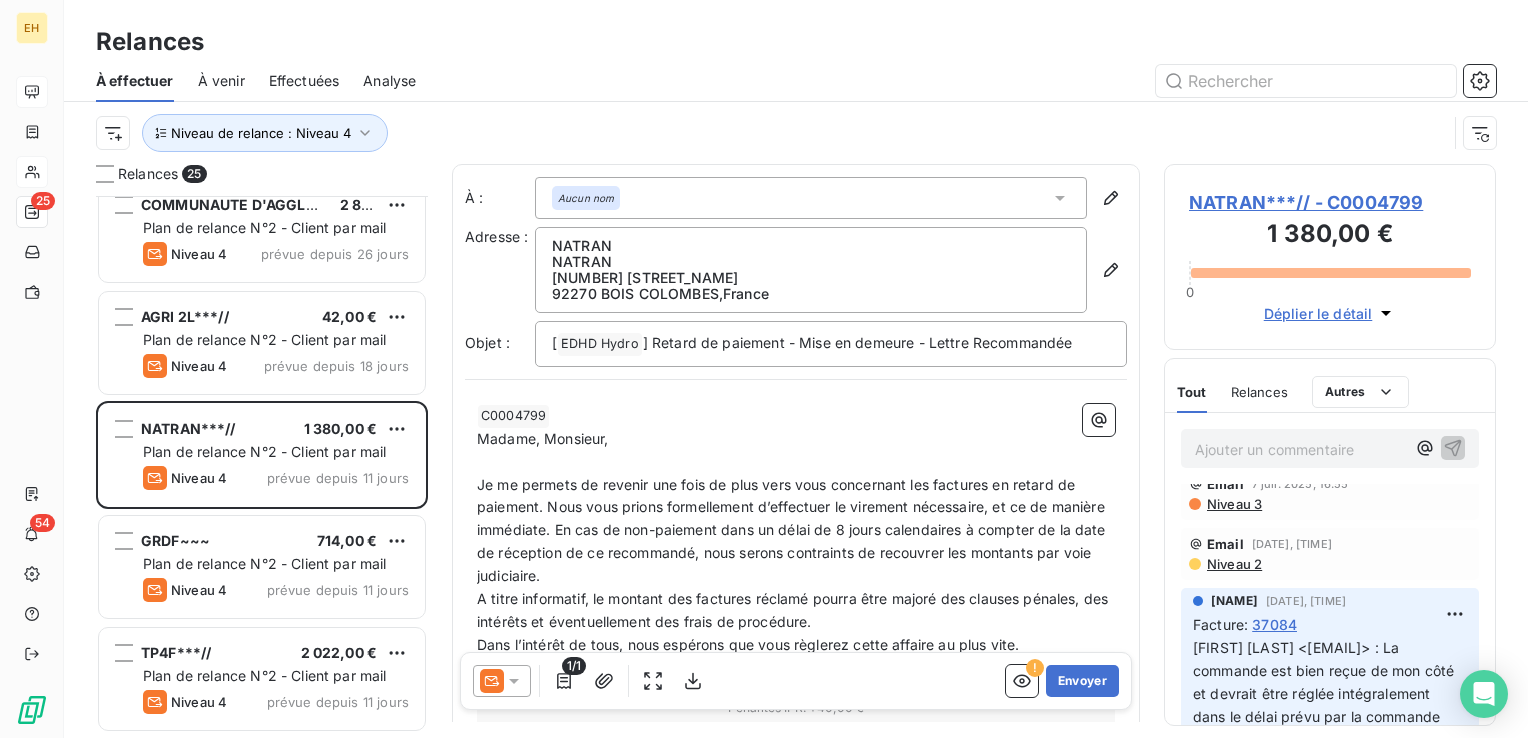 scroll, scrollTop: 72, scrollLeft: 0, axis: vertical 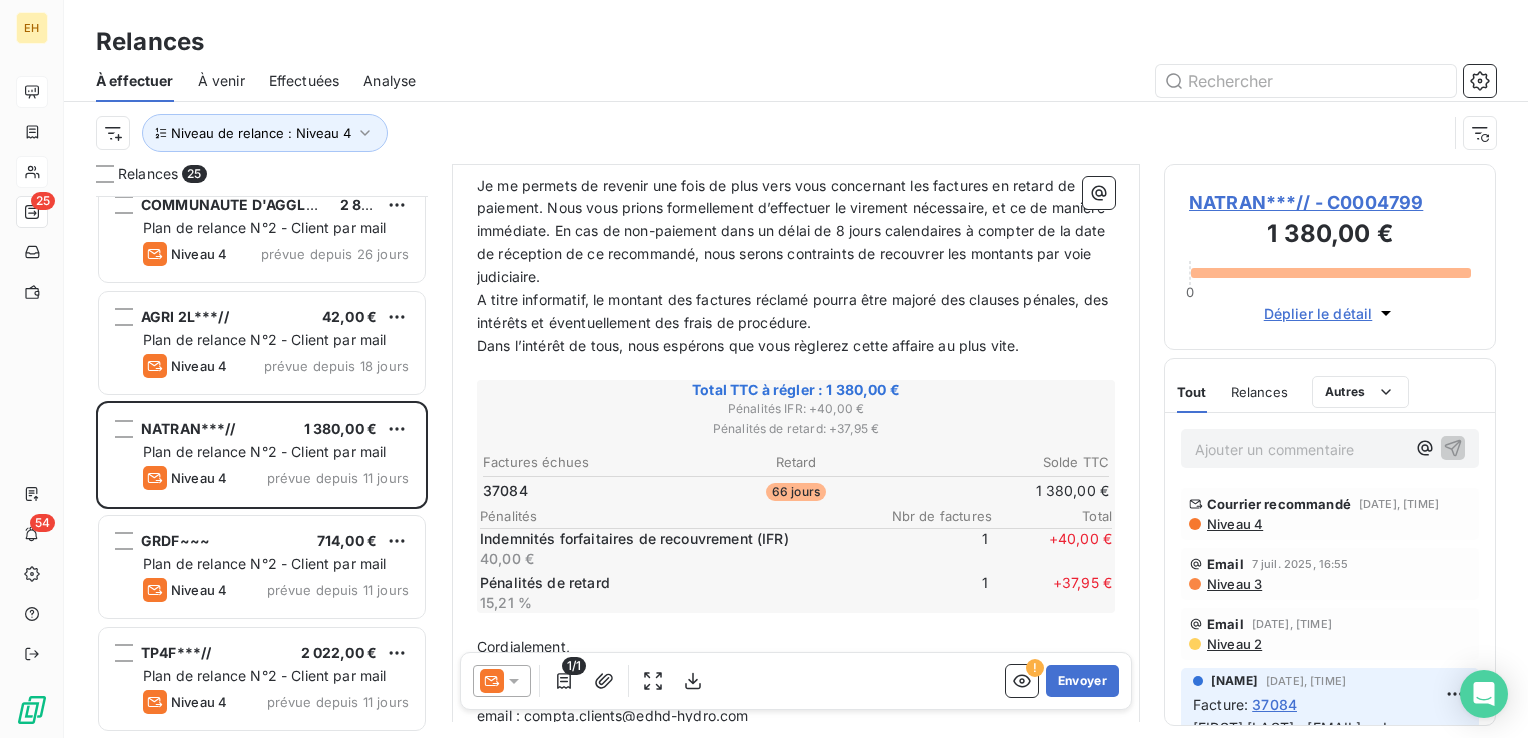 click on "Niveau 3" at bounding box center (1233, 584) 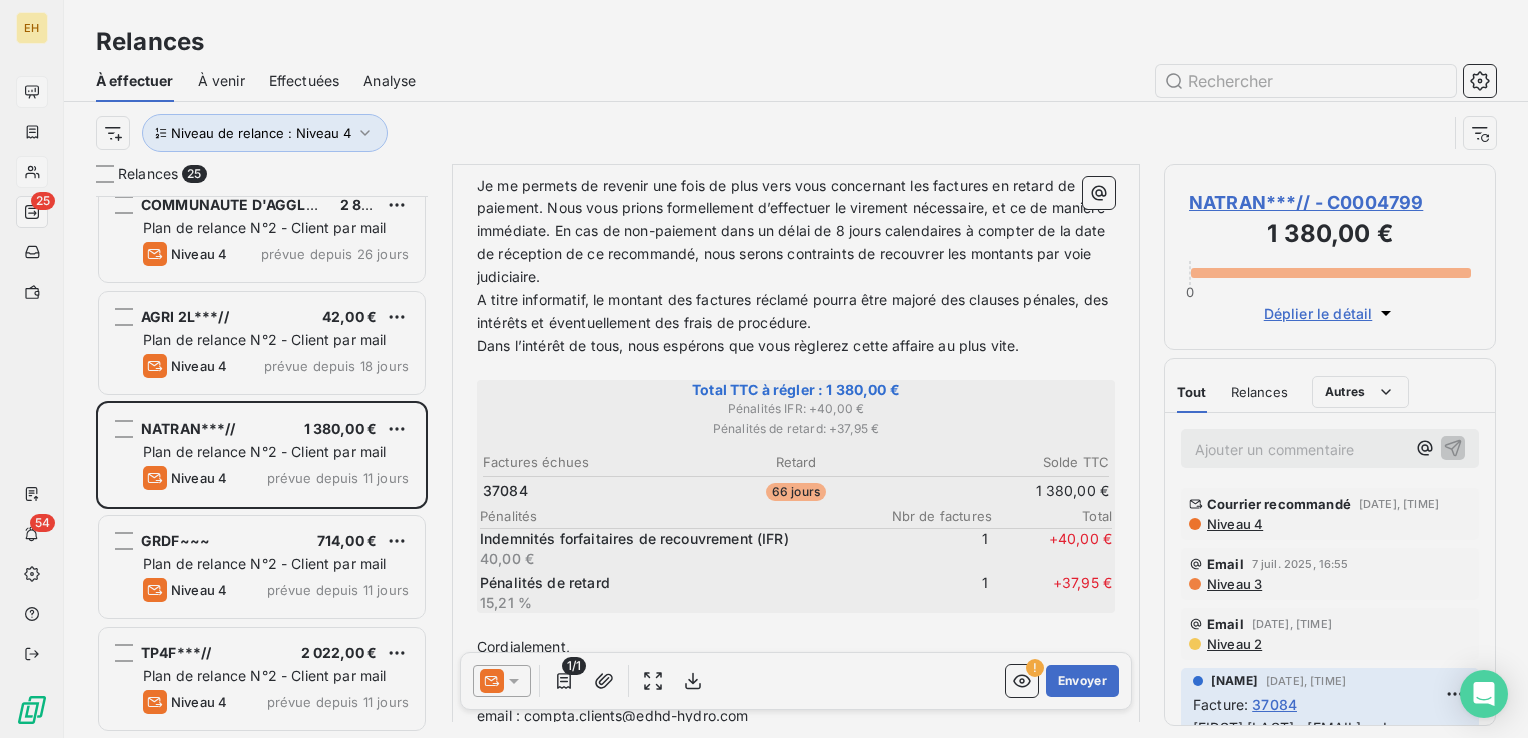 scroll, scrollTop: 1700, scrollLeft: 0, axis: vertical 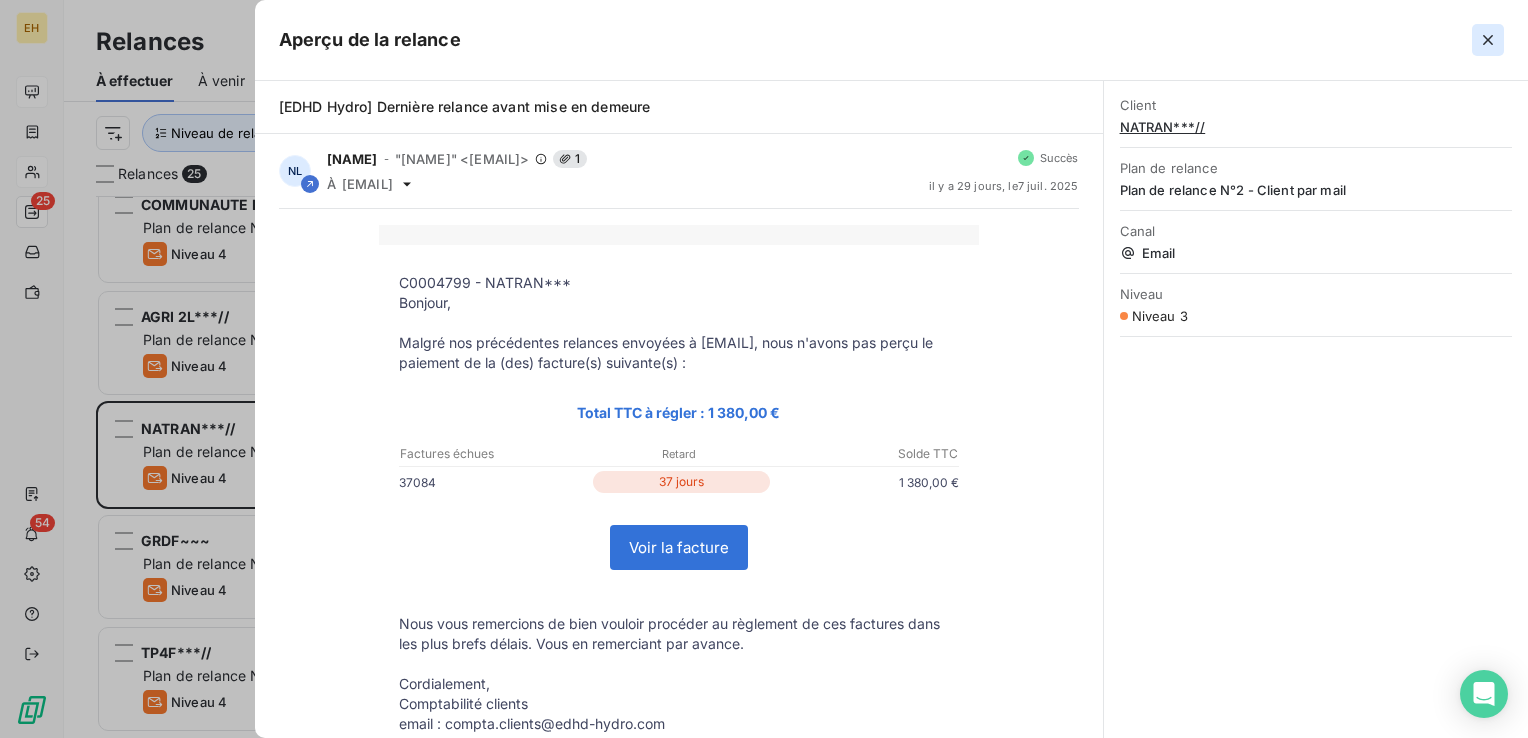 click 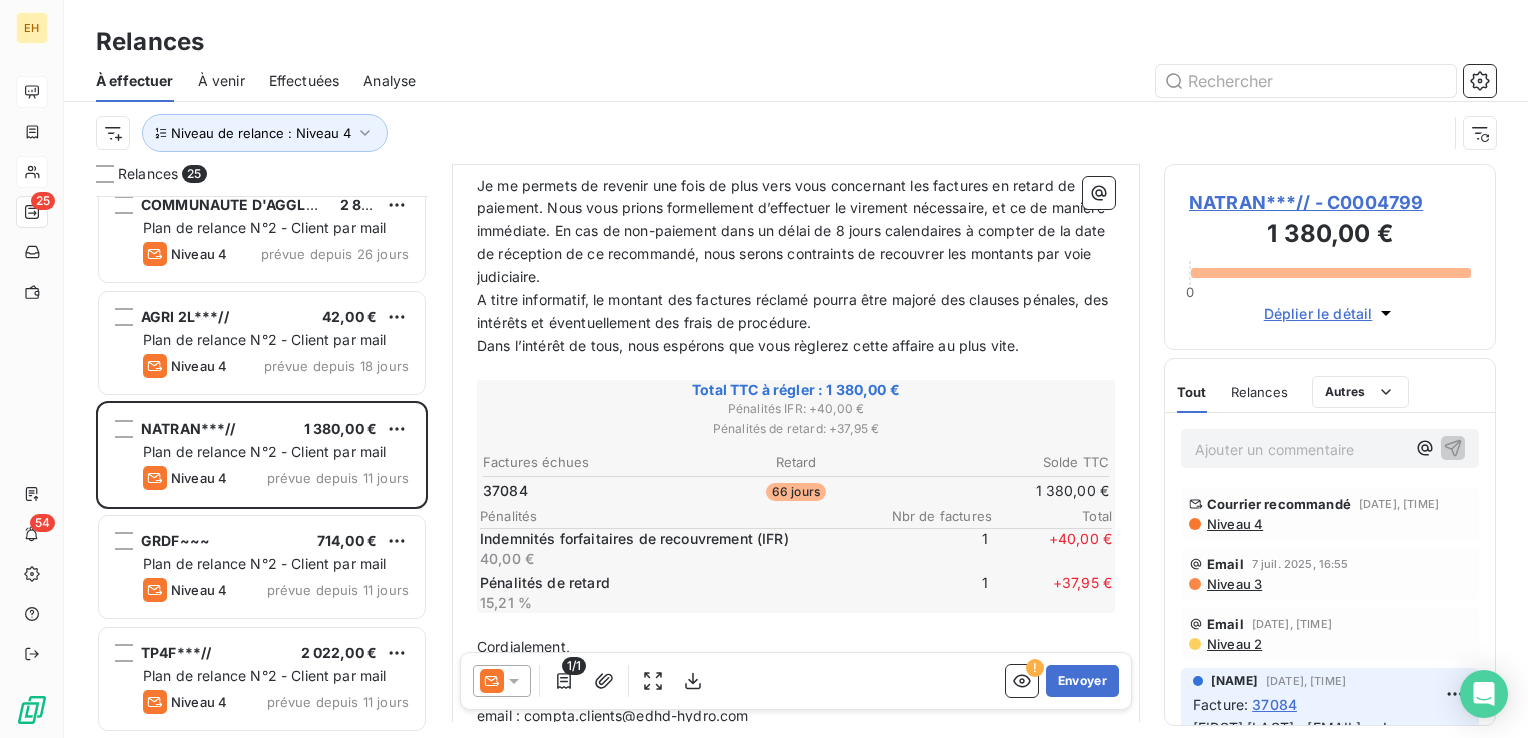 click on "Niveau 4" at bounding box center (1234, 524) 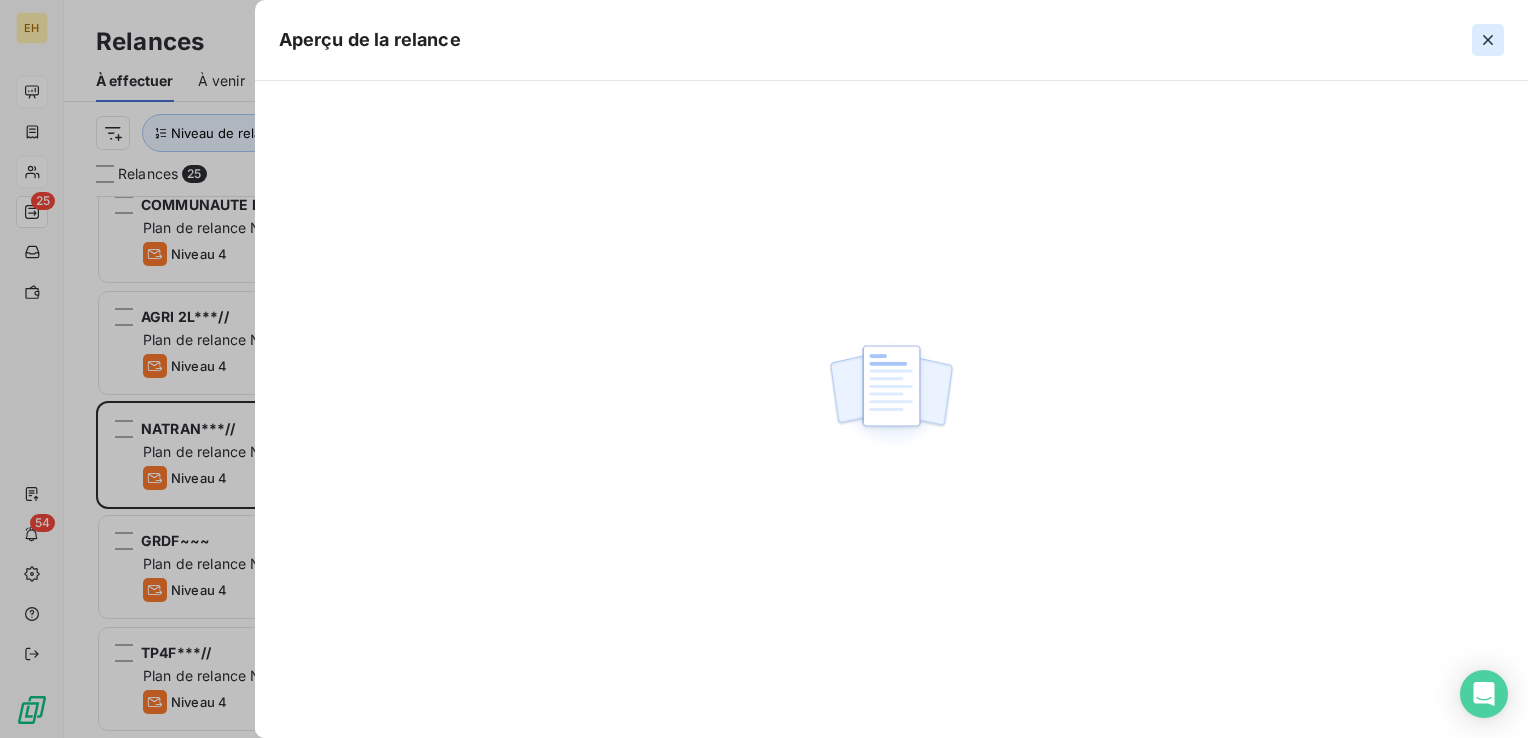 click 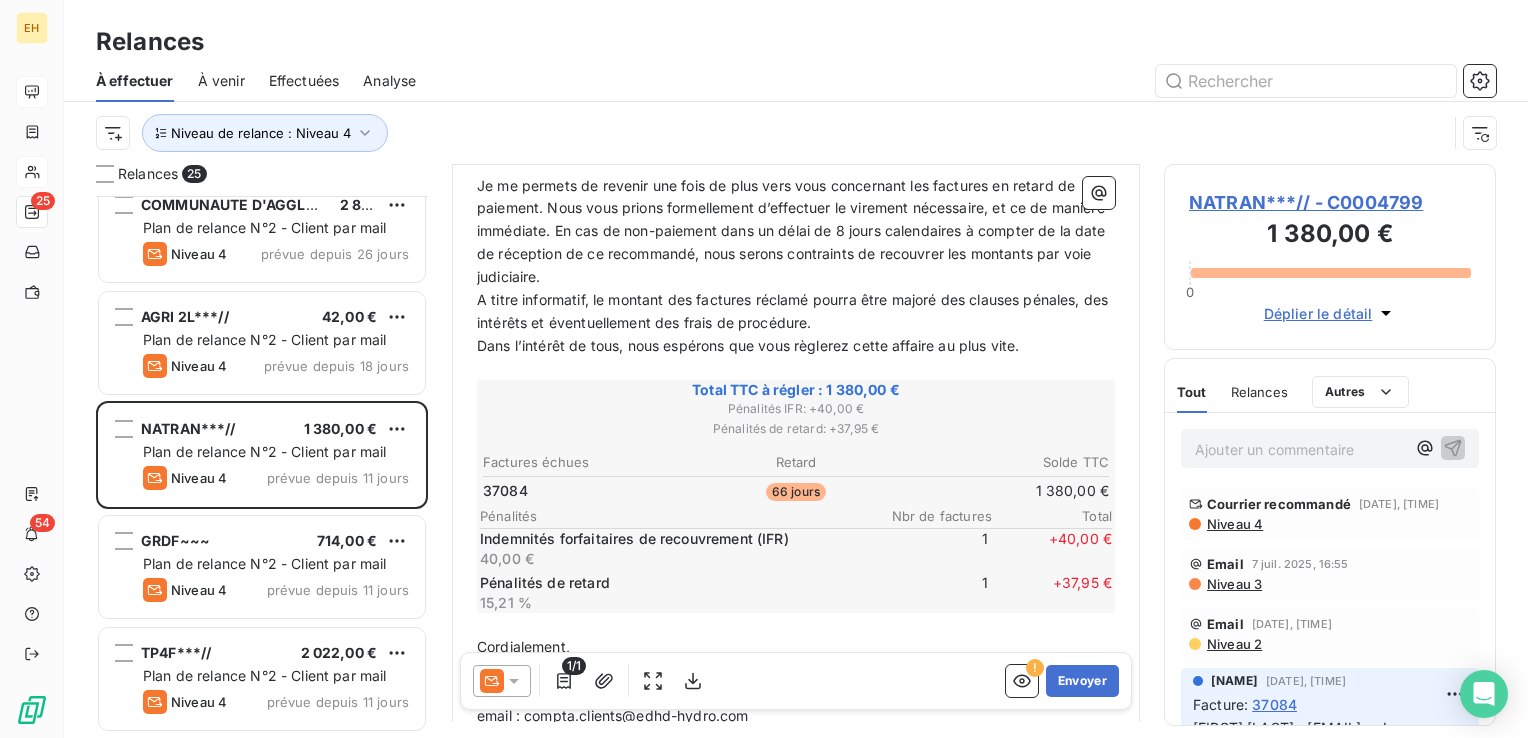 click on "Niveau 4" at bounding box center [1234, 524] 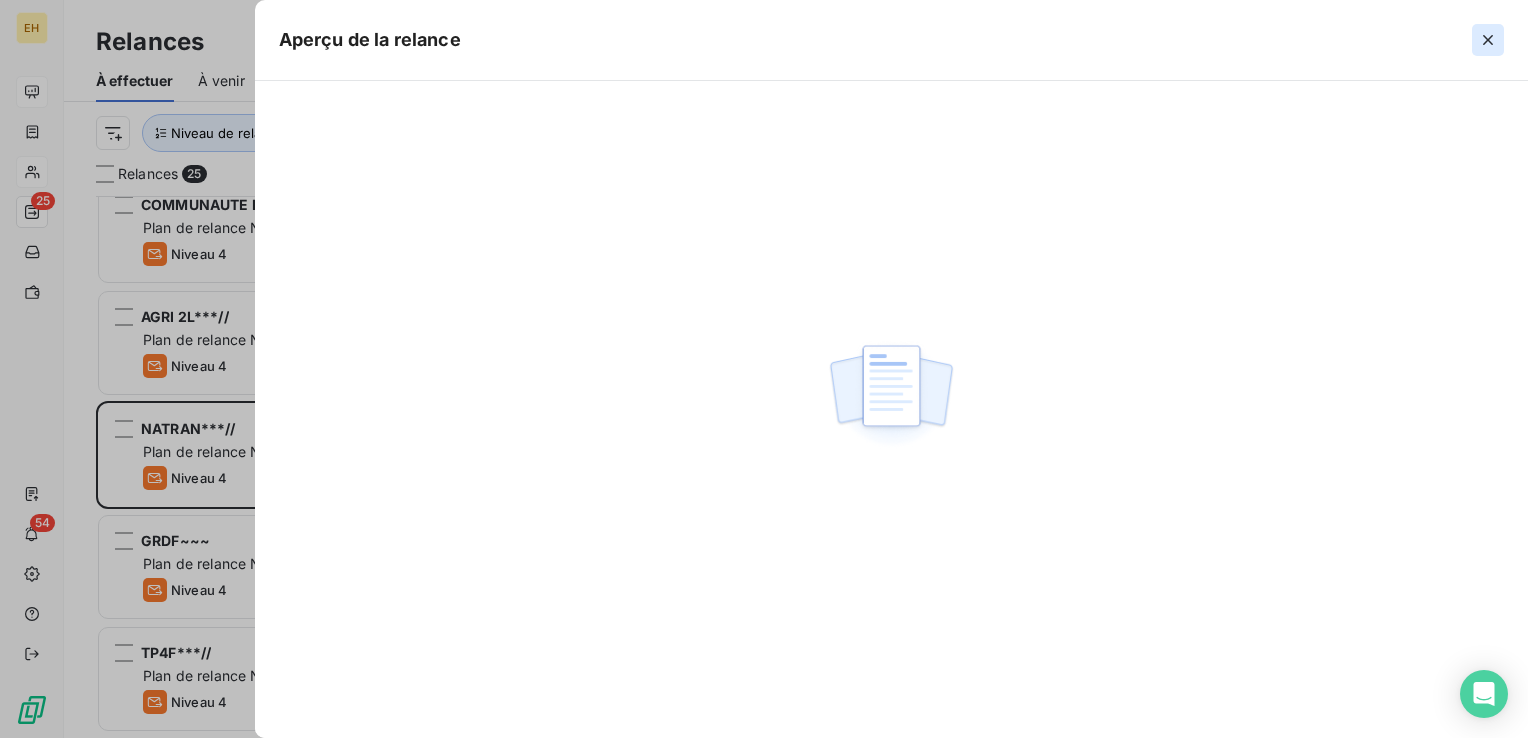 click 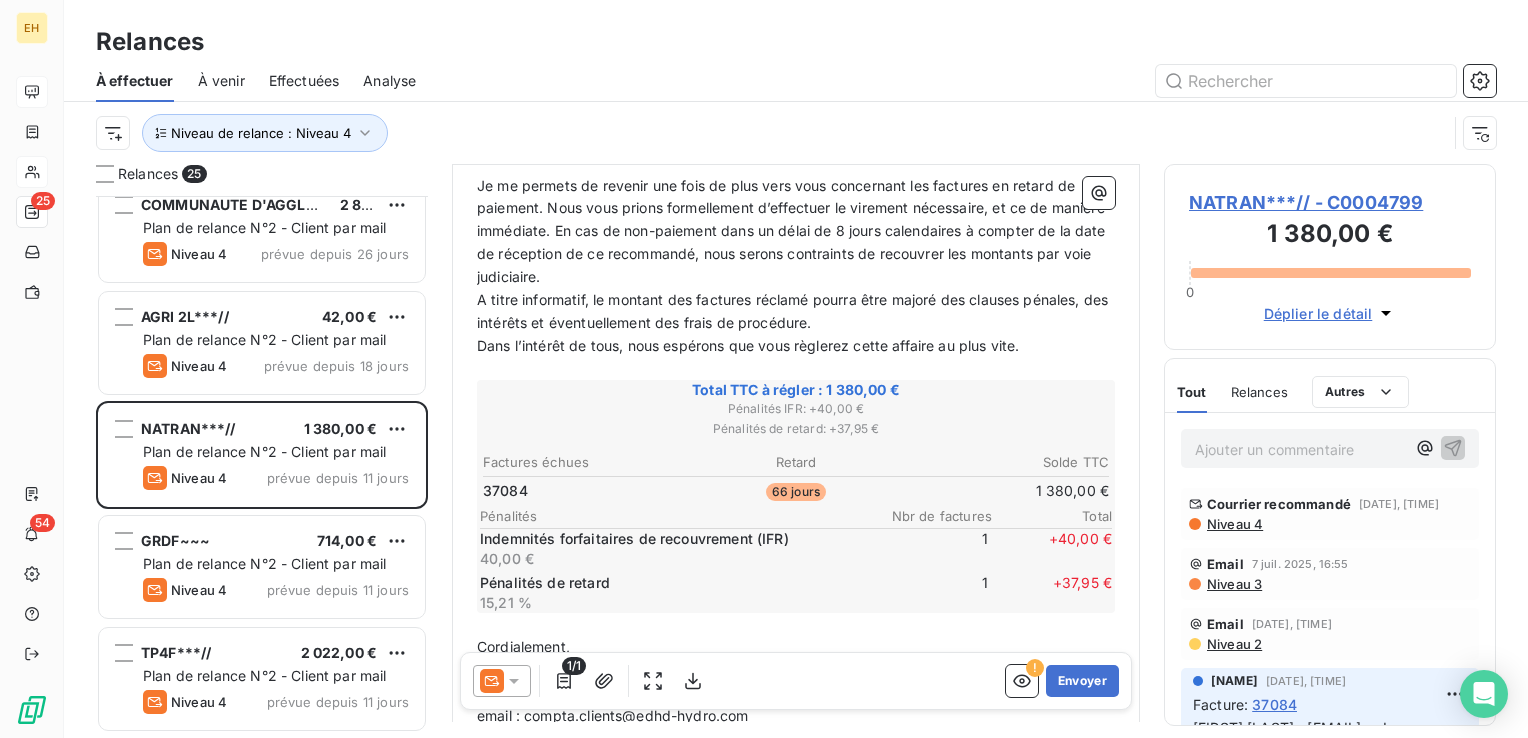 click on "NATRAN***// - C0004799" at bounding box center (1330, 202) 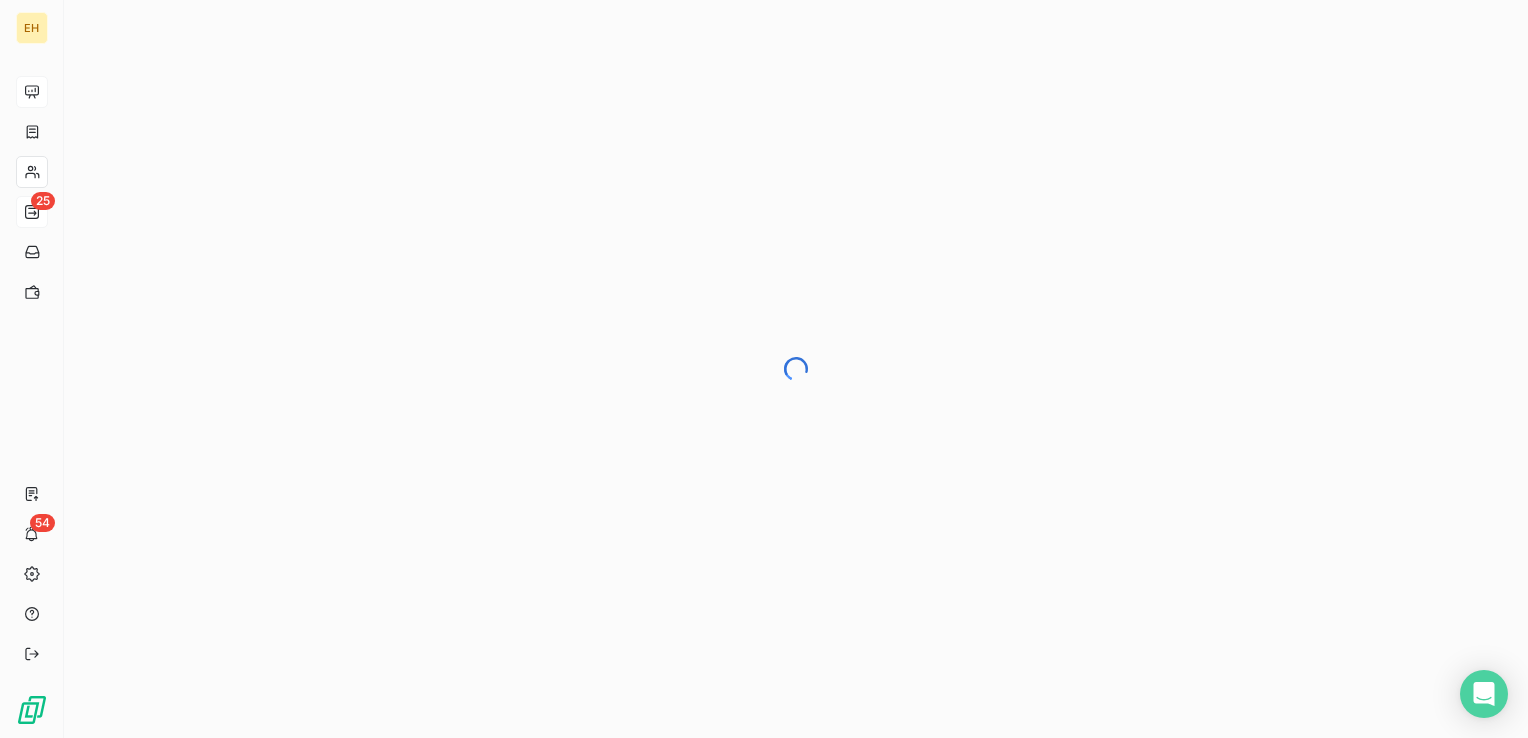 click at bounding box center [796, 369] 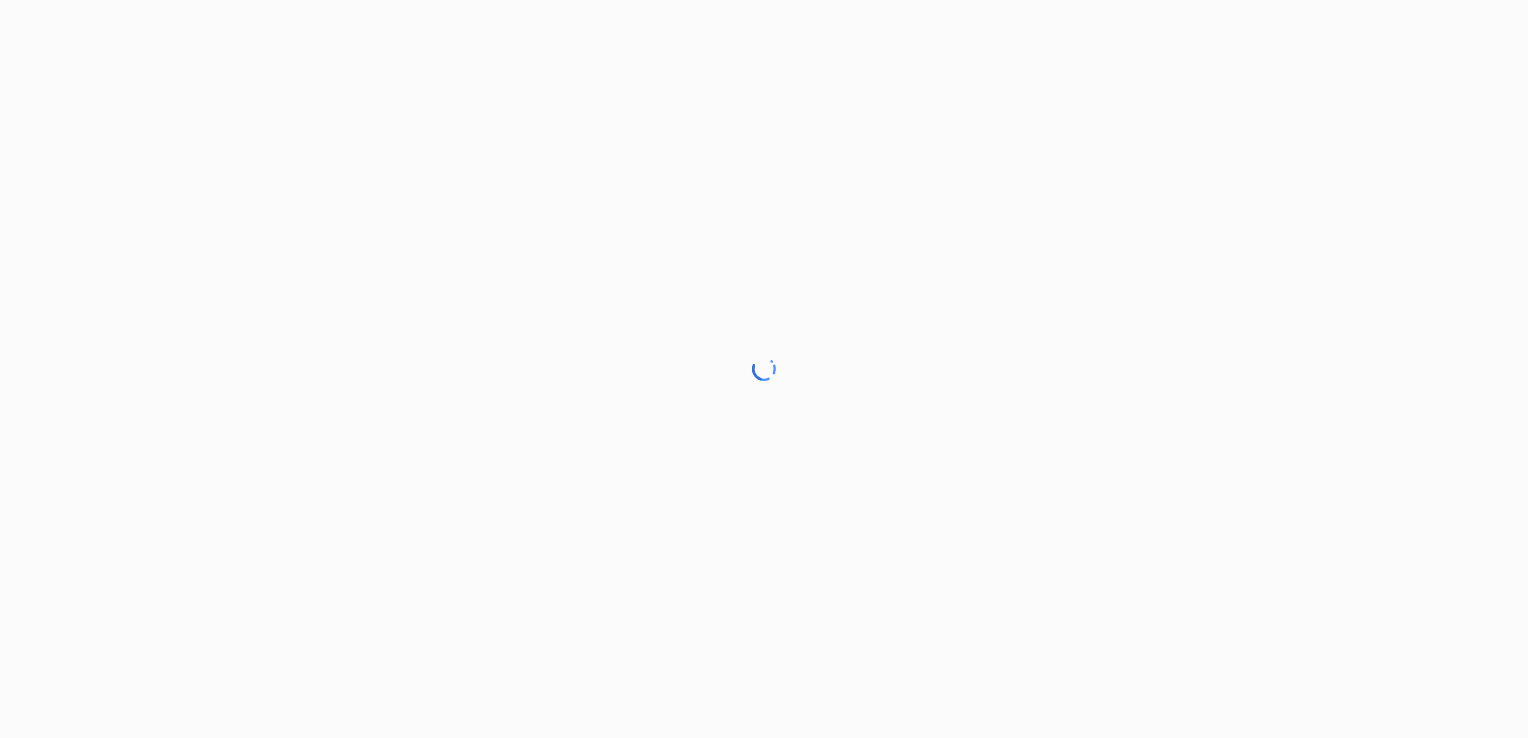 scroll, scrollTop: 0, scrollLeft: 0, axis: both 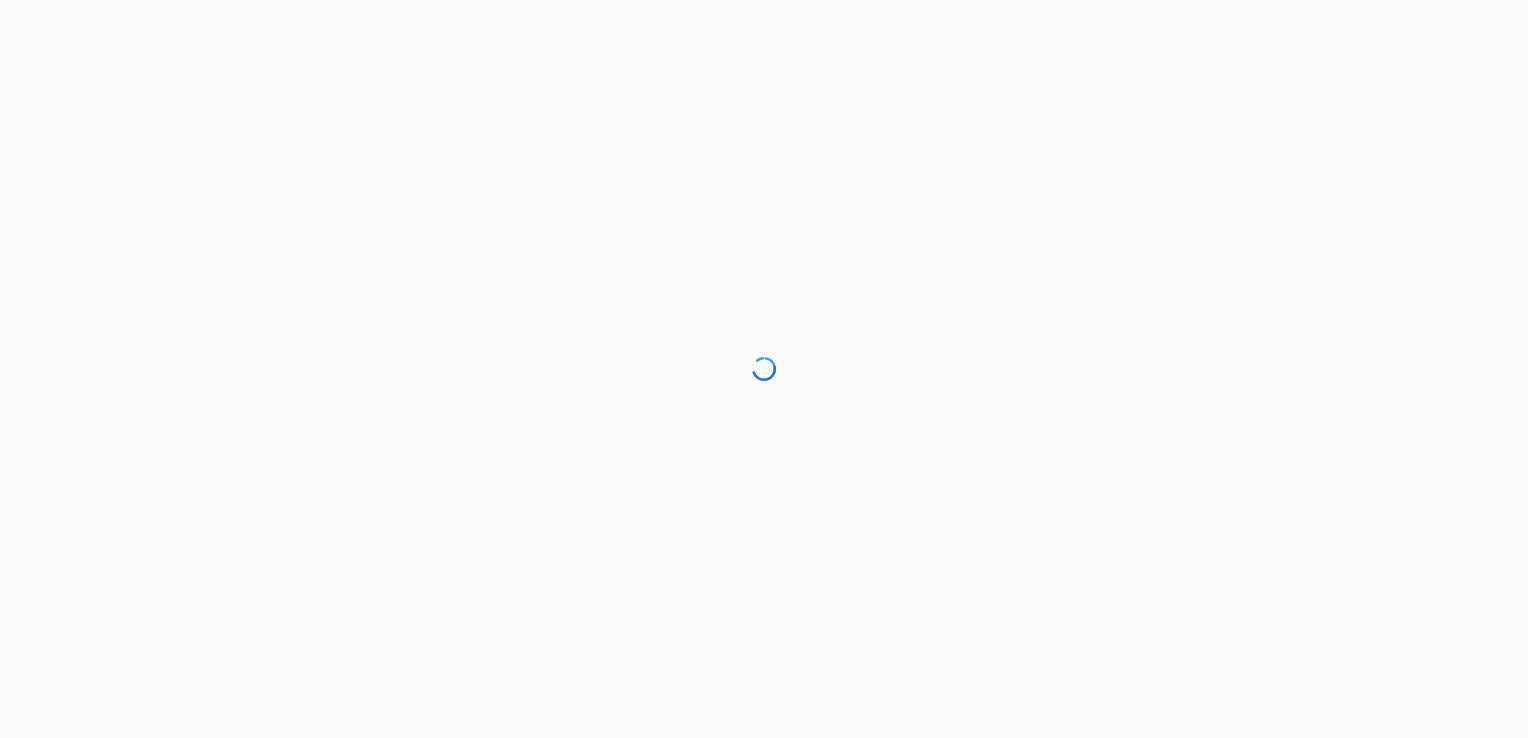 click at bounding box center [764, 369] 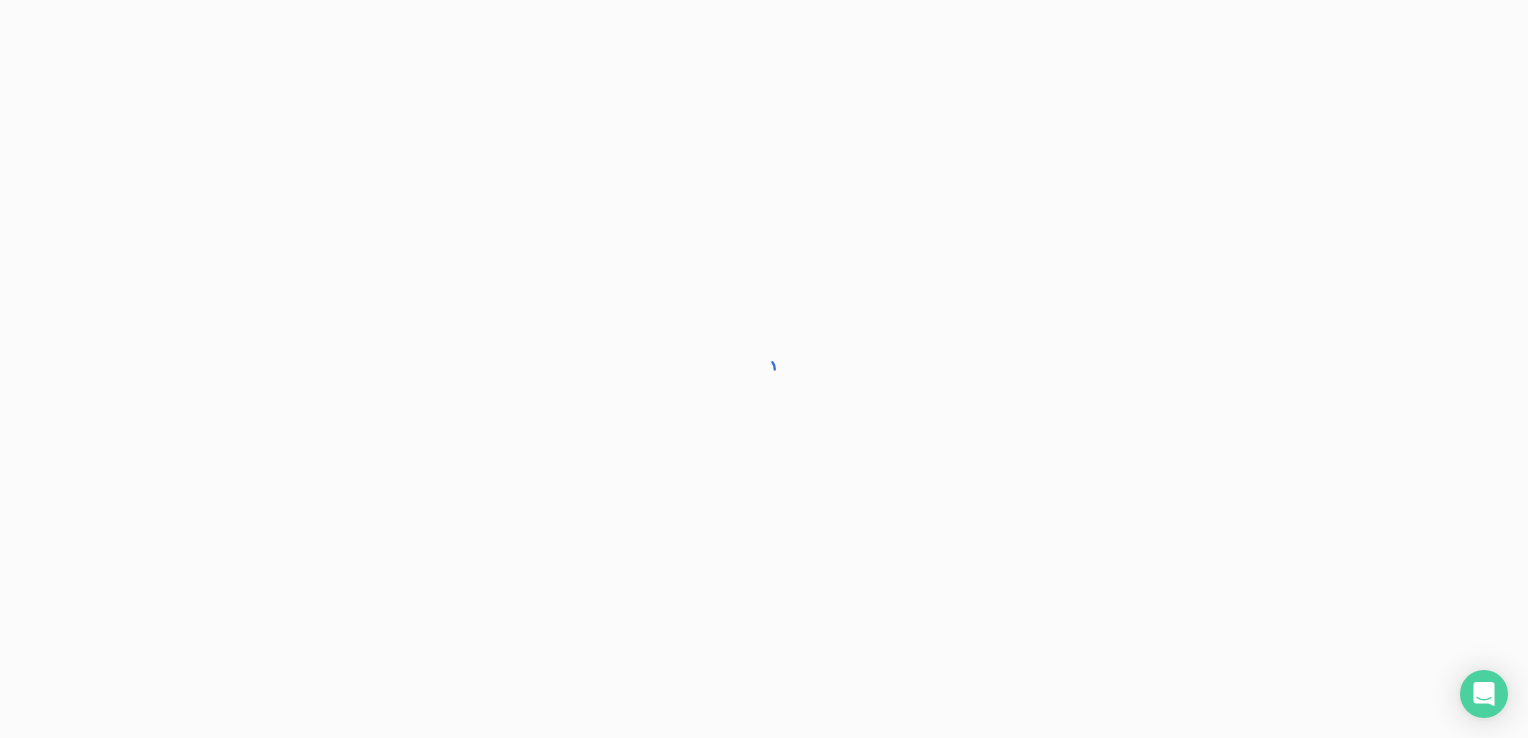 scroll, scrollTop: 0, scrollLeft: 0, axis: both 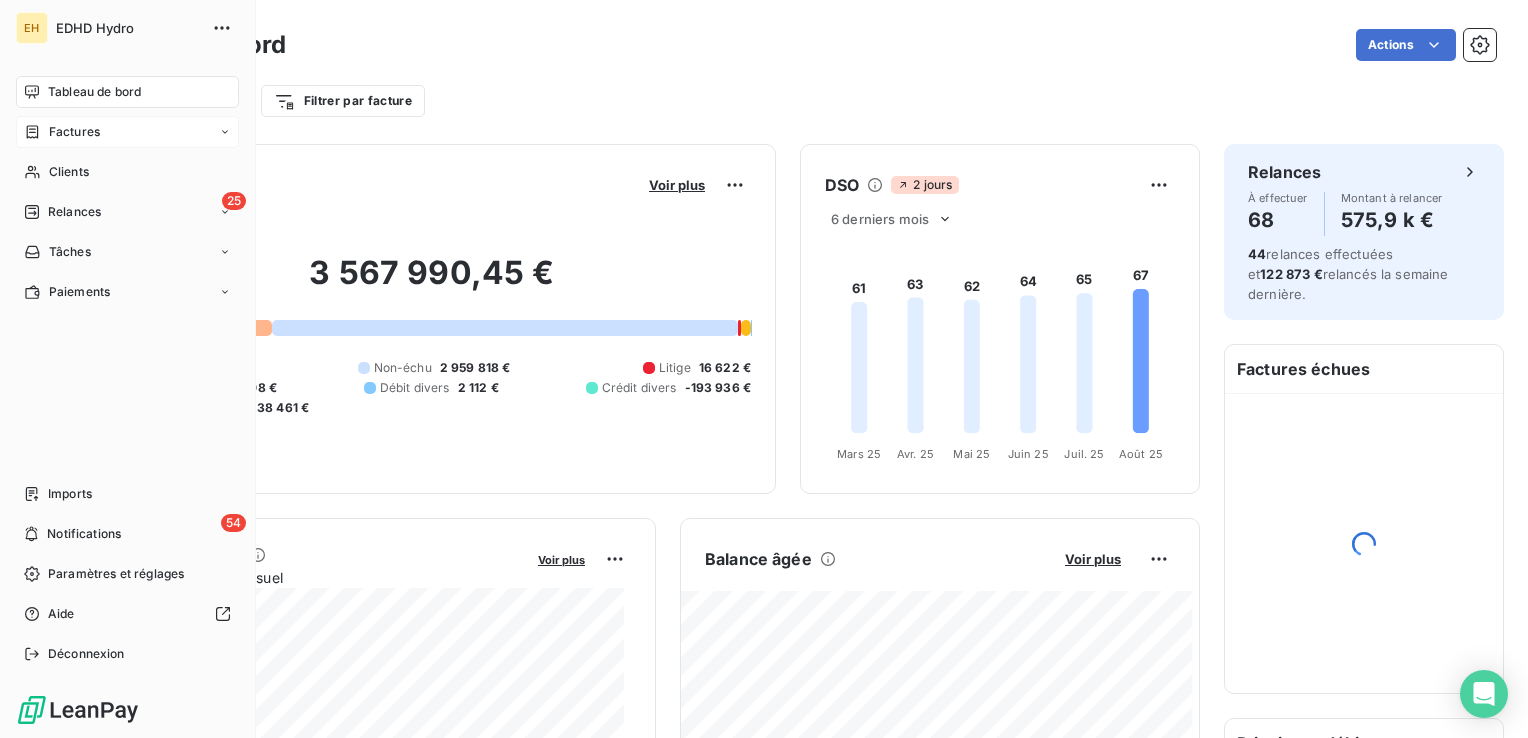 click on "Factures" at bounding box center [74, 132] 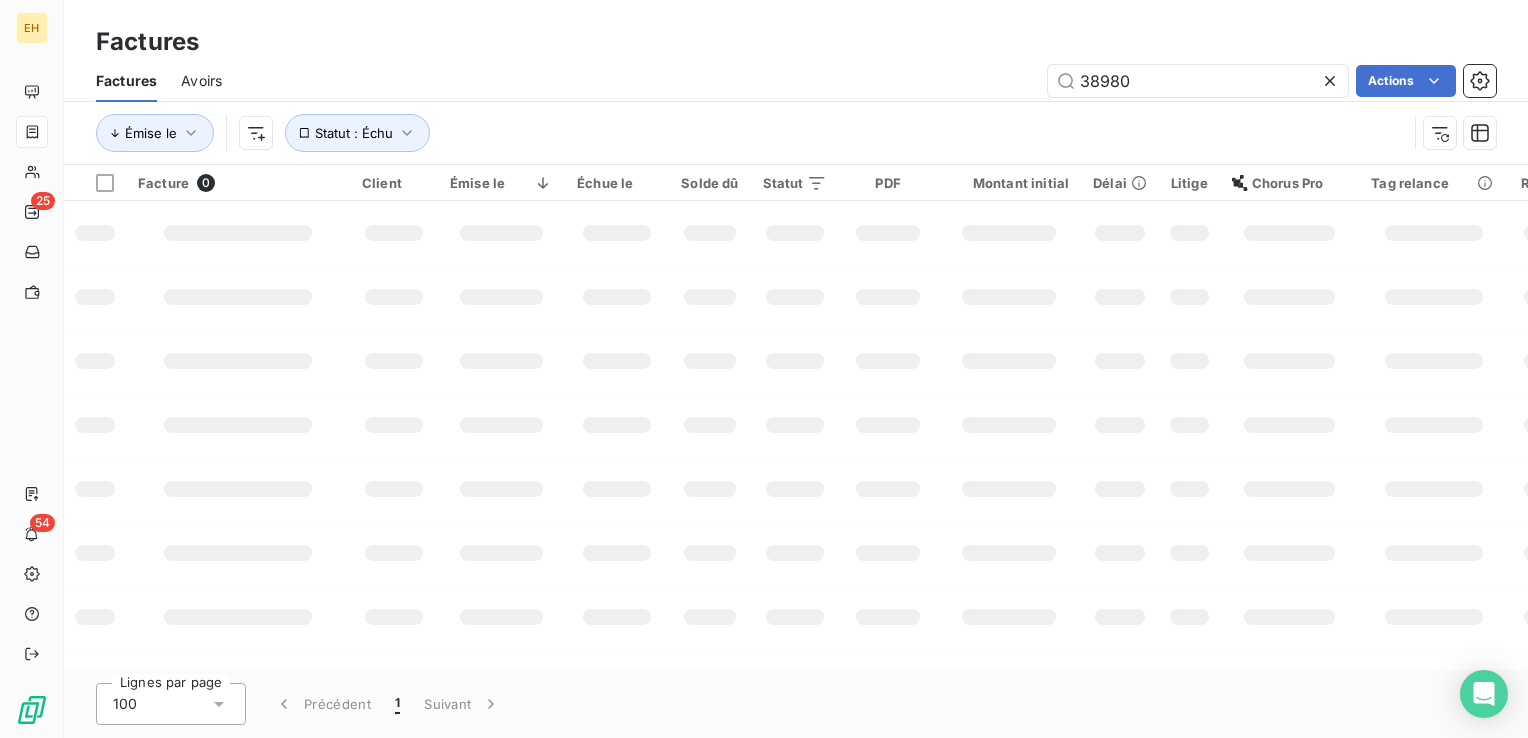 drag, startPoint x: 1131, startPoint y: 66, endPoint x: 1004, endPoint y: 75, distance: 127.3185 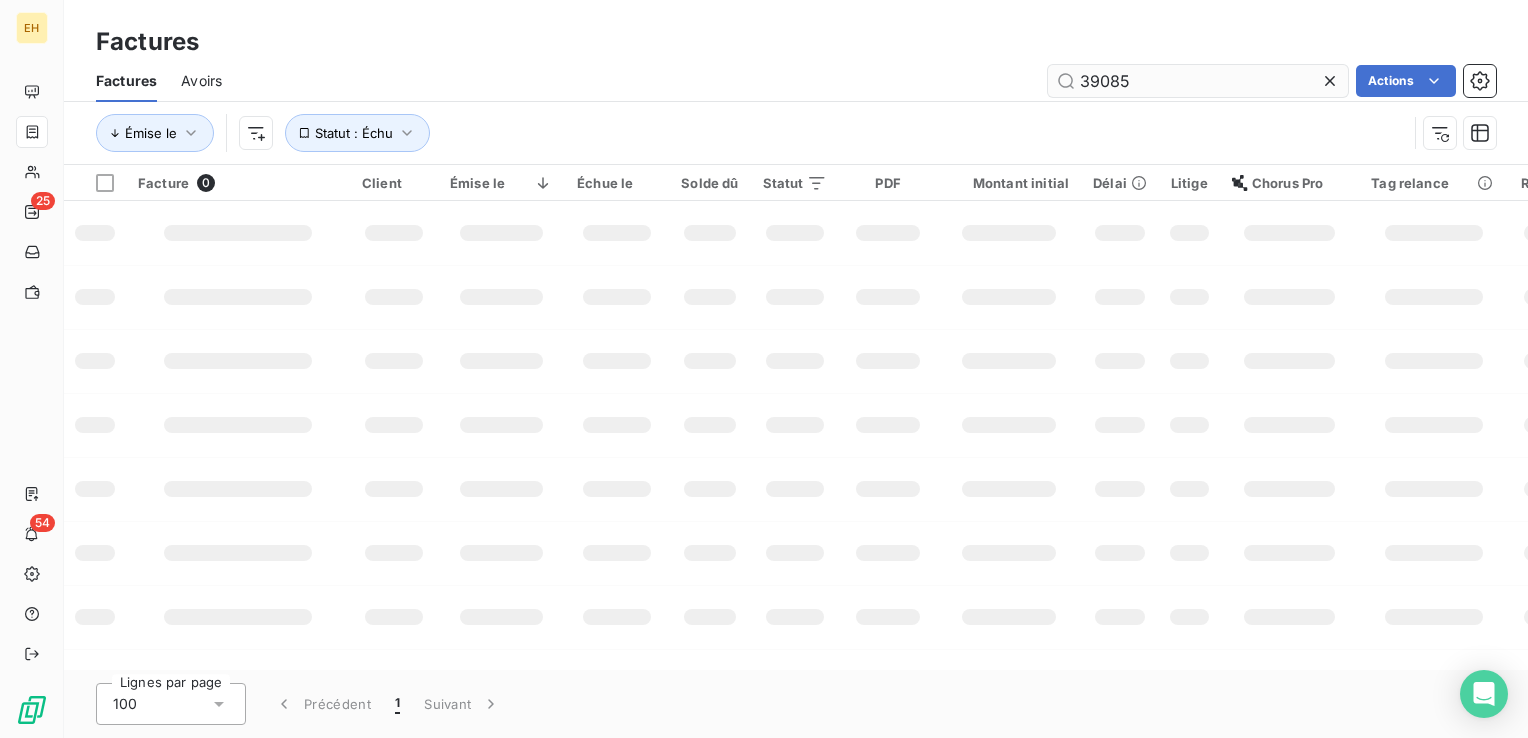 click on "39085" at bounding box center (1198, 81) 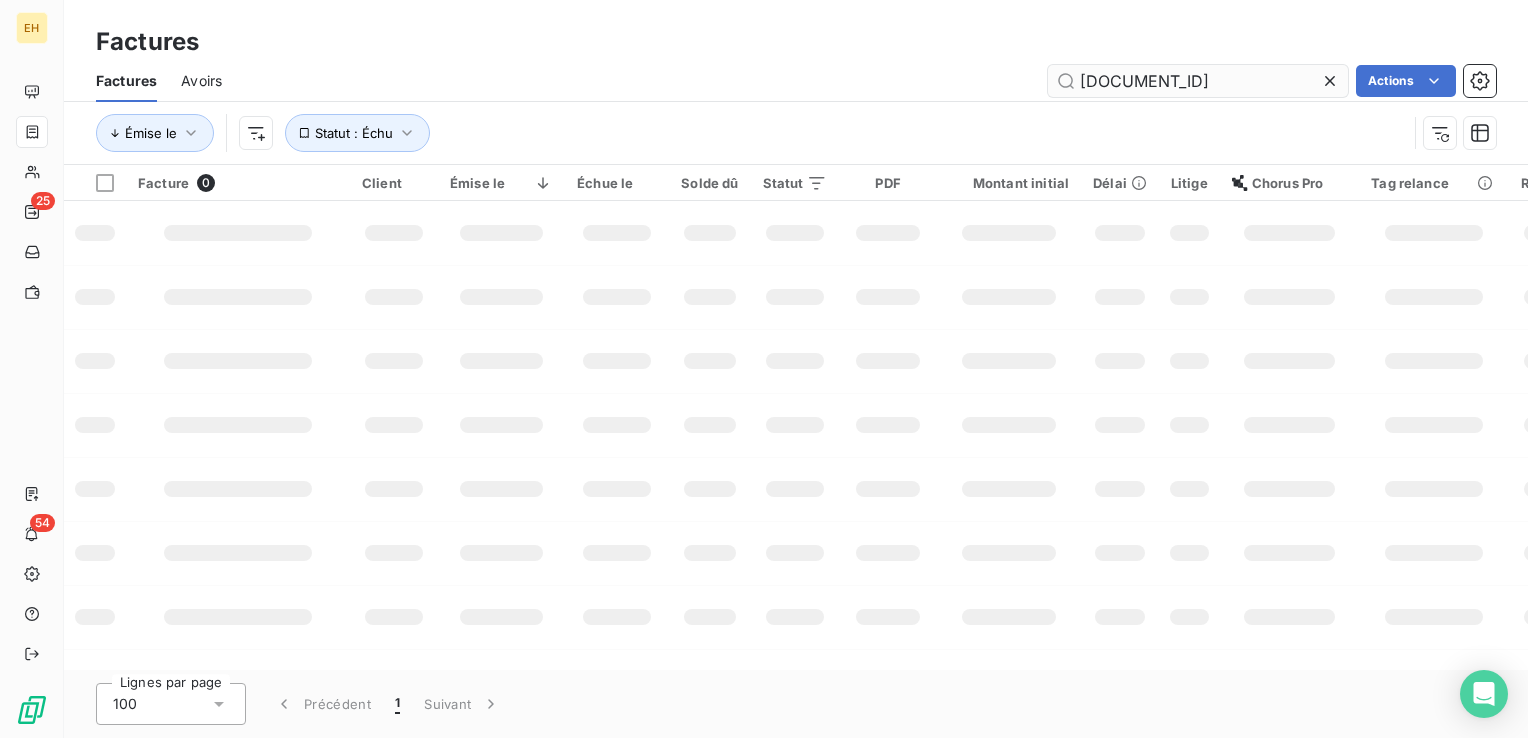 type on "[DOCUMENT_ID]" 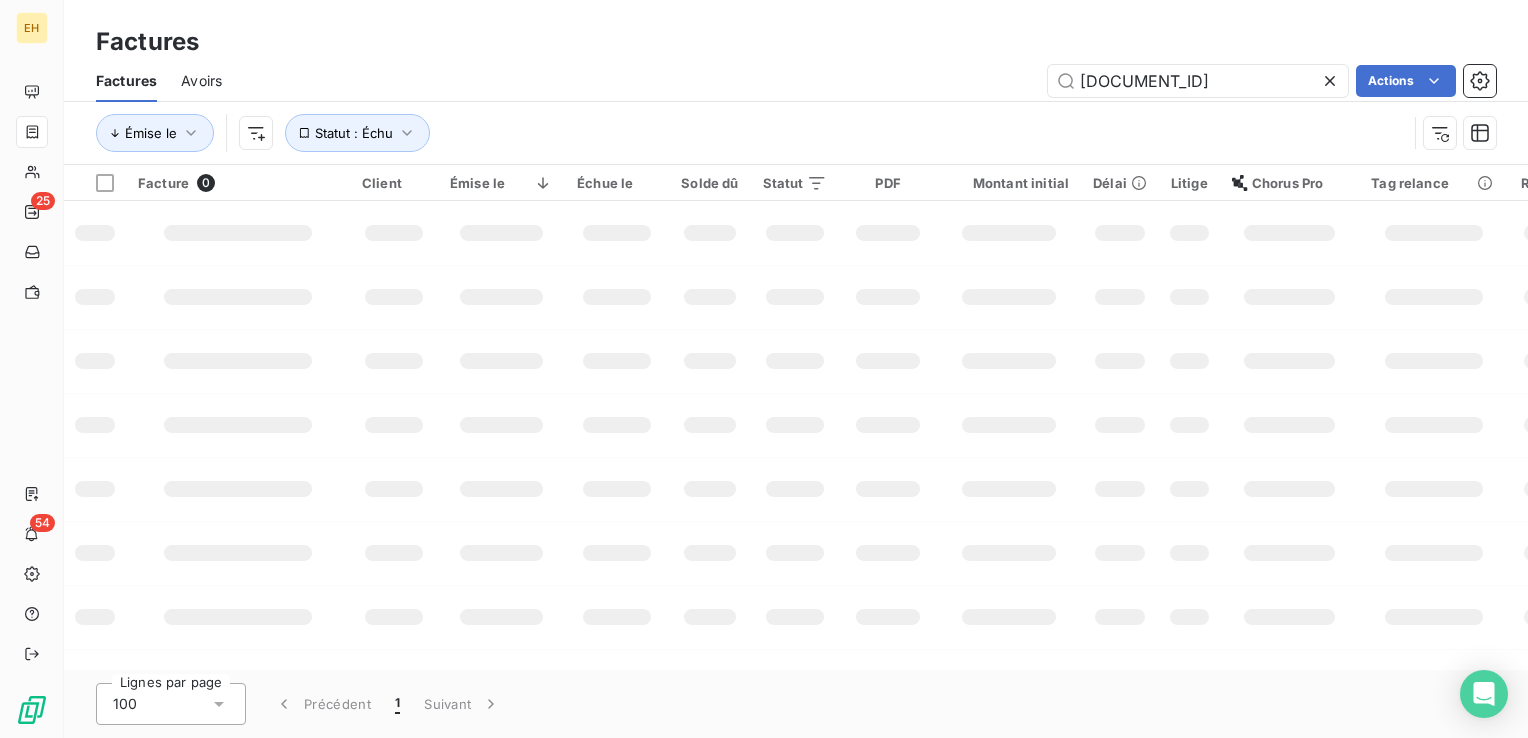 drag, startPoint x: 1146, startPoint y: 75, endPoint x: 1032, endPoint y: 74, distance: 114.00439 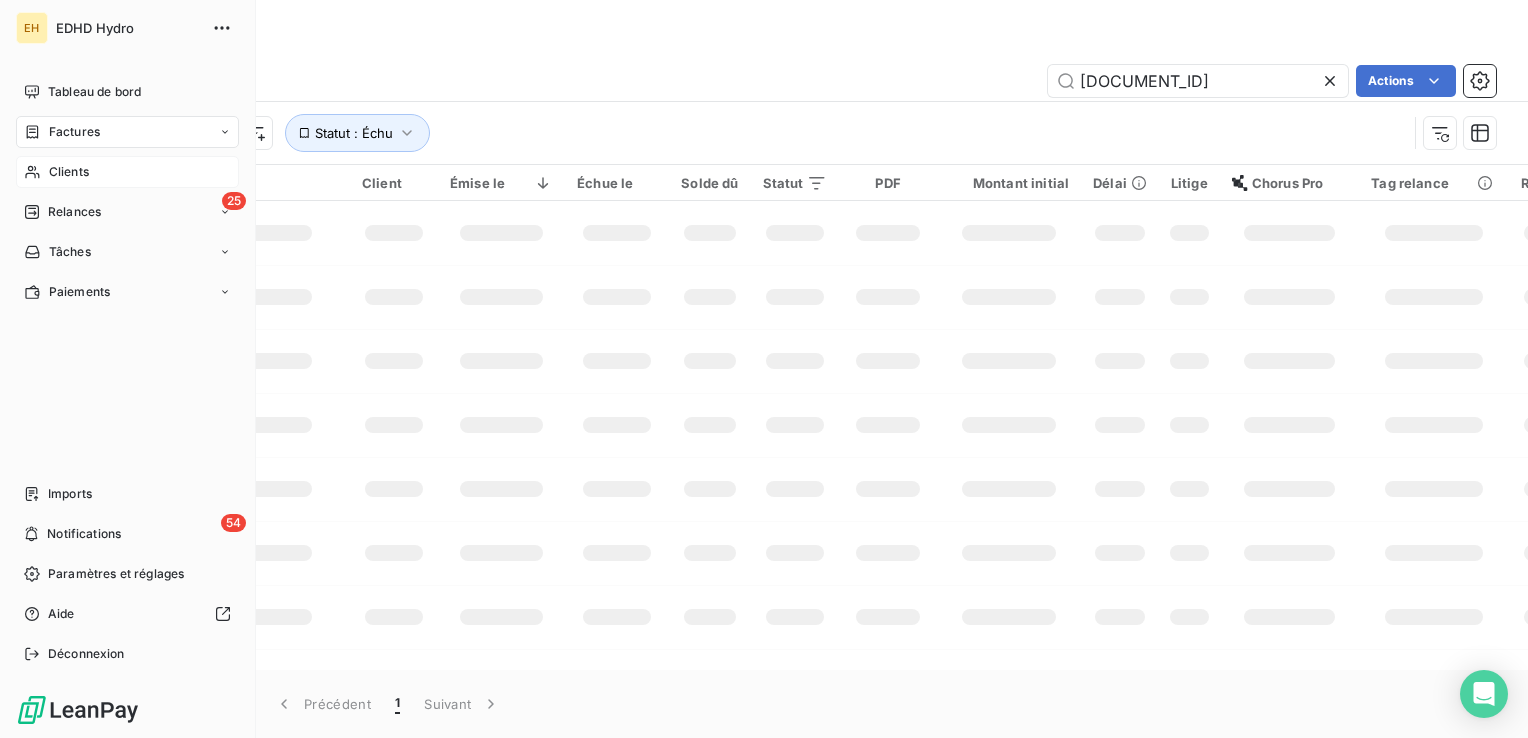 click on "Clients" at bounding box center [69, 172] 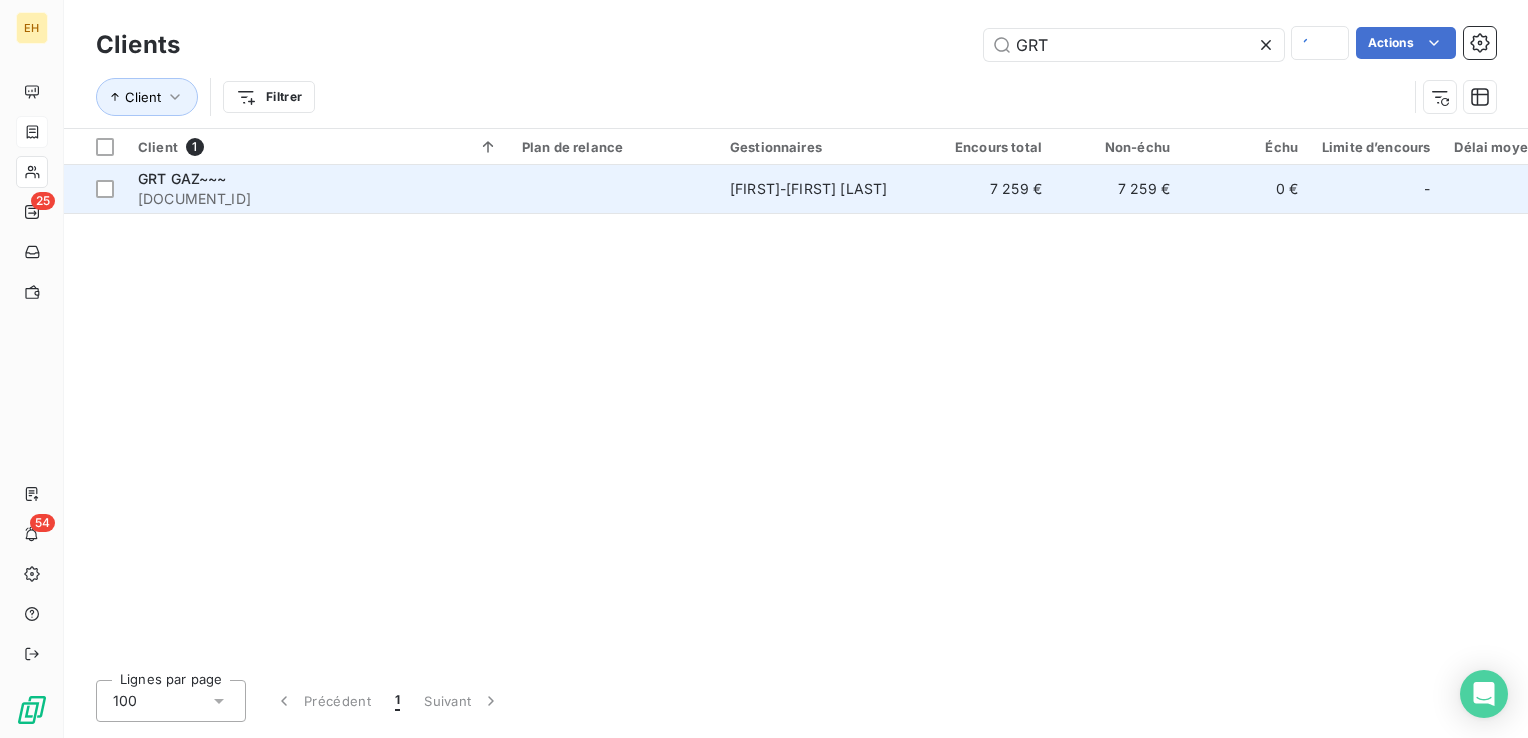 type on "GRT" 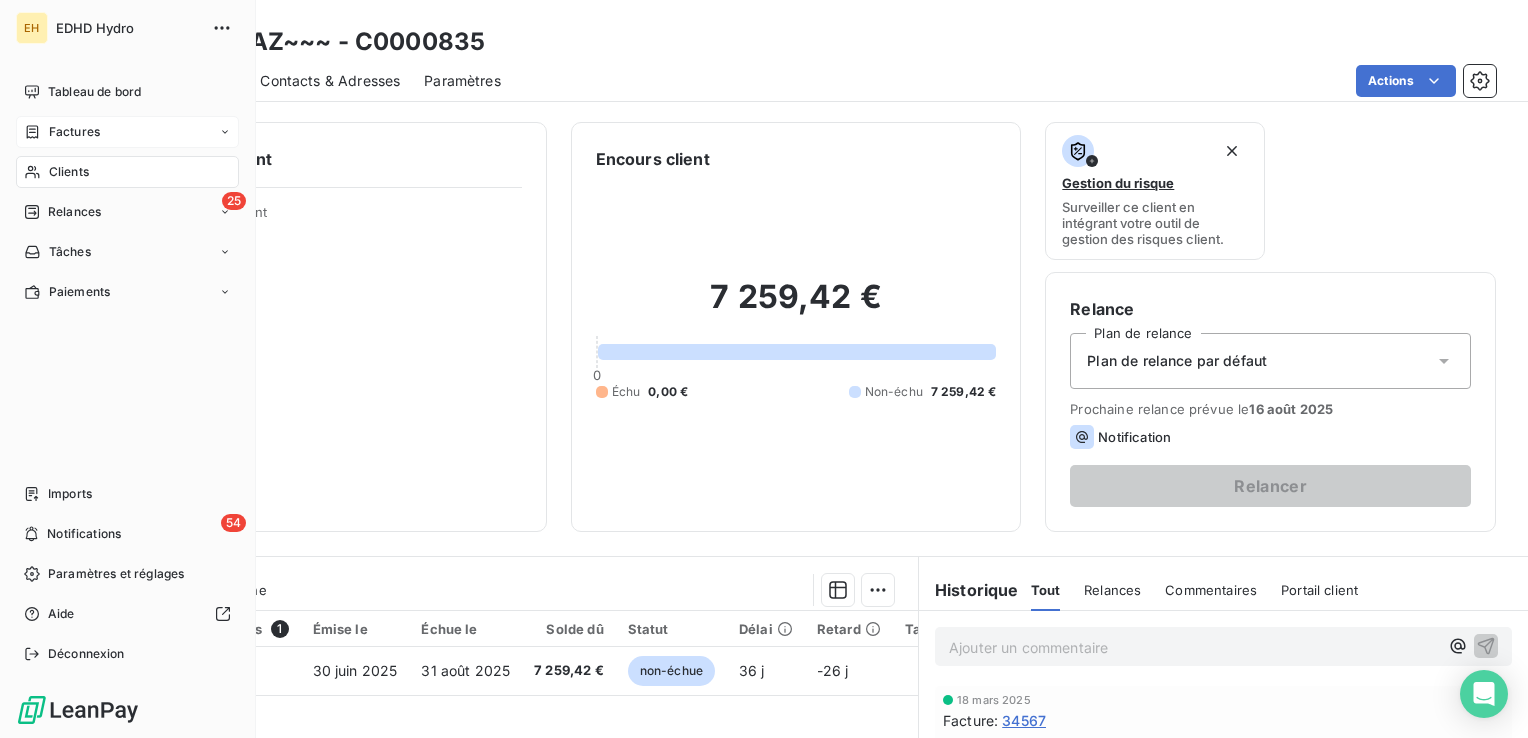 click on "Clients" at bounding box center [69, 172] 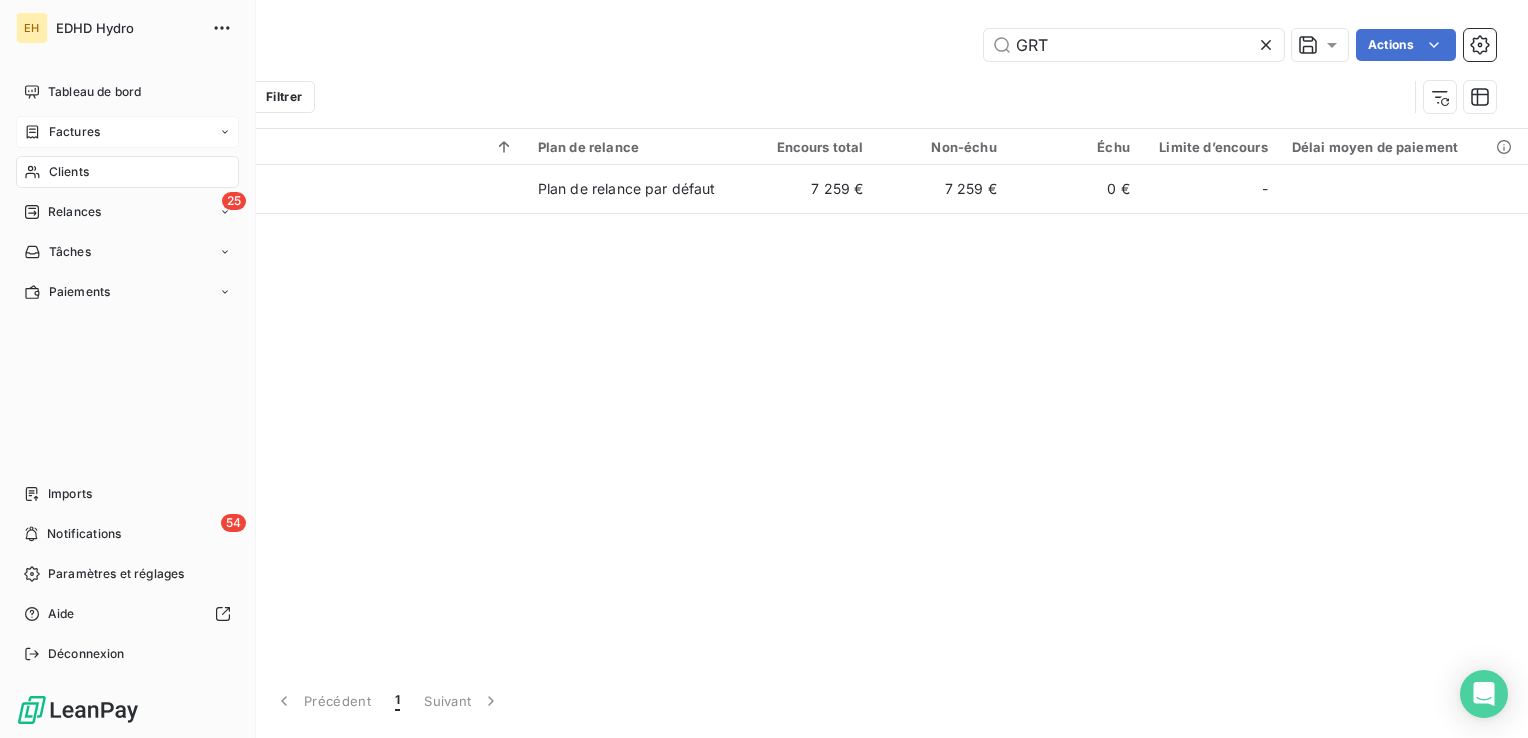 click on "Clients" at bounding box center (69, 172) 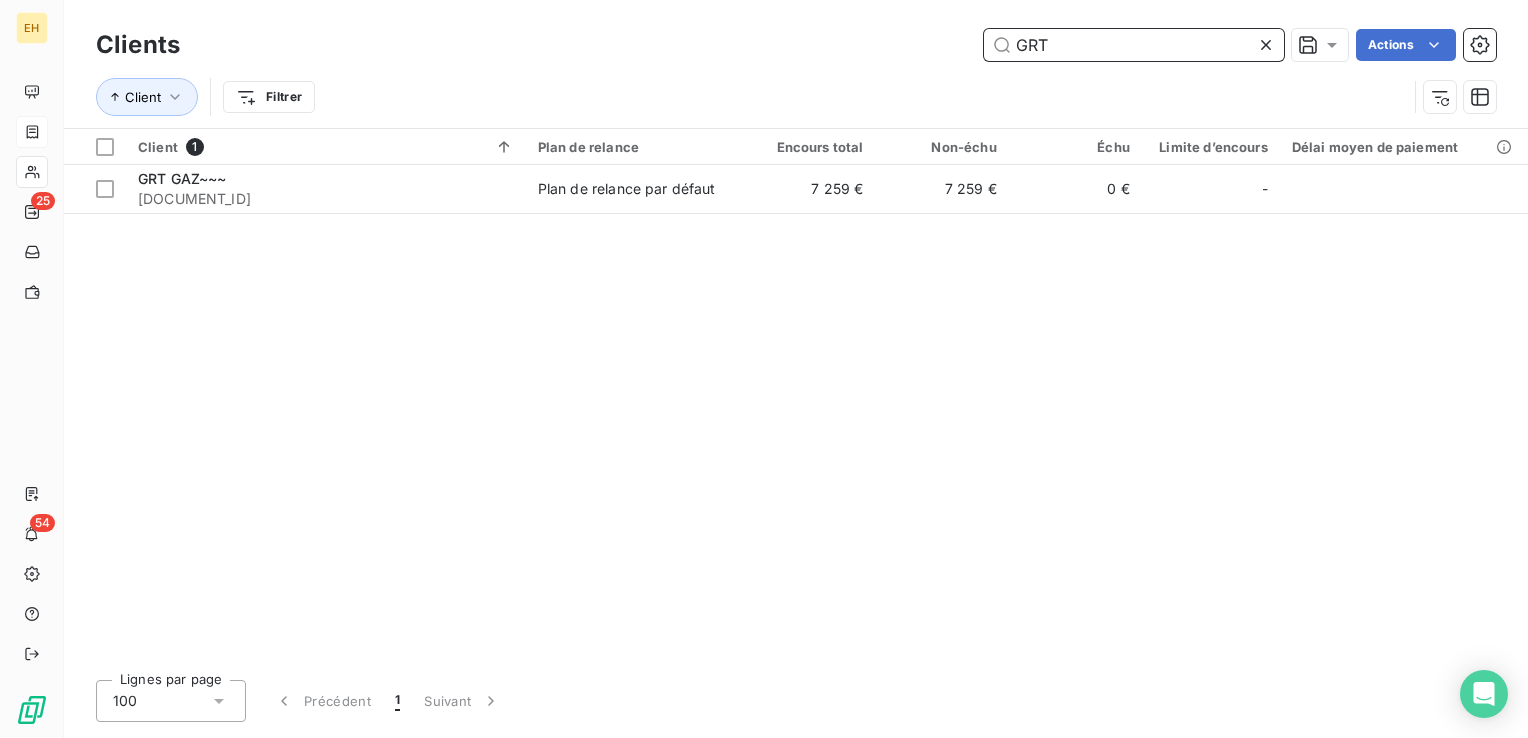 drag, startPoint x: 1056, startPoint y: 48, endPoint x: 840, endPoint y: 45, distance: 216.02083 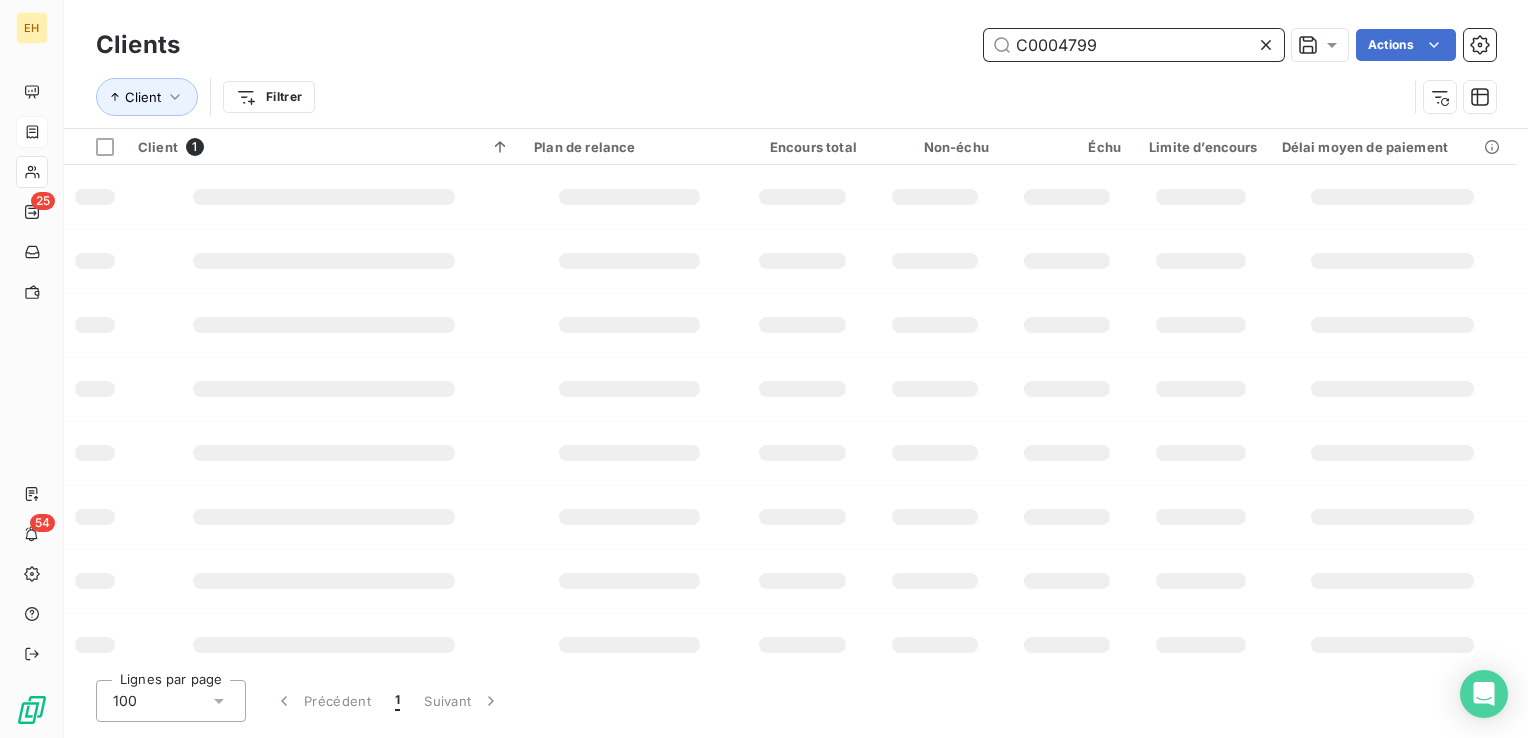 type on "C0004799" 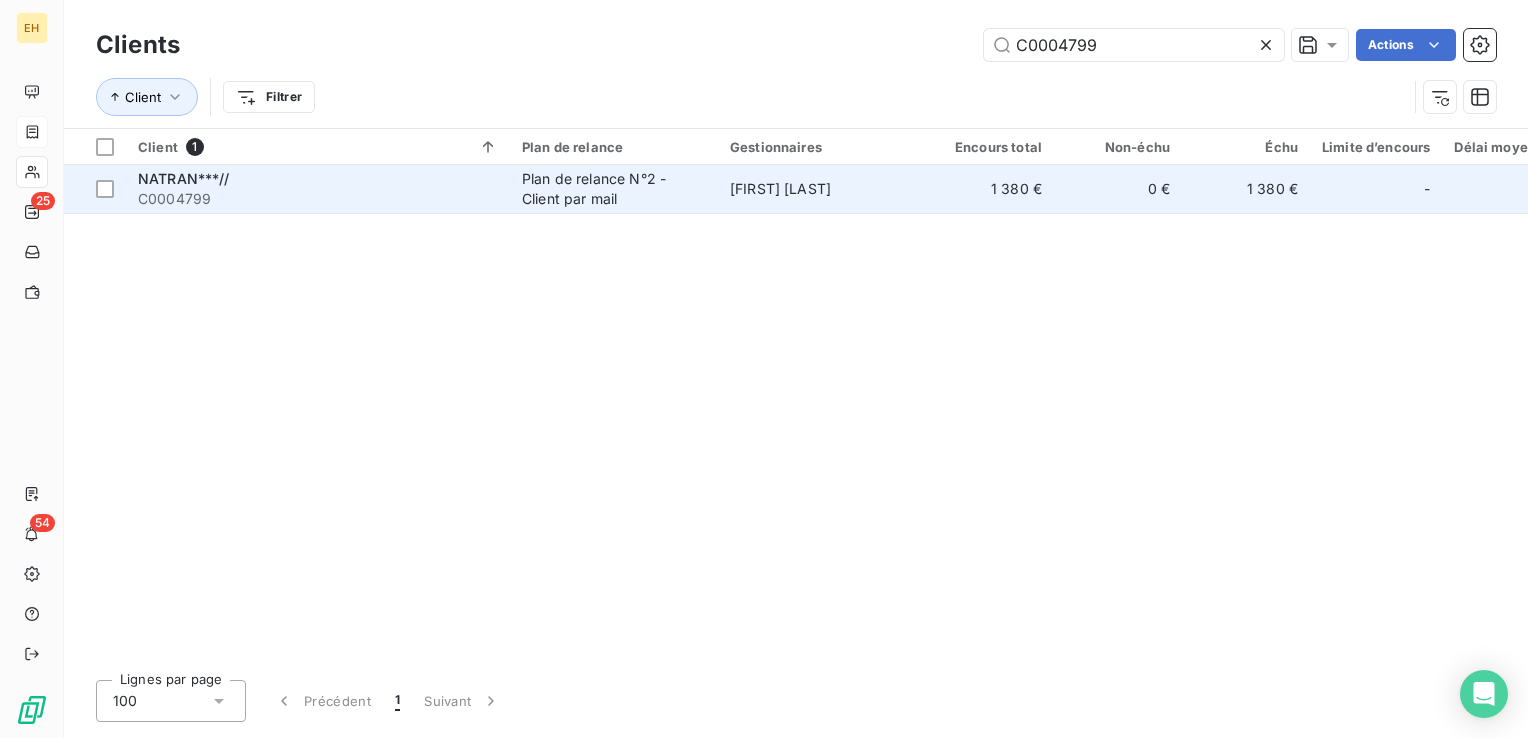 click on "Plan de relance N°2 - Client par mail" at bounding box center (614, 189) 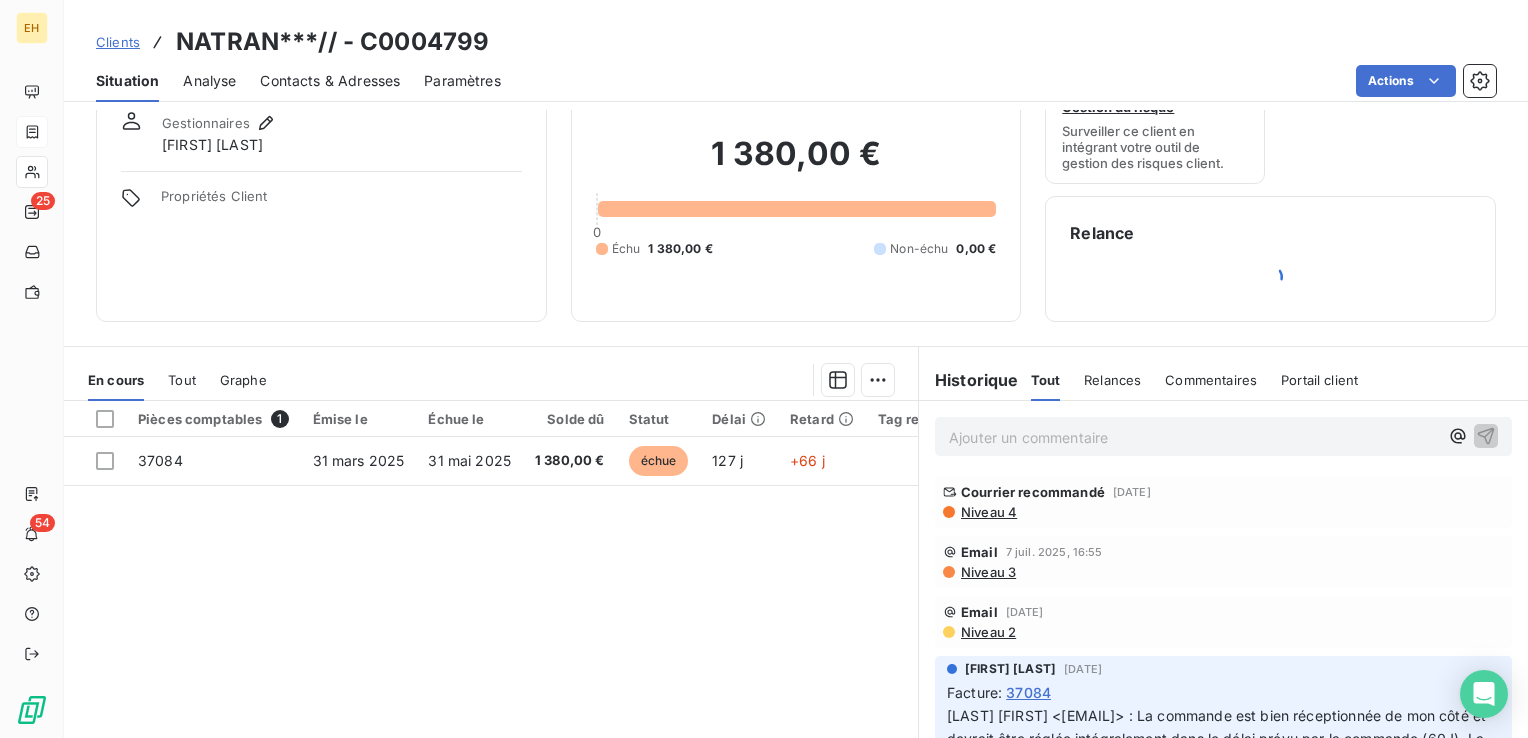 scroll, scrollTop: 182, scrollLeft: 0, axis: vertical 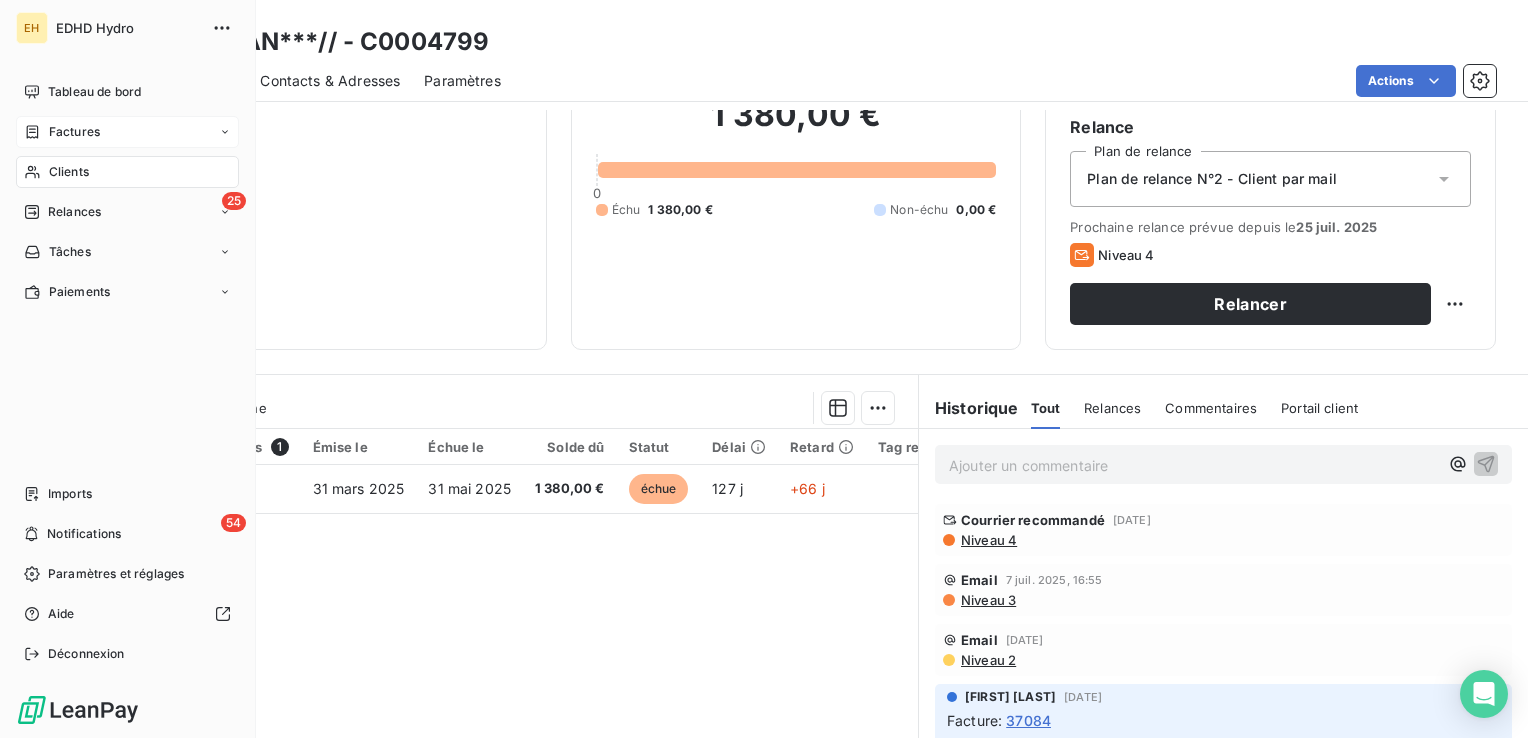 click on "Clients" at bounding box center (69, 172) 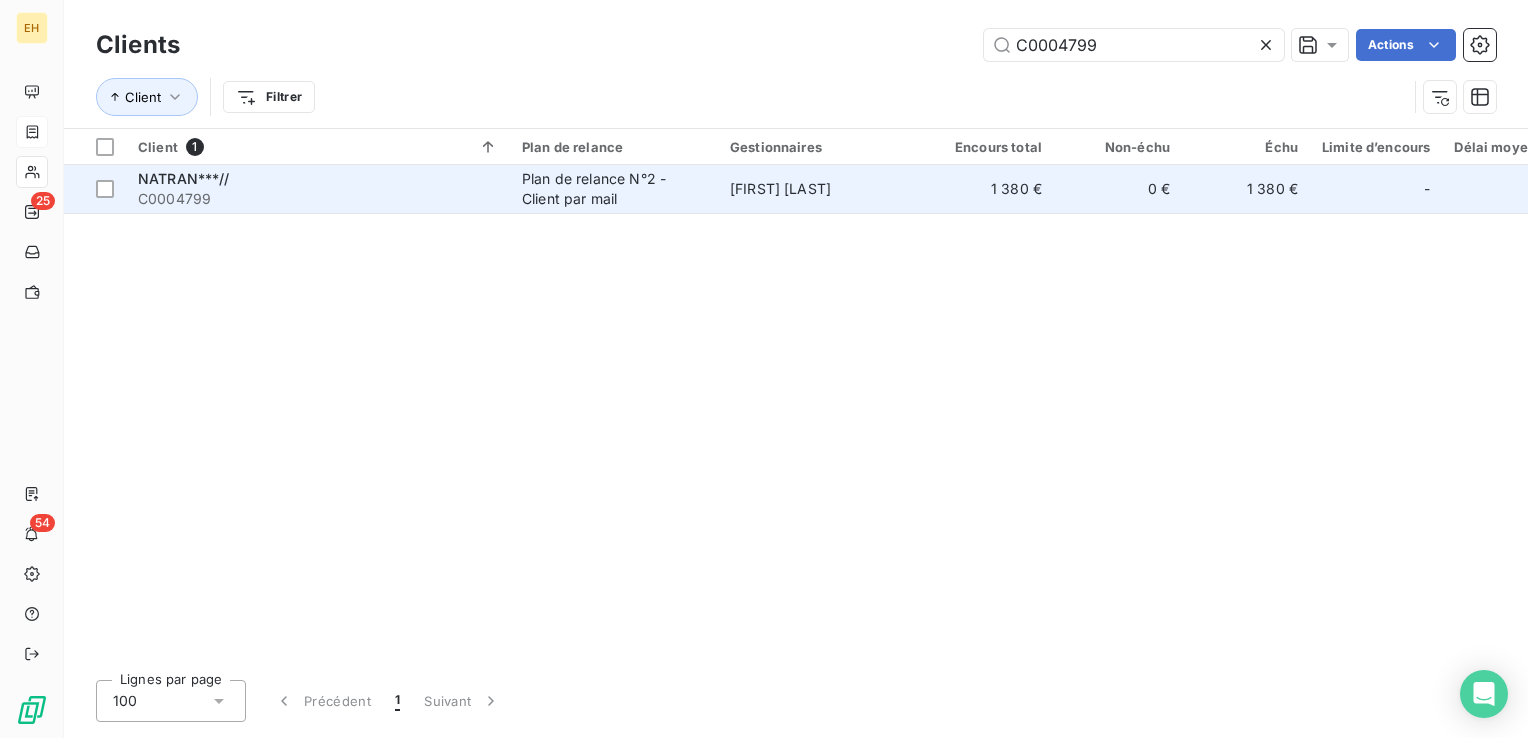 click on "C0004799" at bounding box center [318, 199] 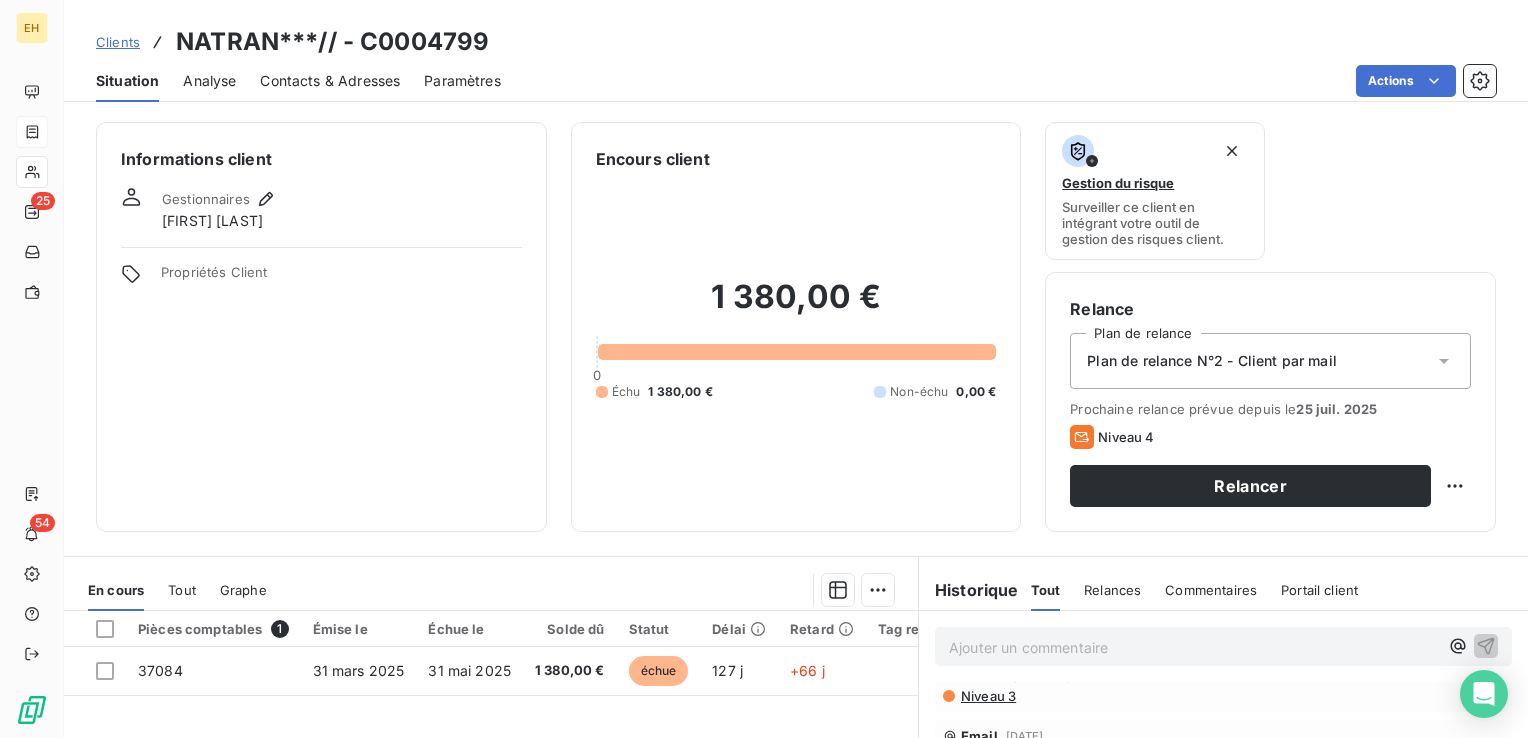 scroll, scrollTop: 108, scrollLeft: 0, axis: vertical 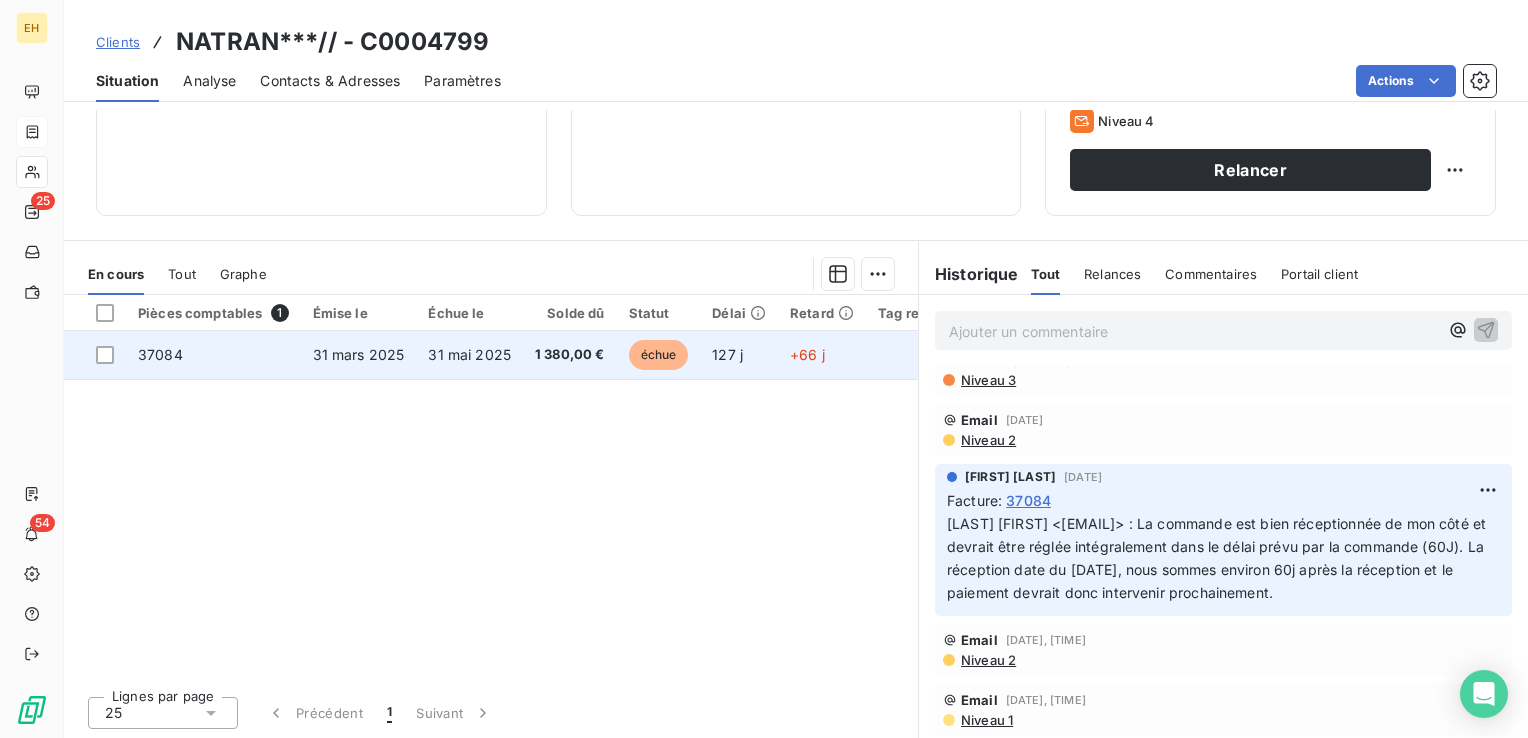 click on "31 mai 2025" at bounding box center (469, 354) 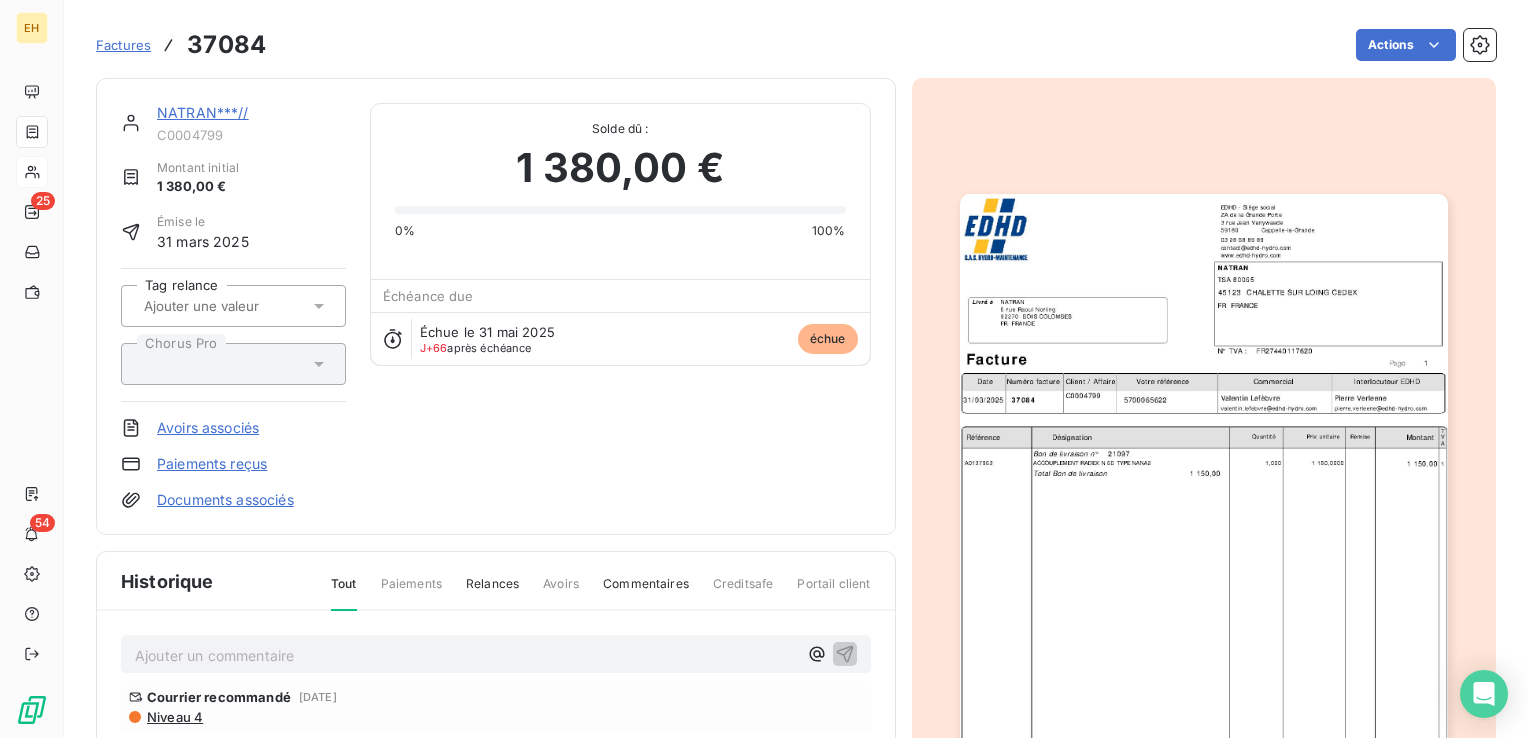 click on "Ajouter un commentaire ﻿" at bounding box center [466, 655] 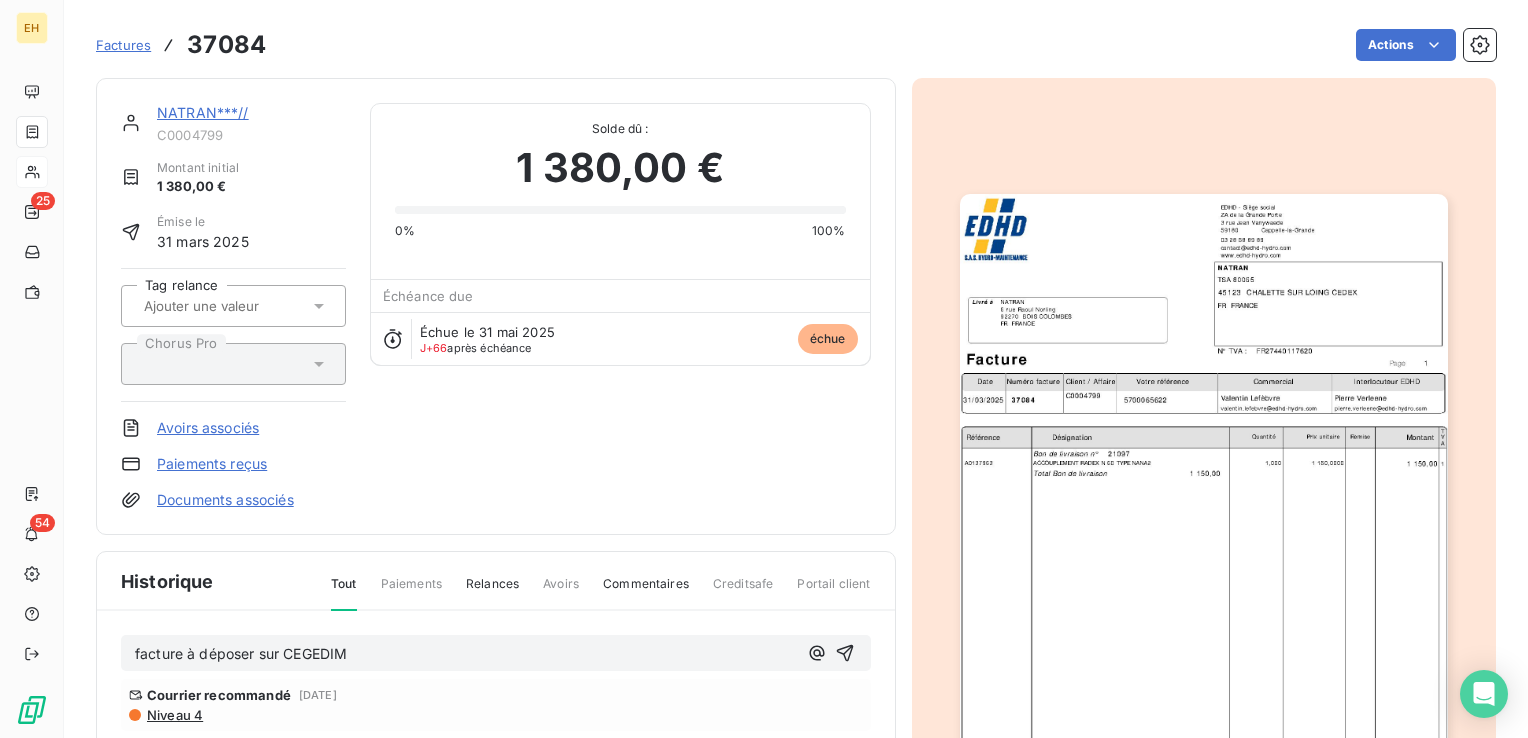 click on "NATRAN***//" at bounding box center [203, 112] 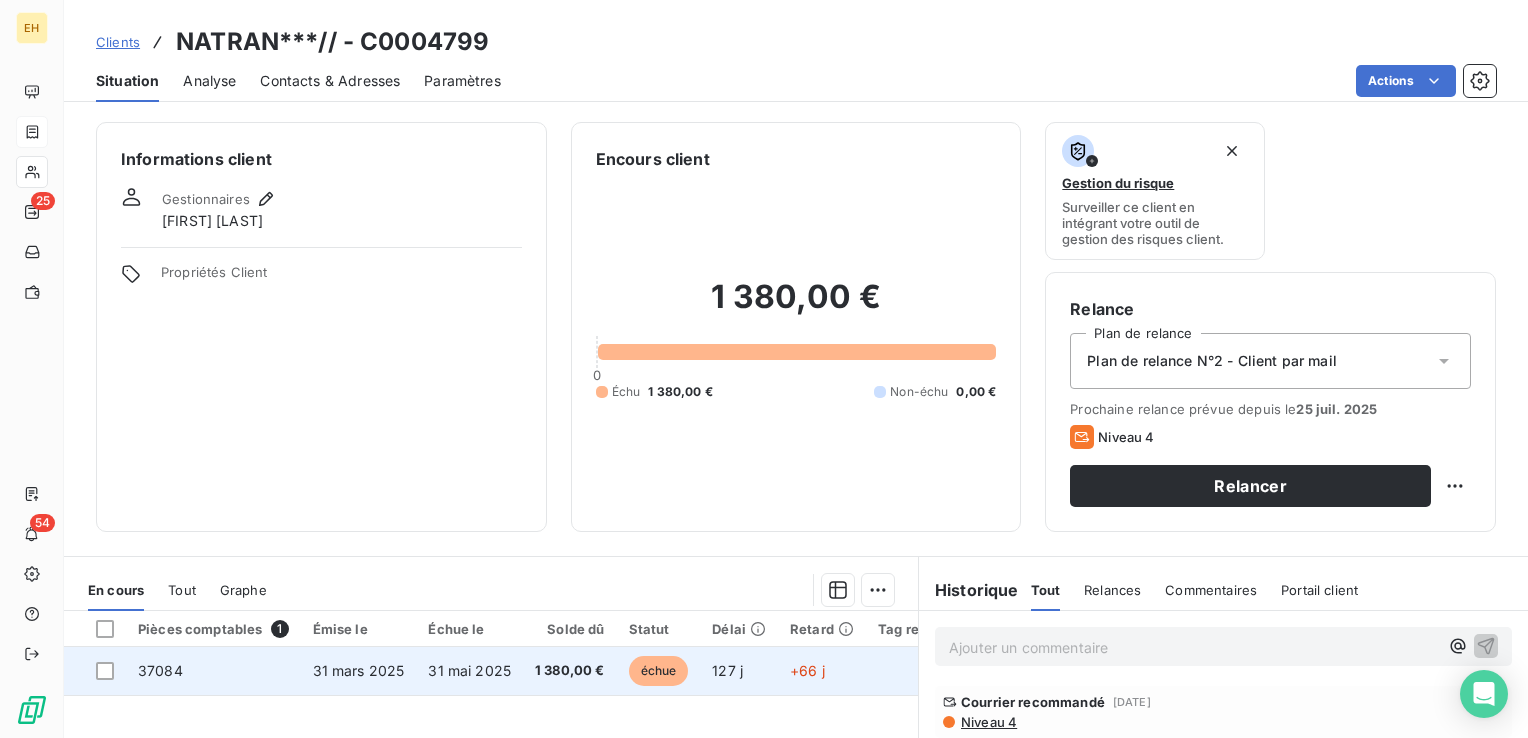 click on "1 380,00 €" at bounding box center [570, 671] 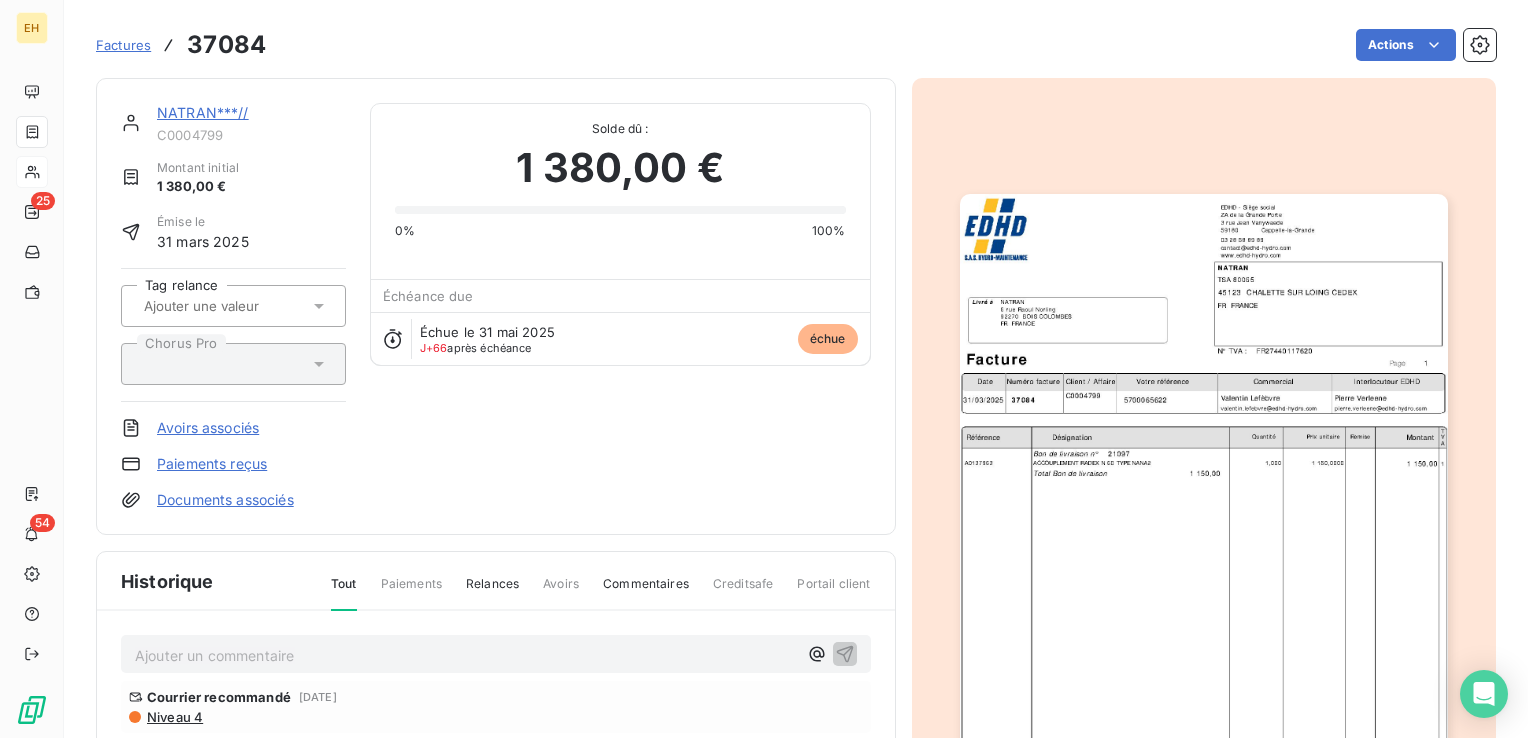 click on "Ajouter un commentaire ﻿" at bounding box center [466, 655] 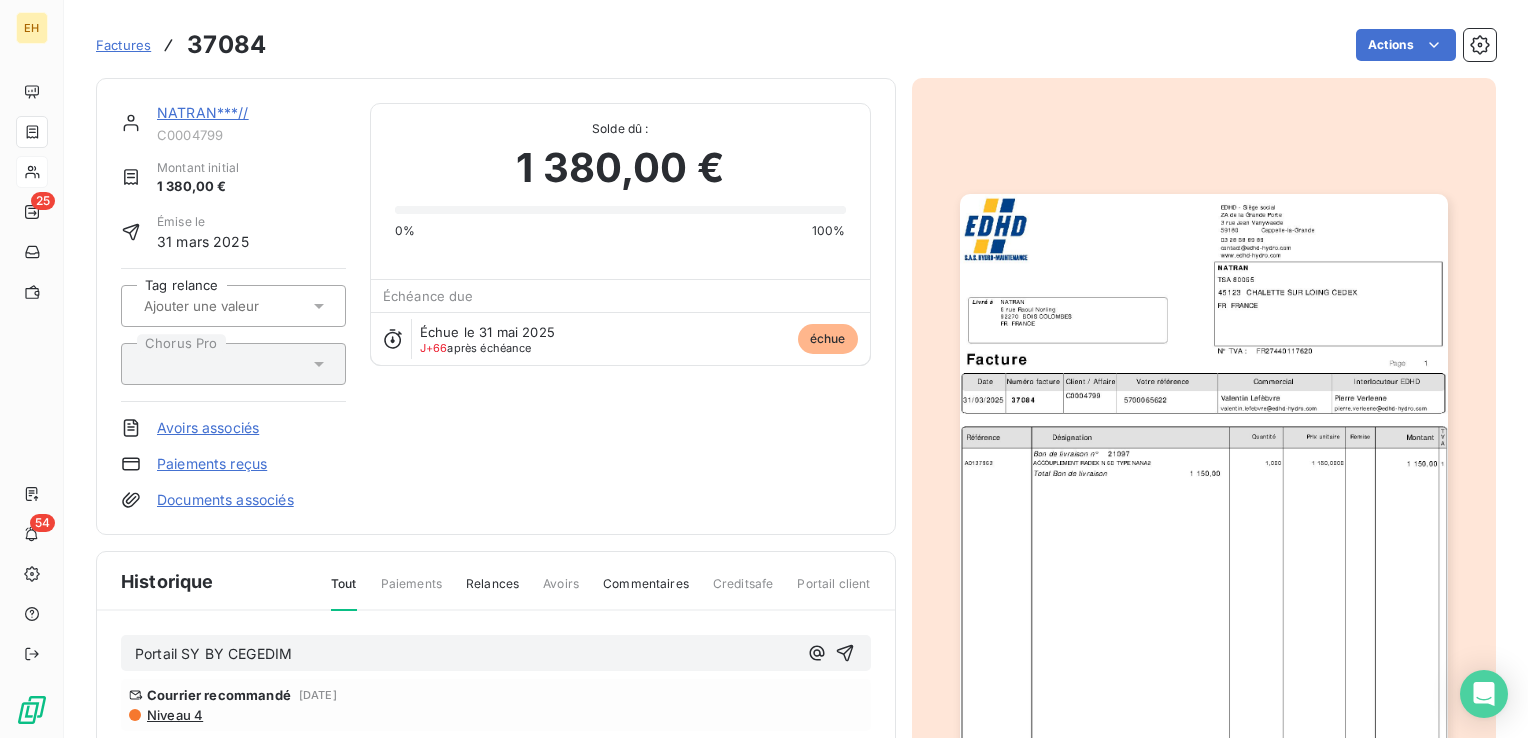 click on "Portail SY BY CEGEDIM" at bounding box center (213, 653) 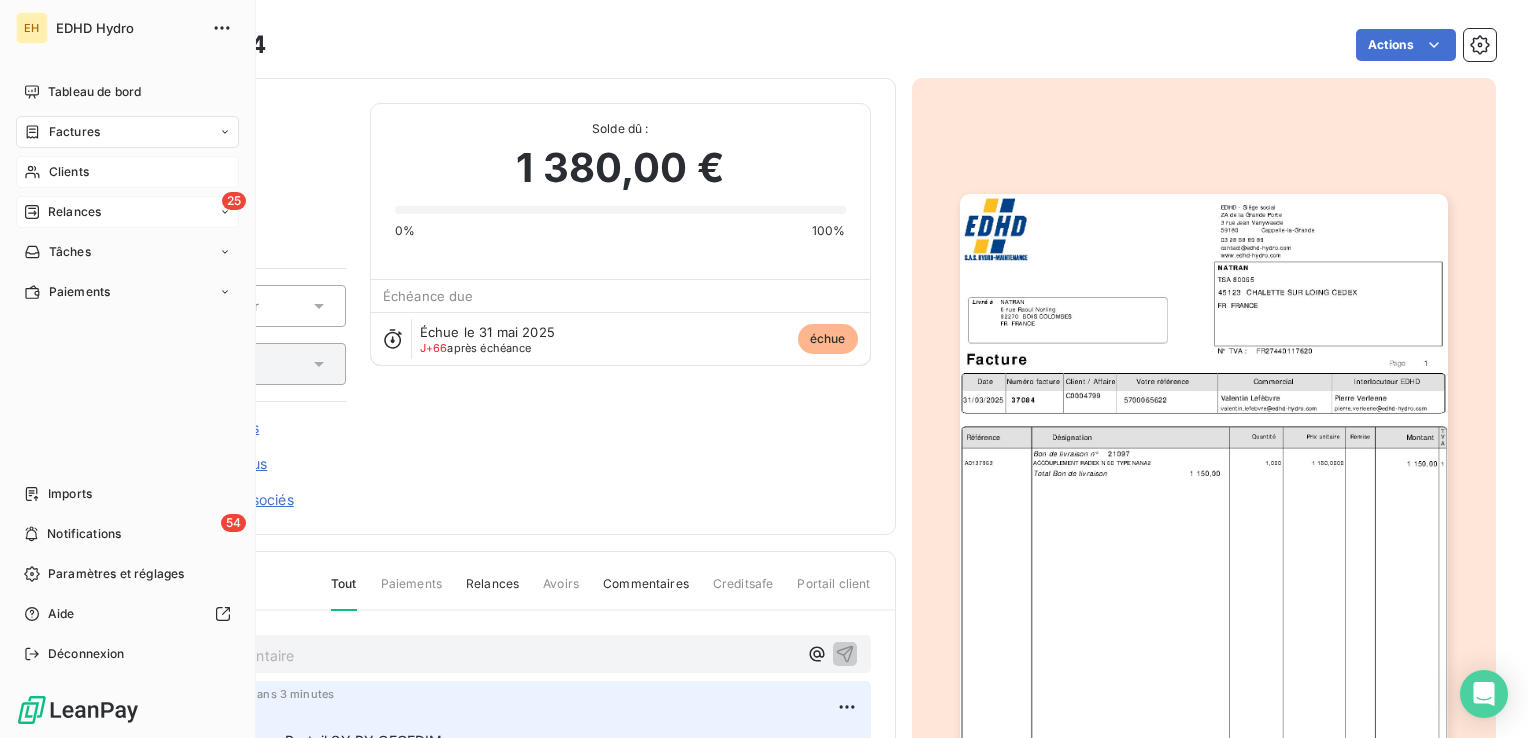 click on "Relances" at bounding box center [74, 212] 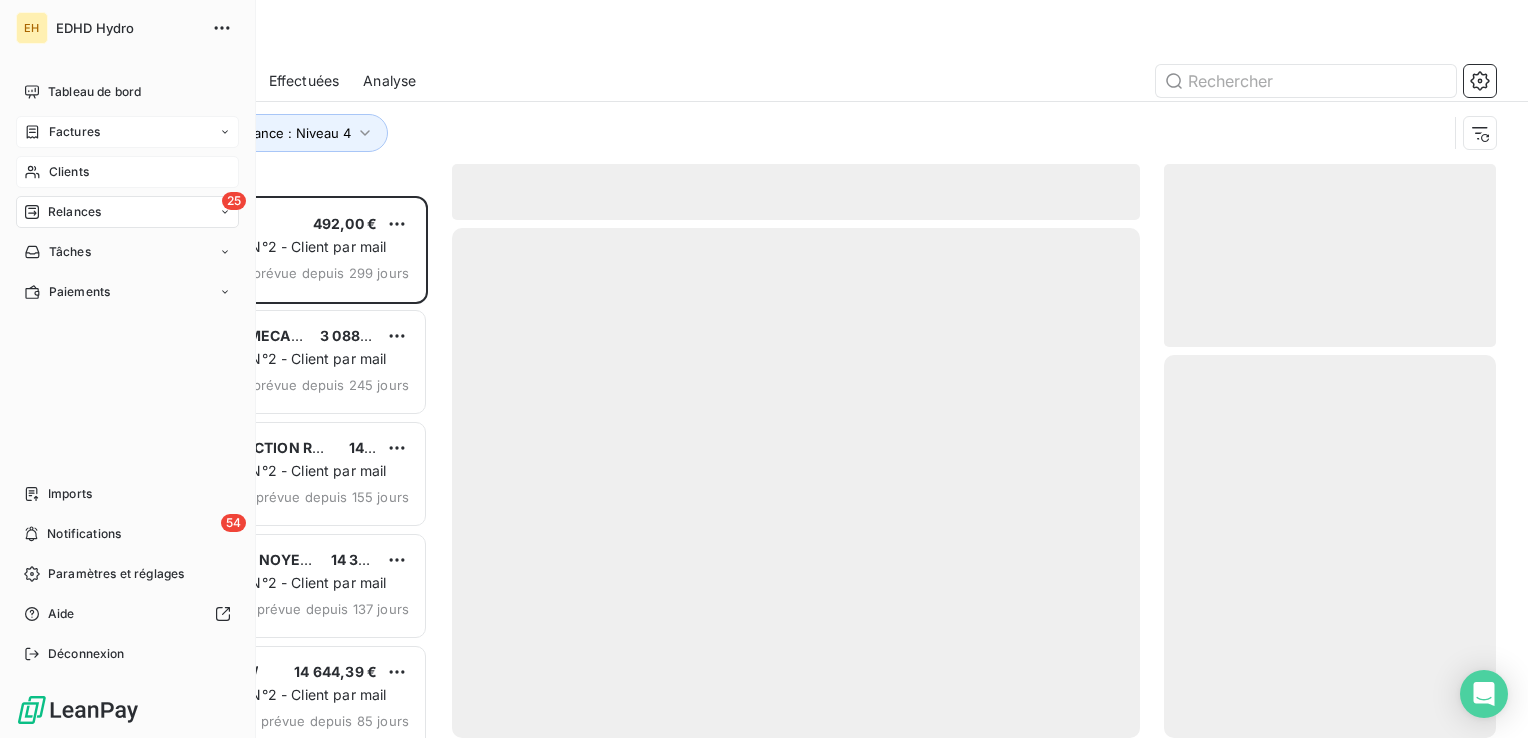 scroll, scrollTop: 16, scrollLeft: 16, axis: both 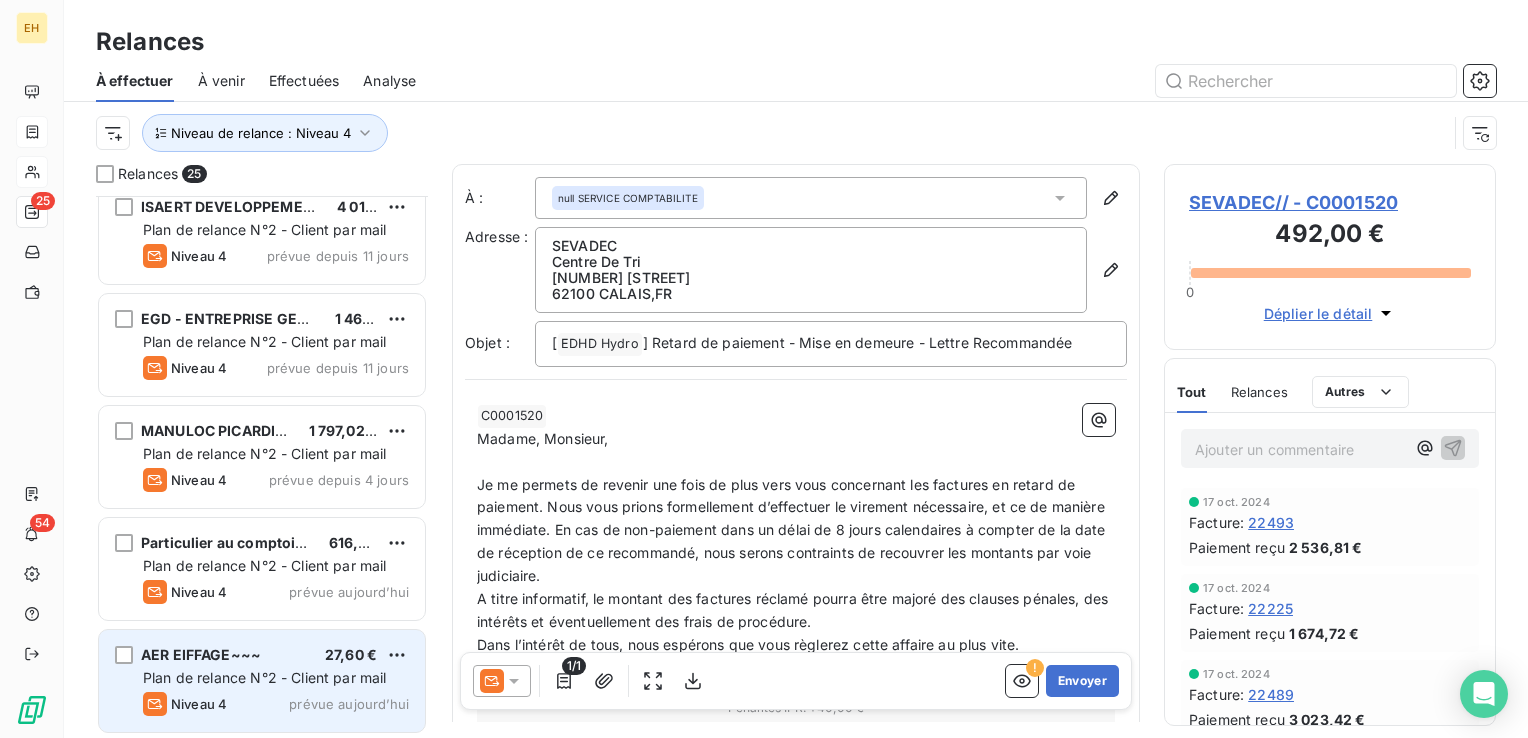click on "[COMPANY]~~~ [PRICE] Plan de relance N°2 - Client par mail  Niveau 4 prévue aujourd’hui" at bounding box center [262, 681] 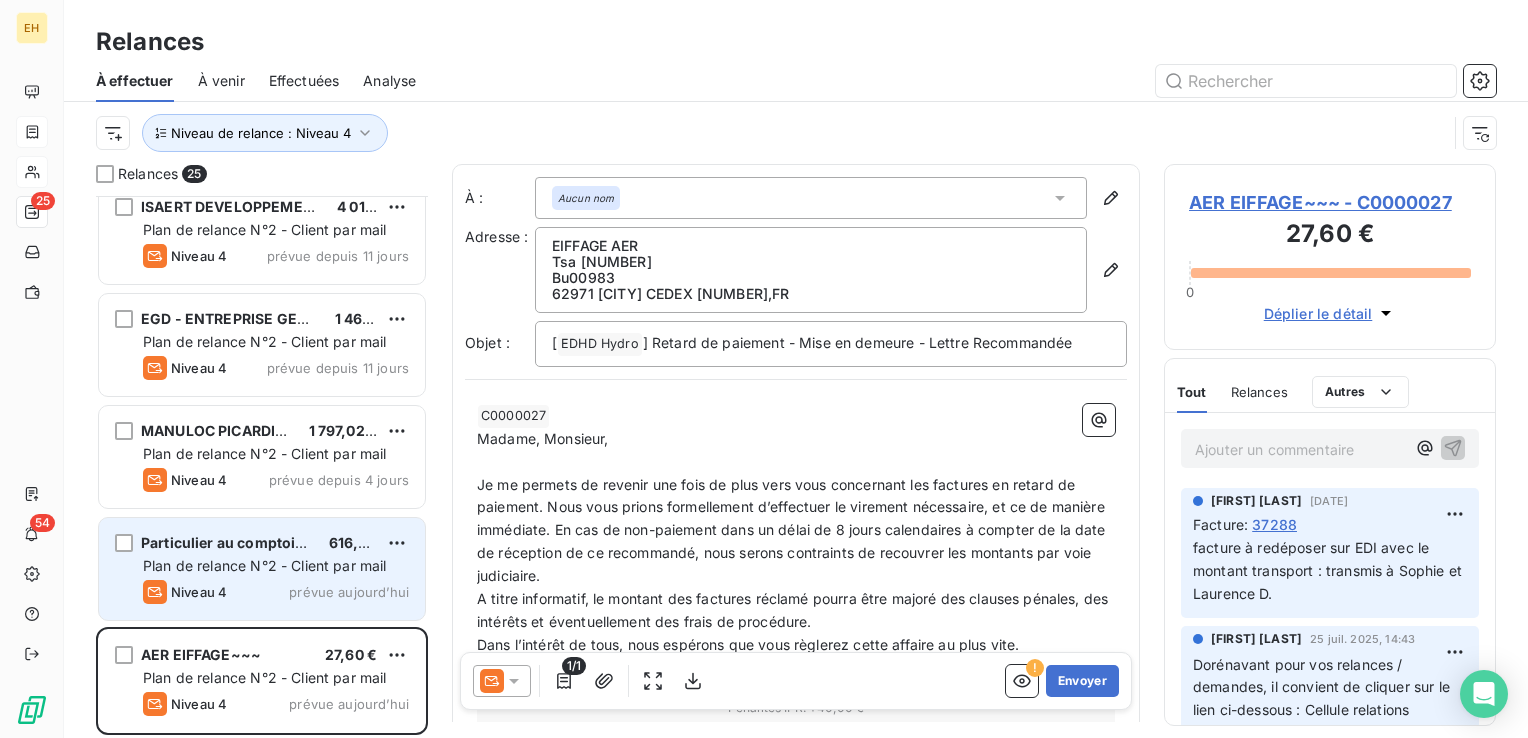 click on "Particulier au comptoir - [CITY] [PRICE] Plan de relance N°2 - Client par mail  Niveau 4 prévue aujourd’hui" at bounding box center (262, 569) 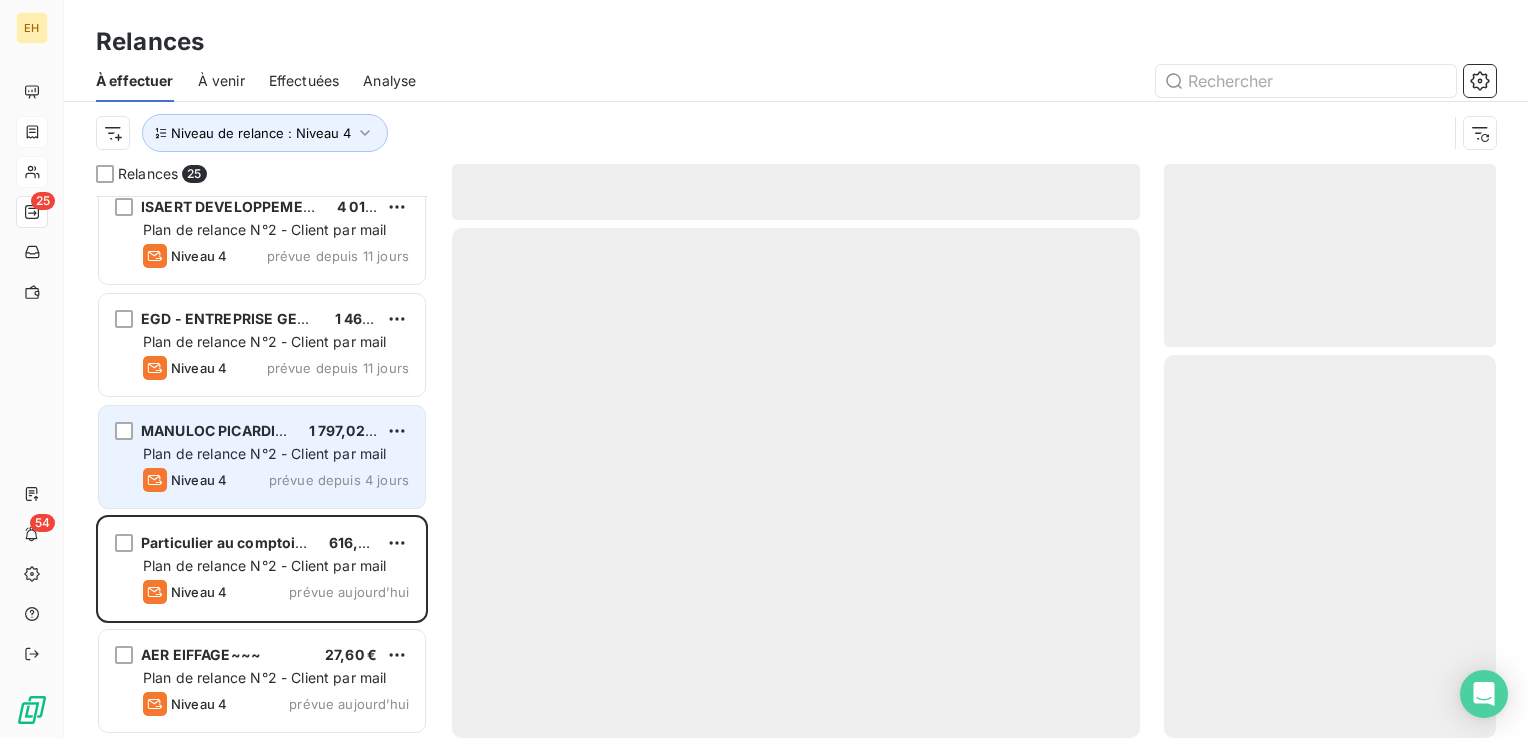 drag, startPoint x: 269, startPoint y: 458, endPoint x: 256, endPoint y: 427, distance: 33.61547 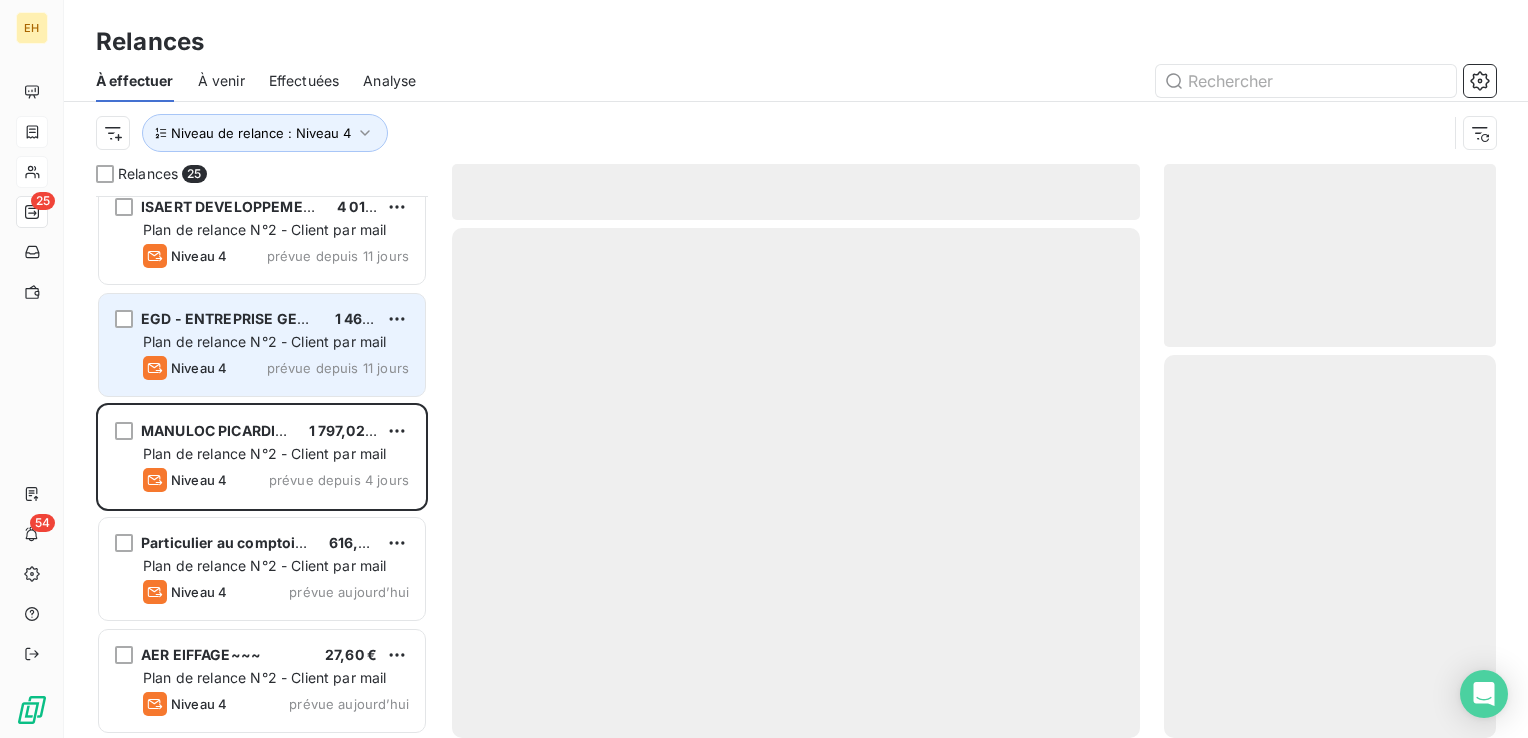 drag, startPoint x: 244, startPoint y: 363, endPoint x: 241, endPoint y: 347, distance: 16.27882 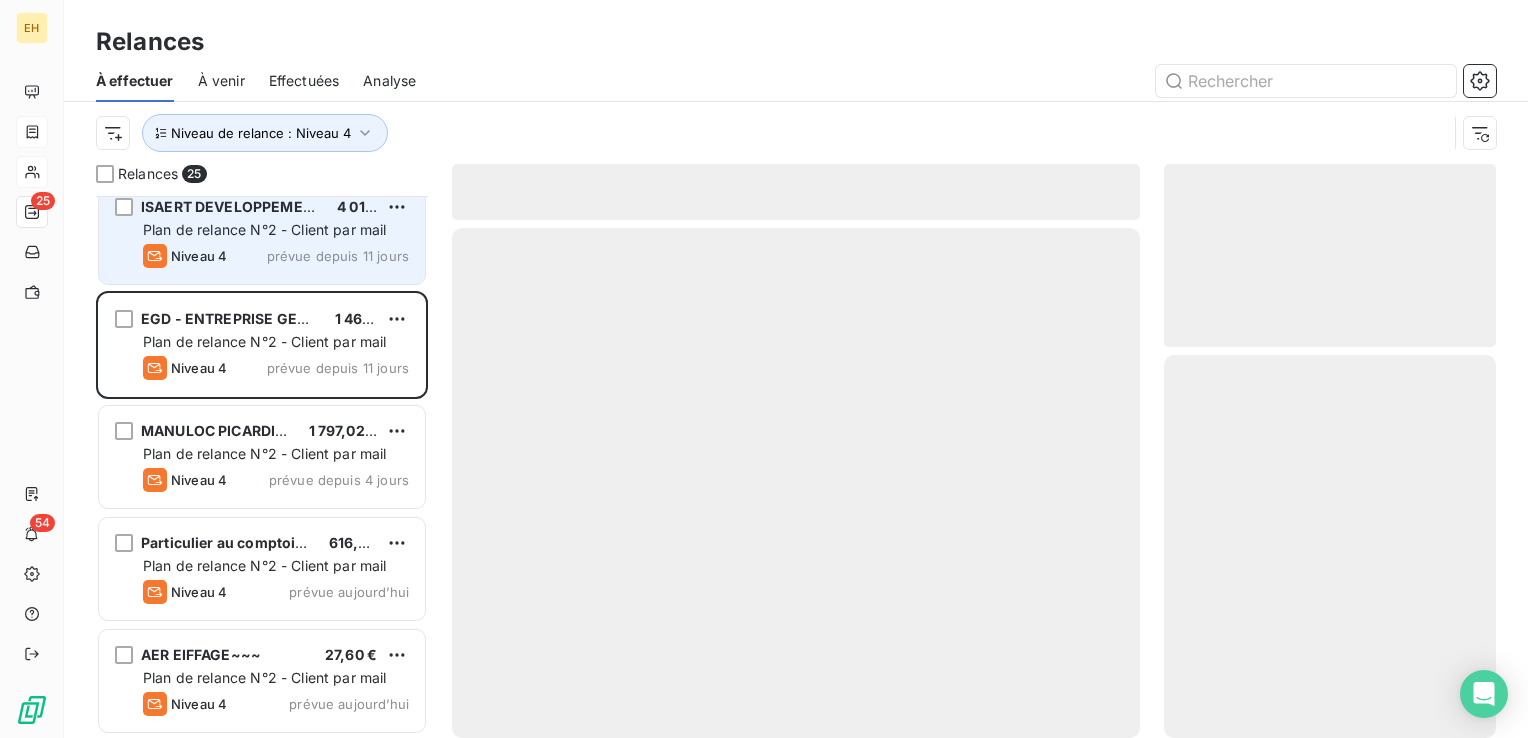 click on "Plan de relance N°2 - Client par mail" at bounding box center [265, 229] 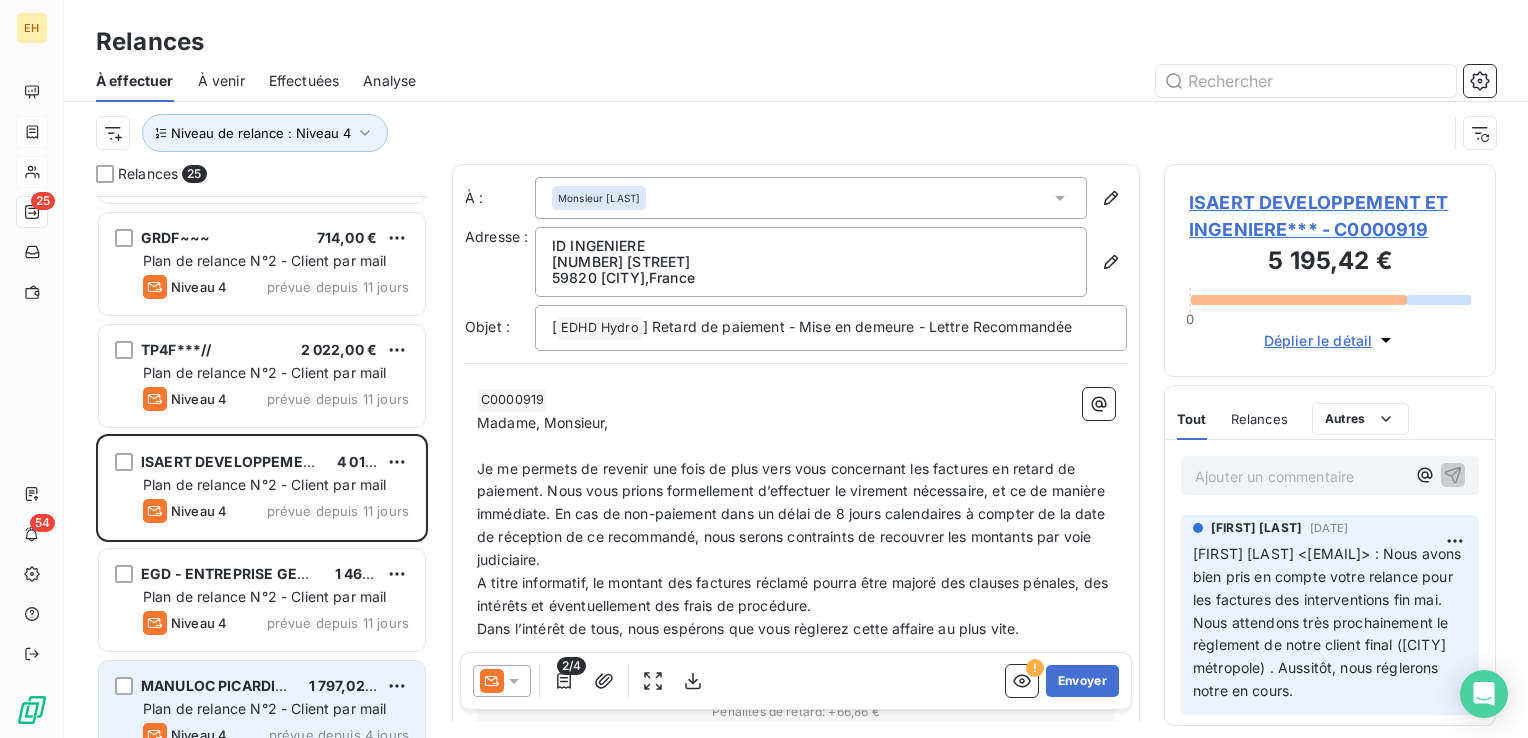 scroll, scrollTop: 1958, scrollLeft: 0, axis: vertical 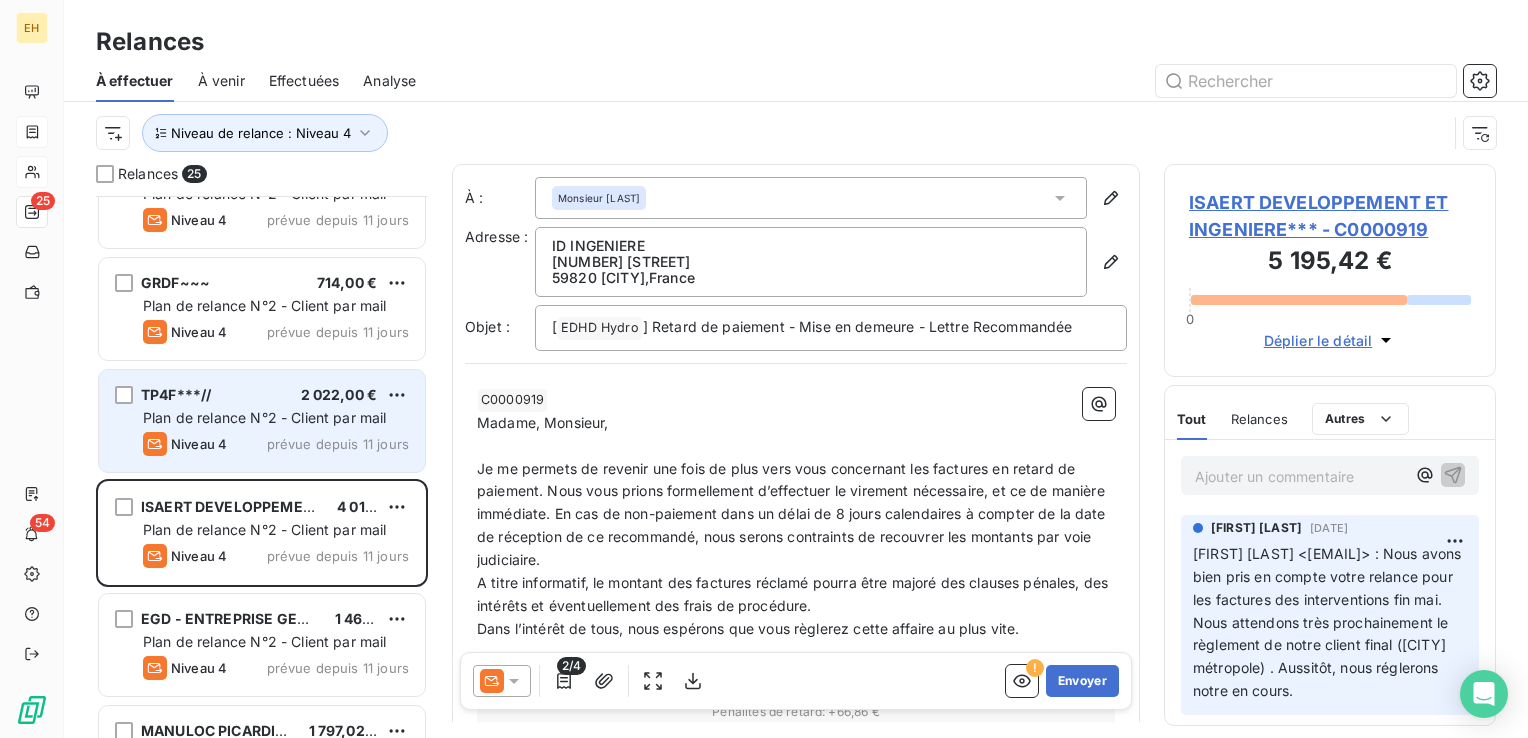click on "prévue depuis 11 jours" at bounding box center [338, 444] 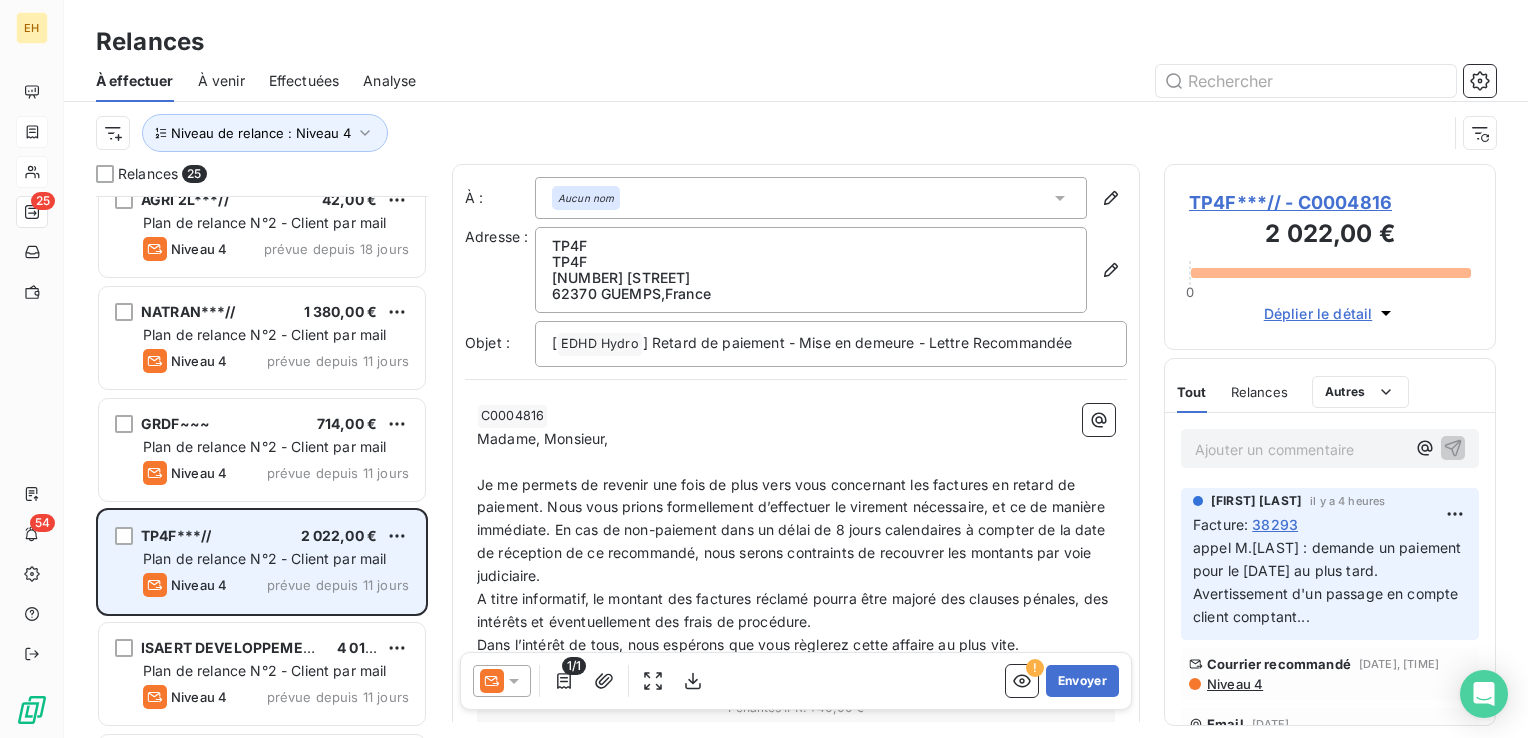 scroll, scrollTop: 1758, scrollLeft: 0, axis: vertical 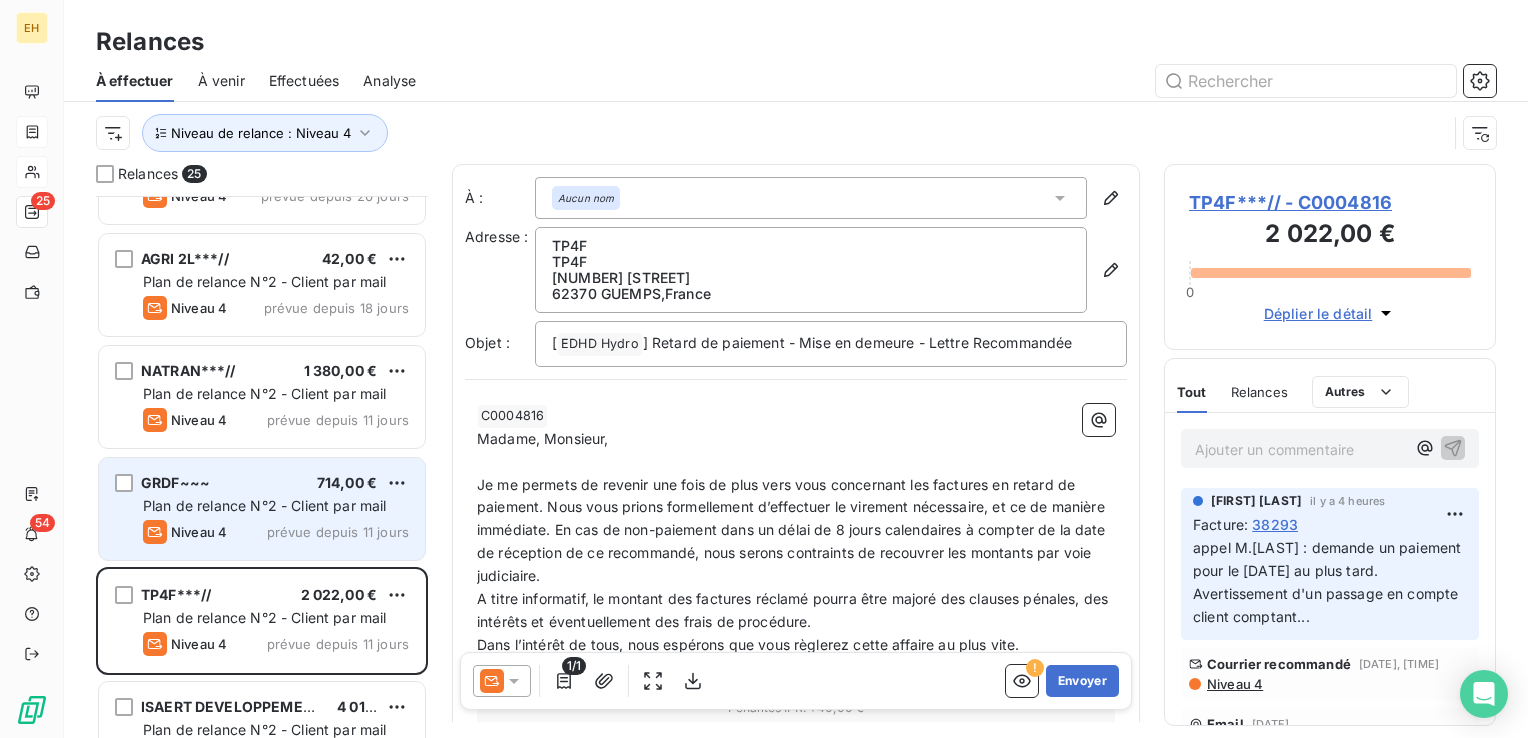 click on "Plan de relance N°2 - Client par mail" at bounding box center [276, 506] 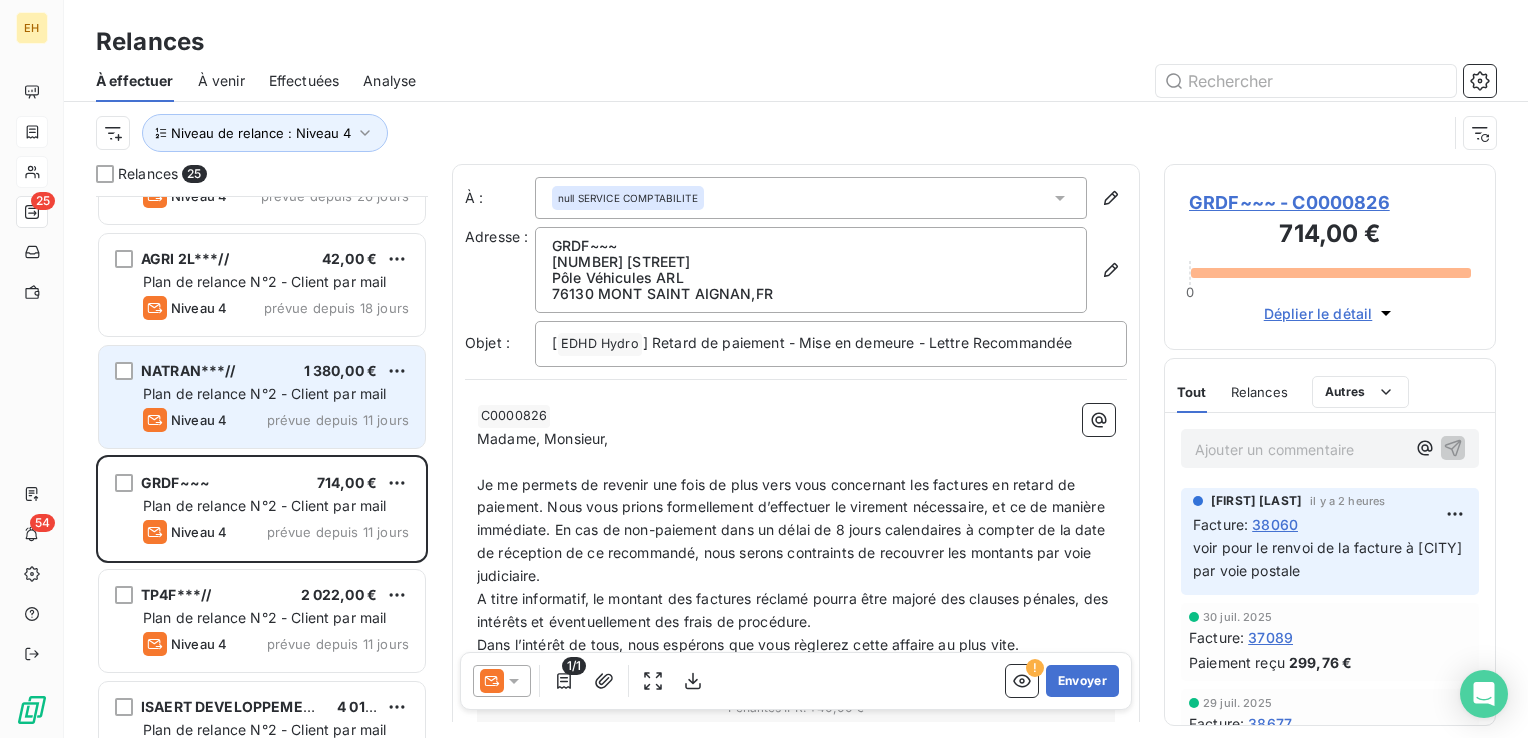 click on "prévue depuis 11 jours" at bounding box center [338, 420] 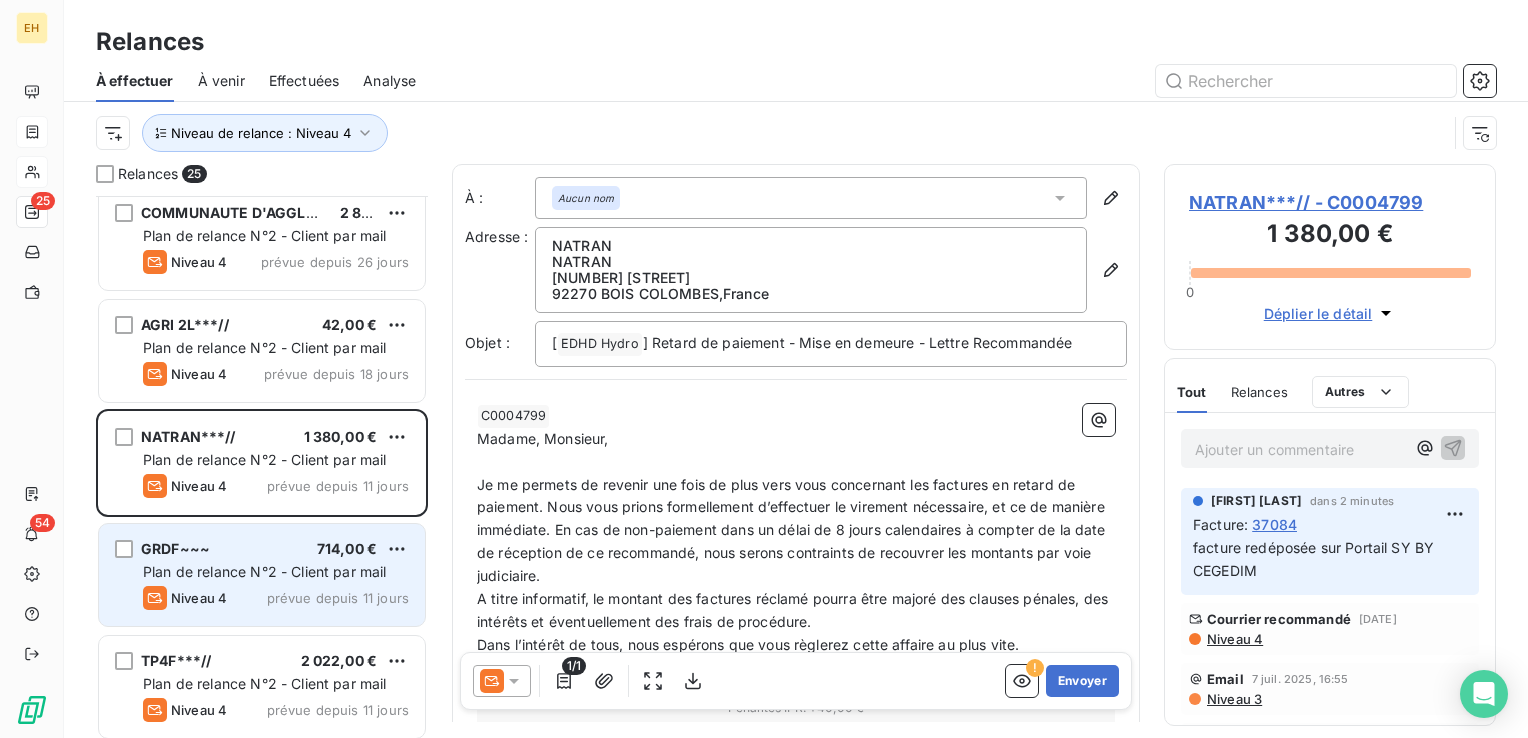 scroll, scrollTop: 1658, scrollLeft: 0, axis: vertical 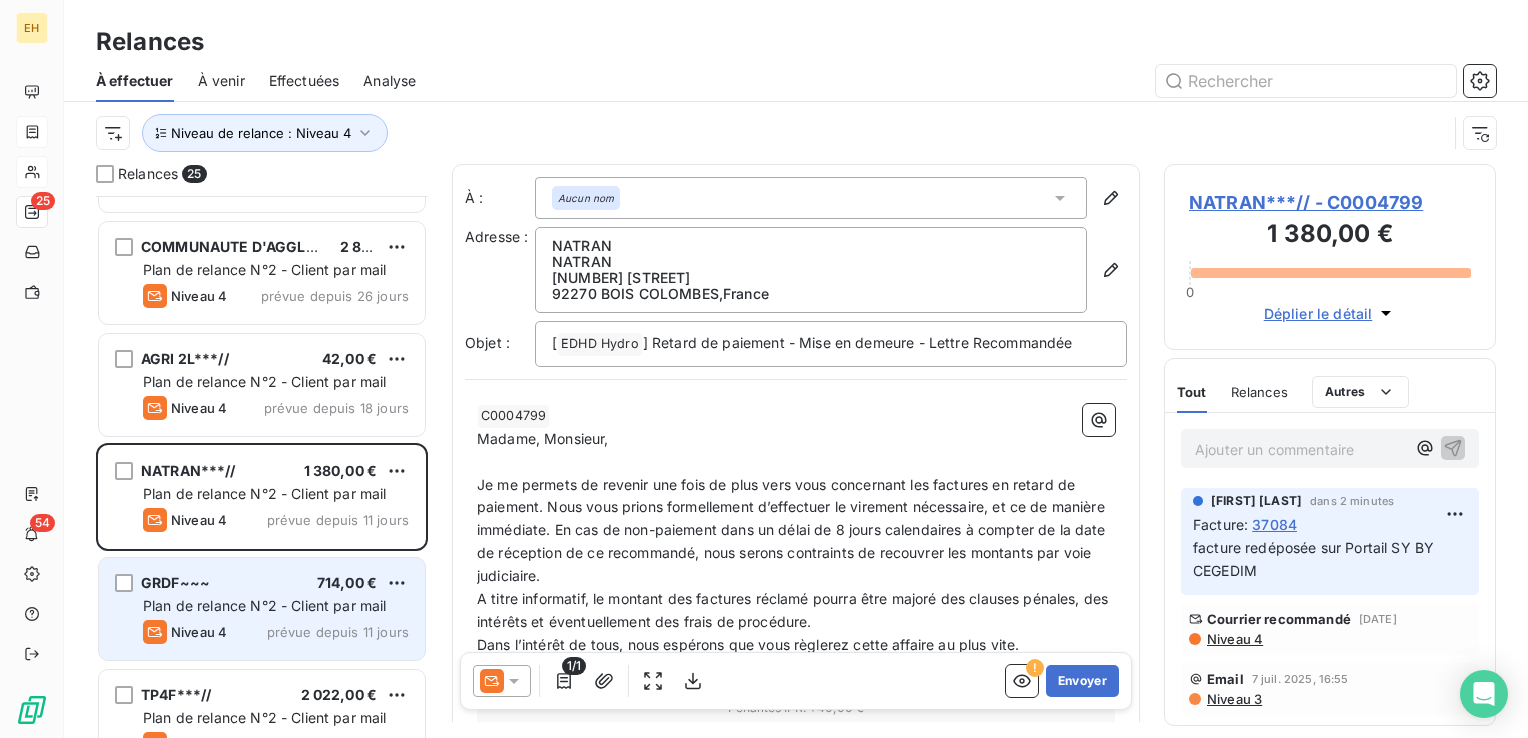 click on "714,00 €" at bounding box center [347, 583] 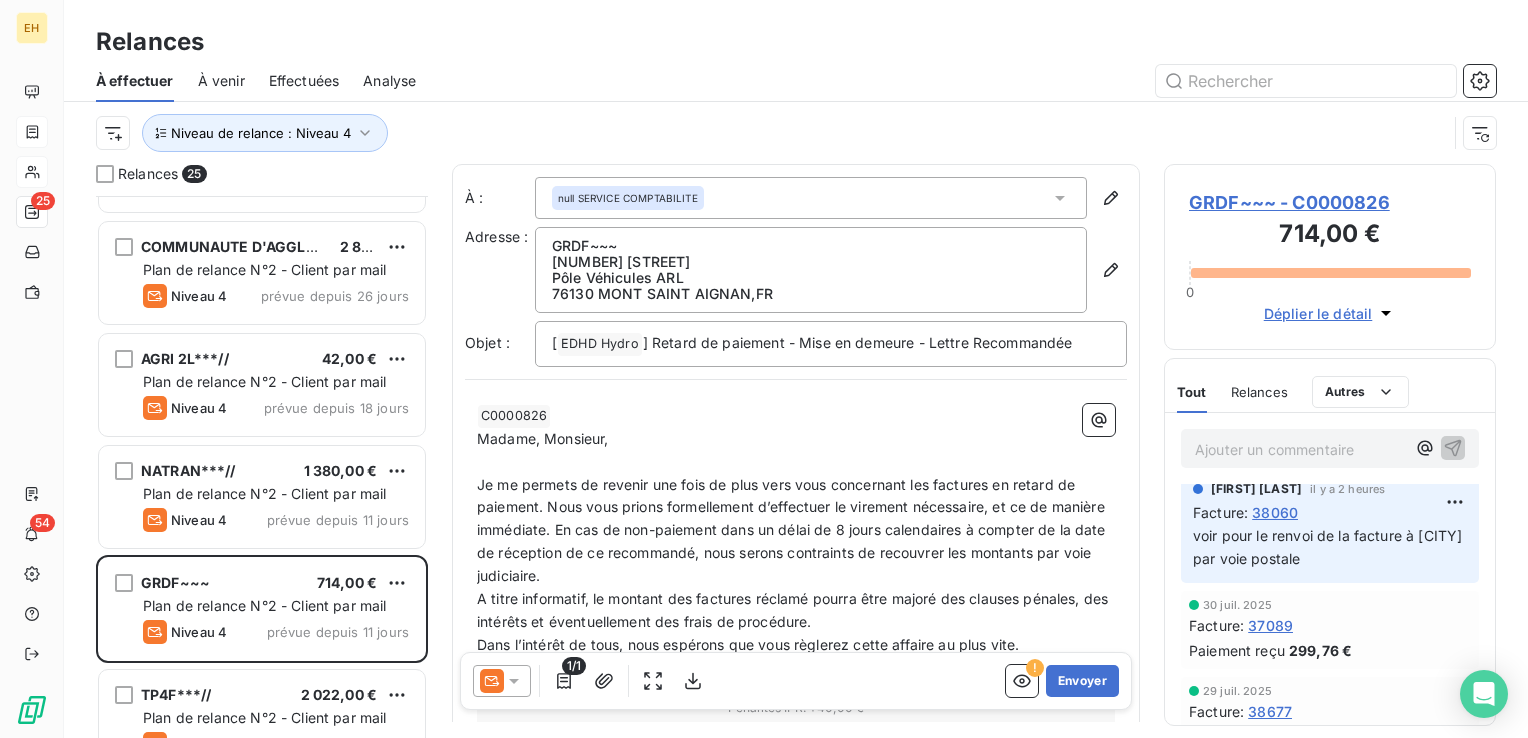 scroll, scrollTop: 0, scrollLeft: 0, axis: both 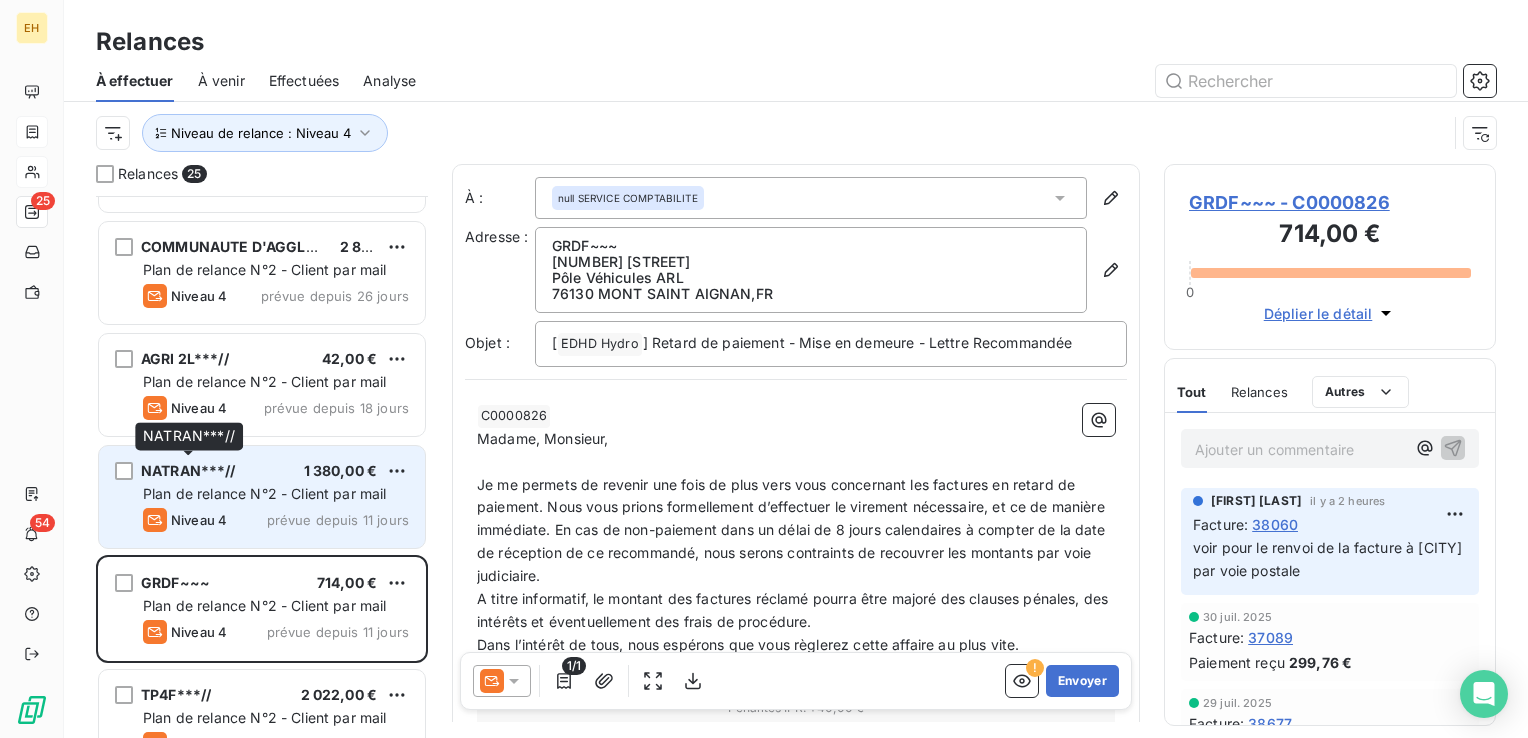 click on "NATRAN***//" at bounding box center [188, 470] 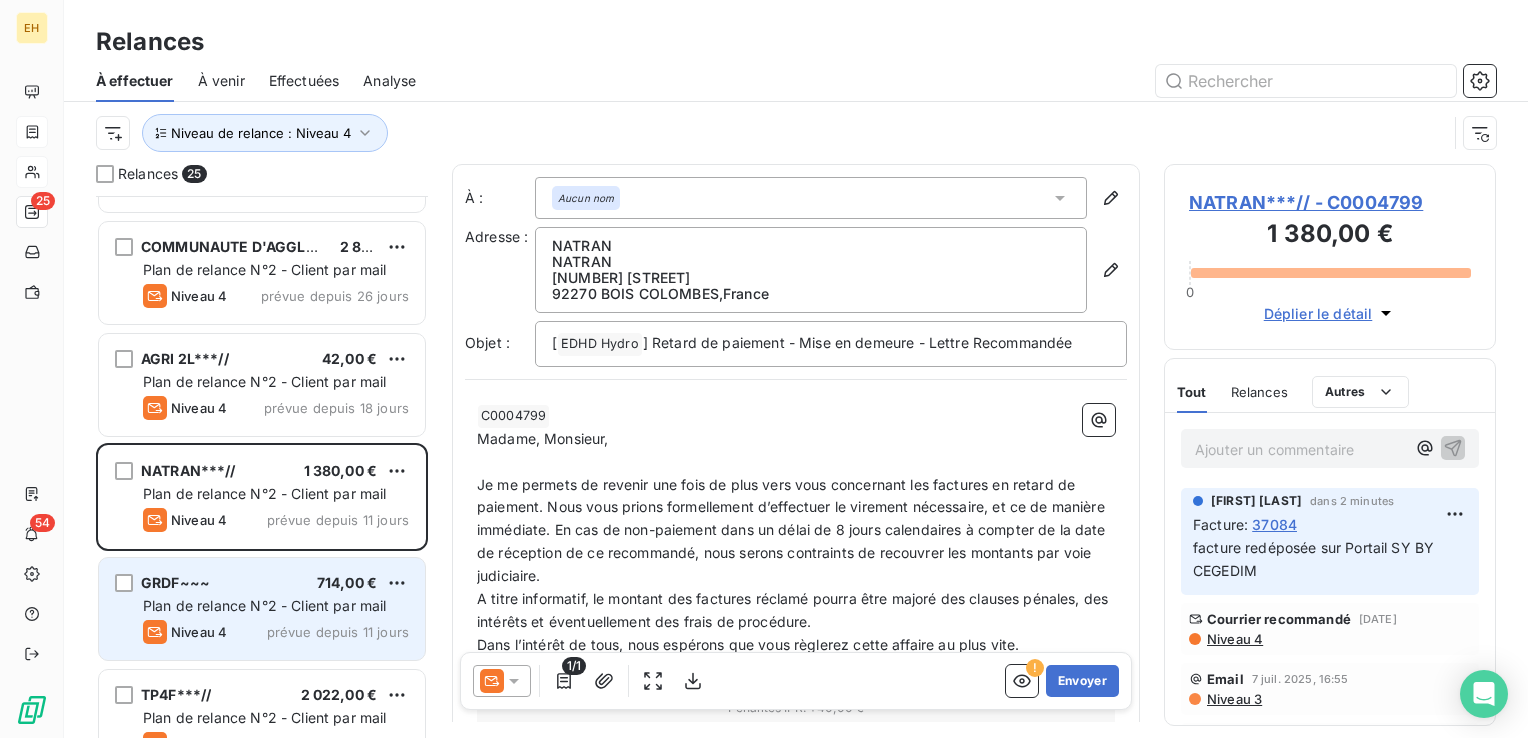 click on "[COMPANY]~~~ [PRICE]" at bounding box center (276, 583) 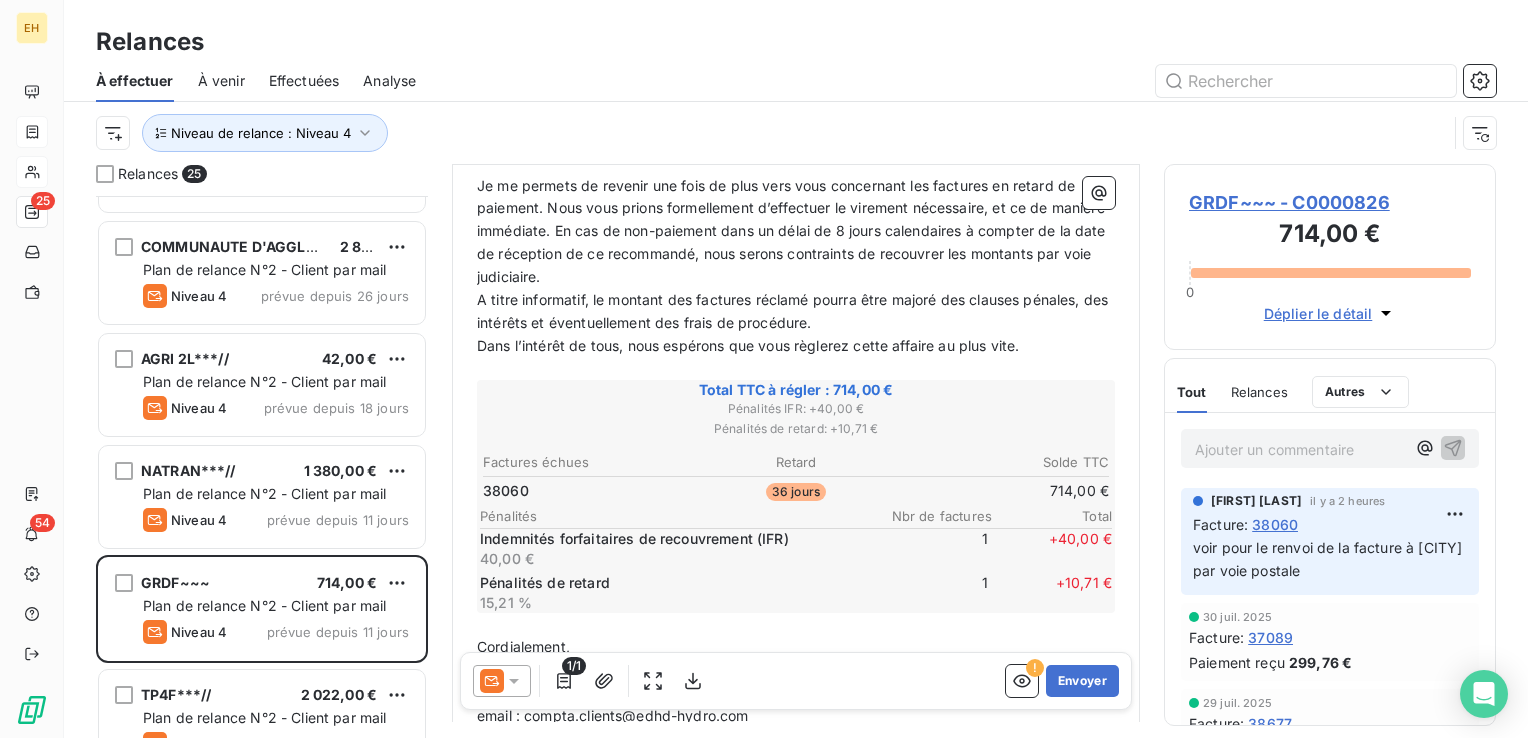 scroll, scrollTop: 0, scrollLeft: 0, axis: both 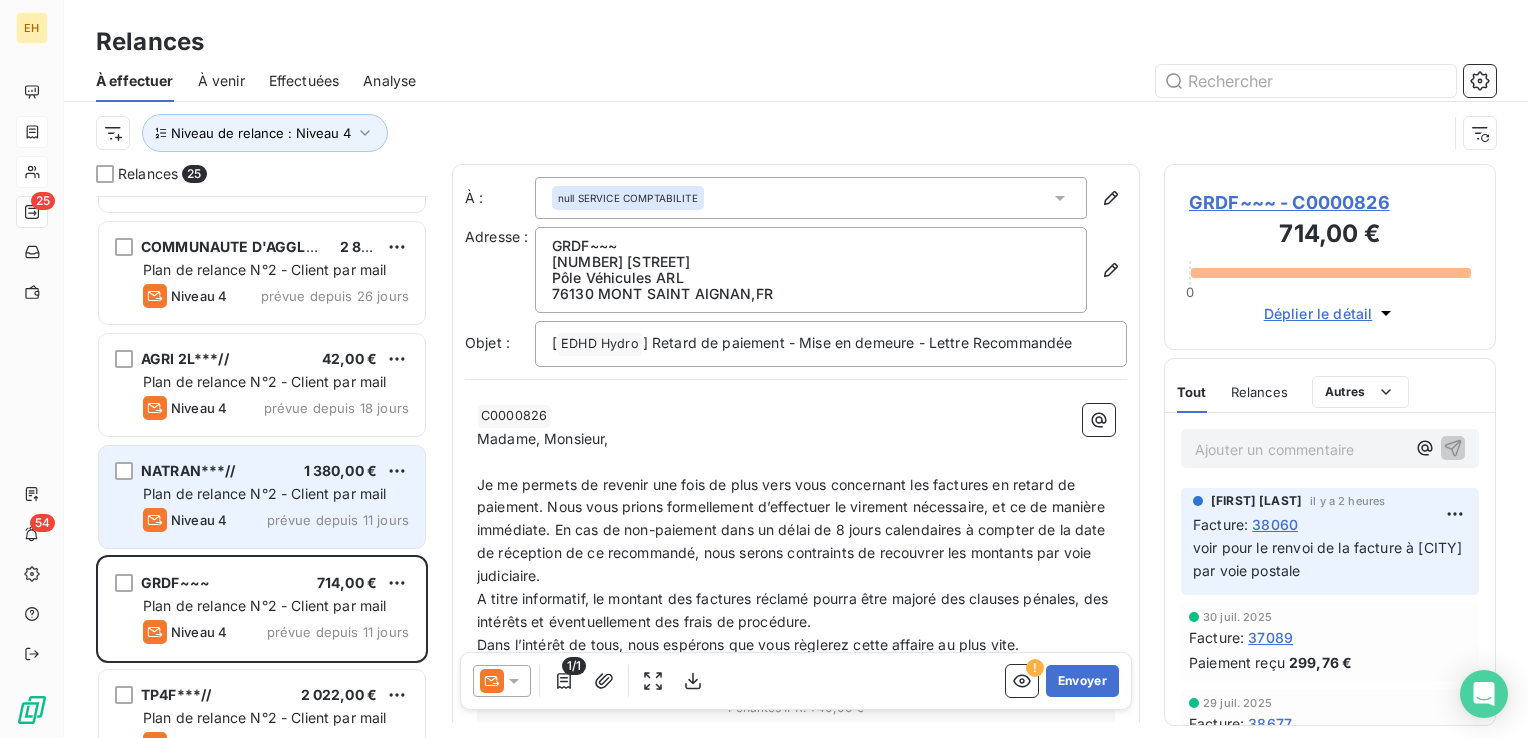 click on "Plan de relance N°2 - Client par mail" at bounding box center (265, 493) 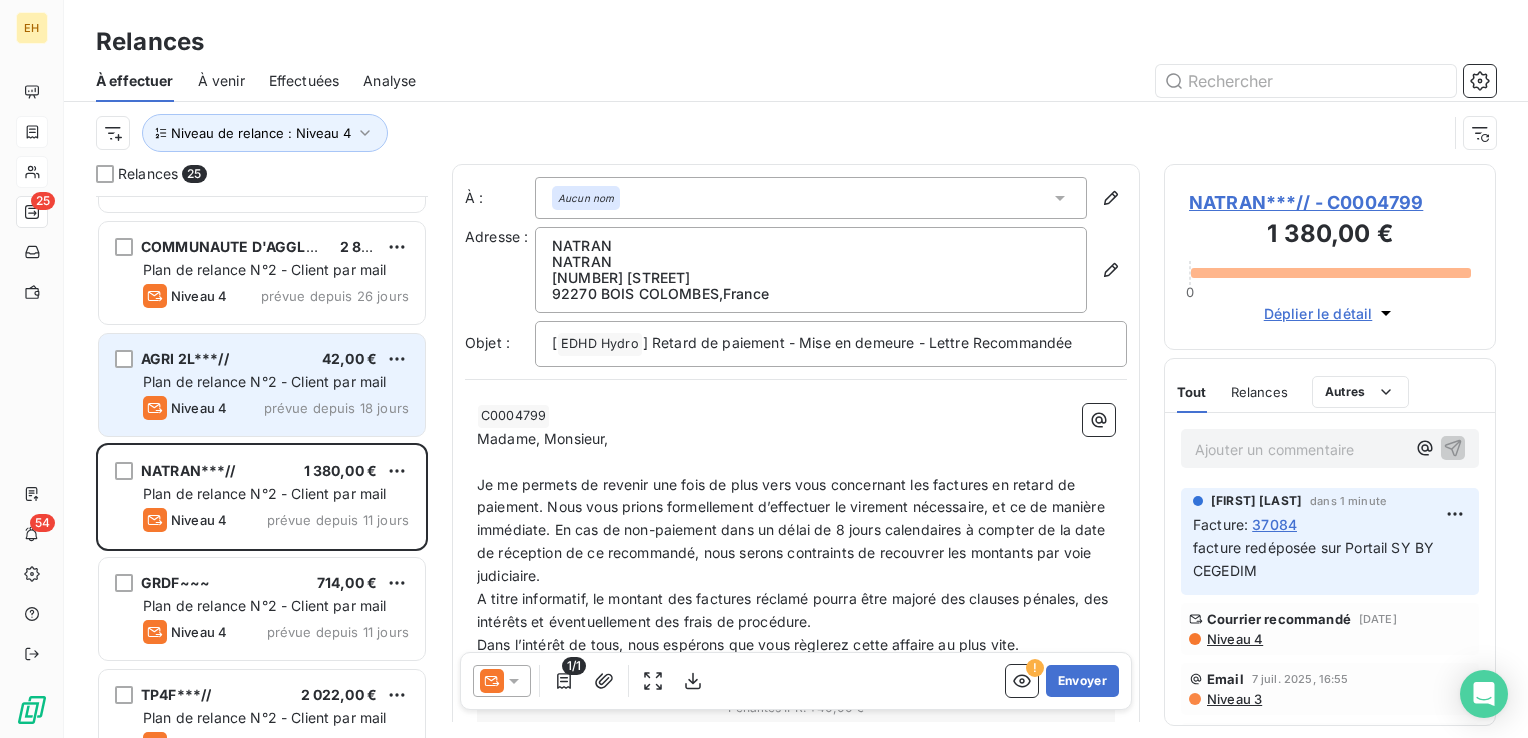 click on "Plan de relance N°2 - Client par mail" at bounding box center [265, 381] 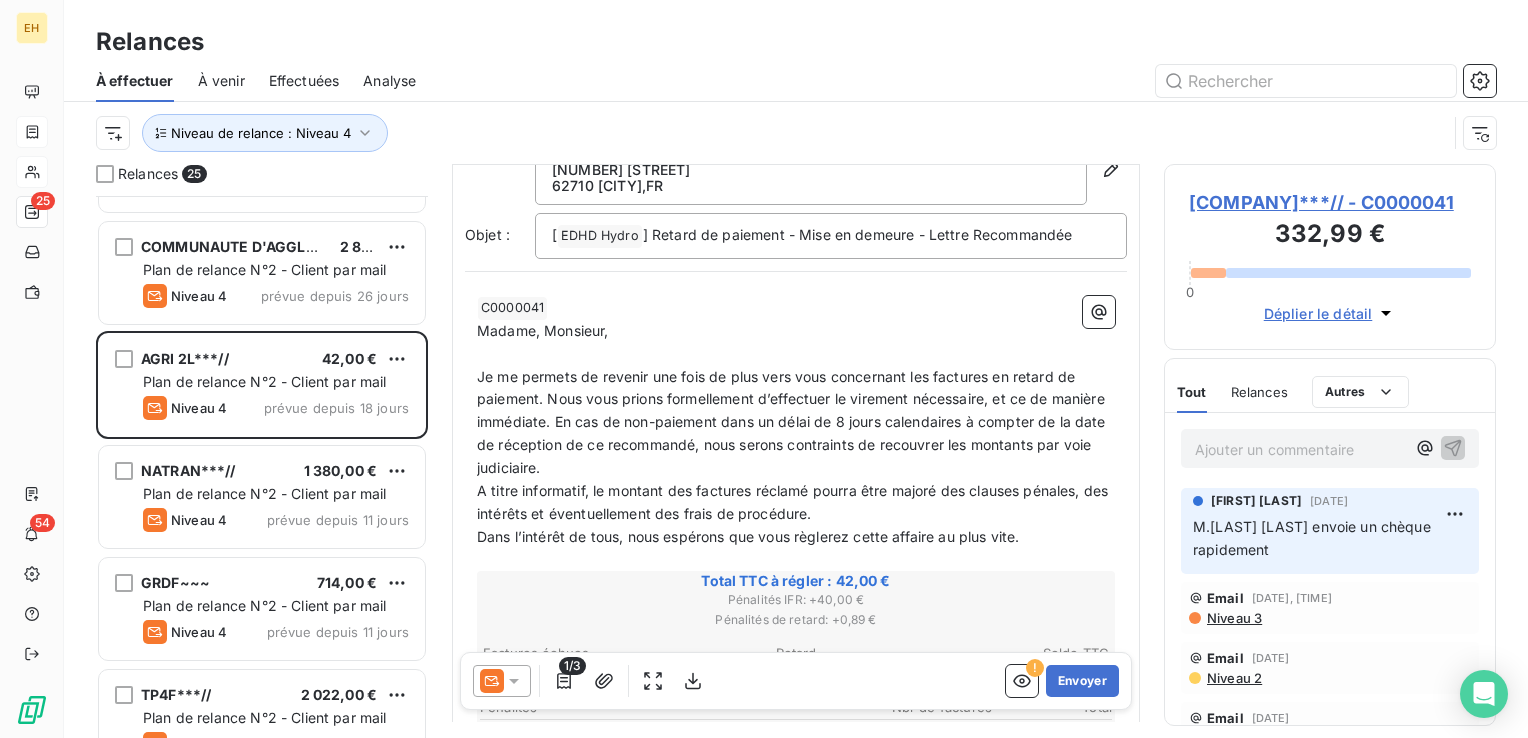 scroll, scrollTop: 200, scrollLeft: 0, axis: vertical 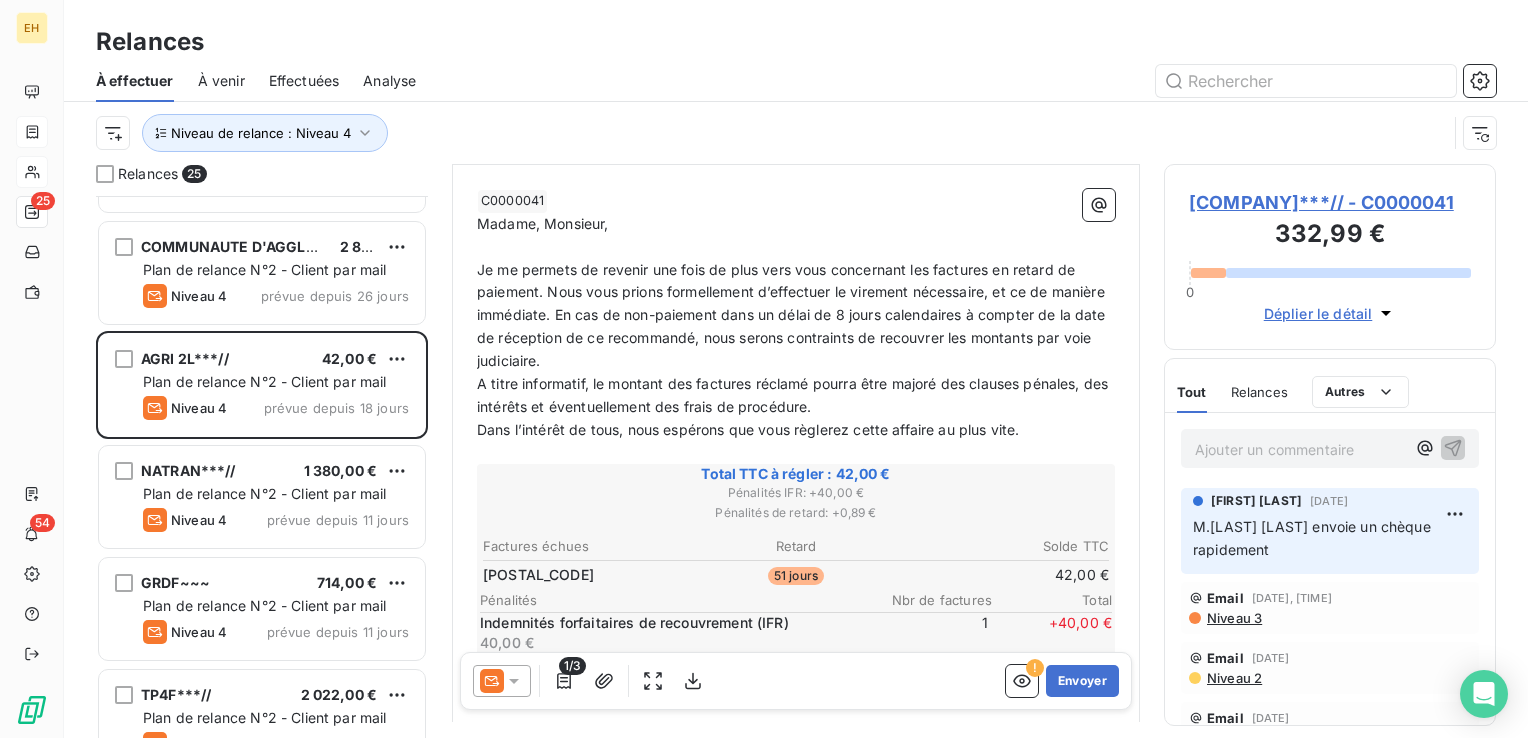click on "[COMPANY]***// - C0000041" at bounding box center [1330, 202] 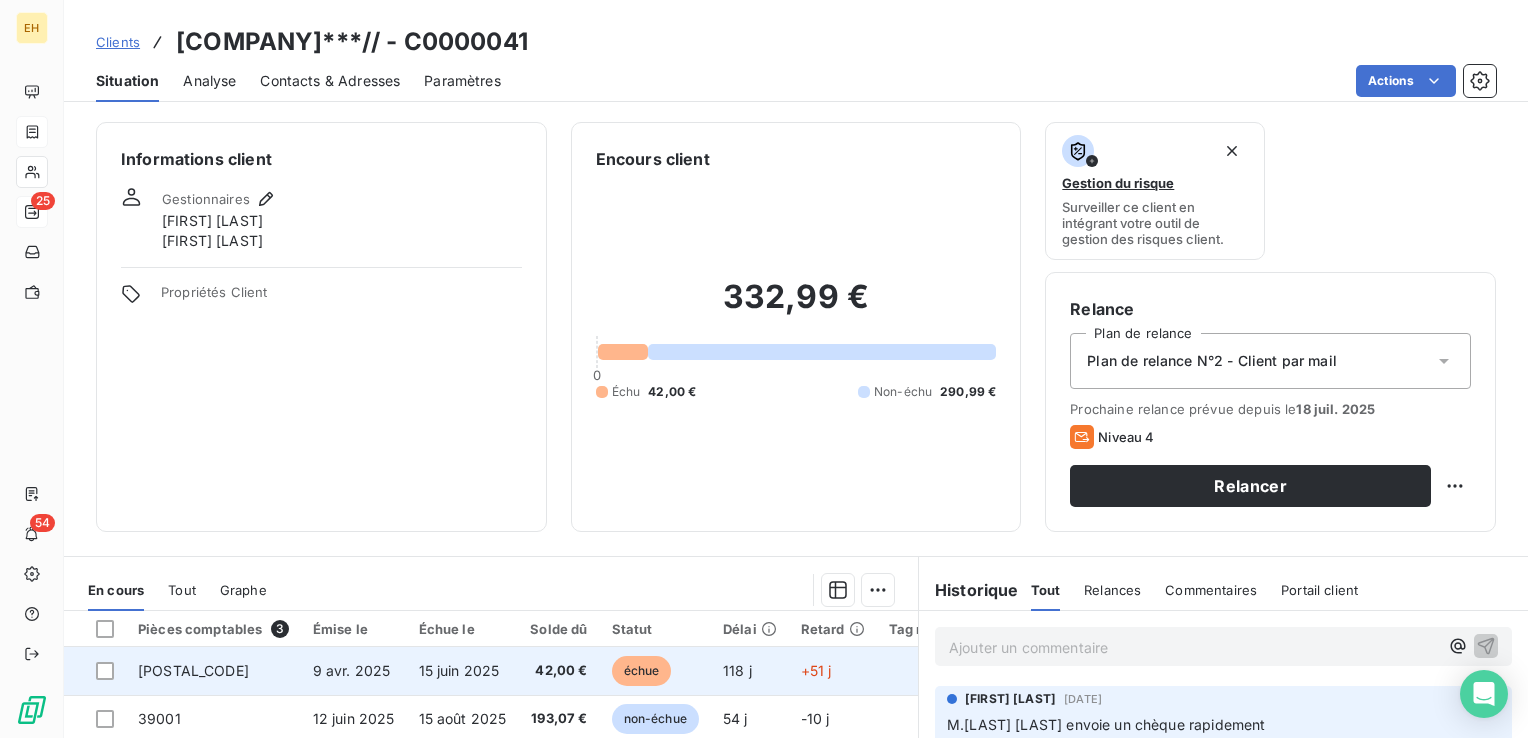 click on "42,00 €" at bounding box center (558, 671) 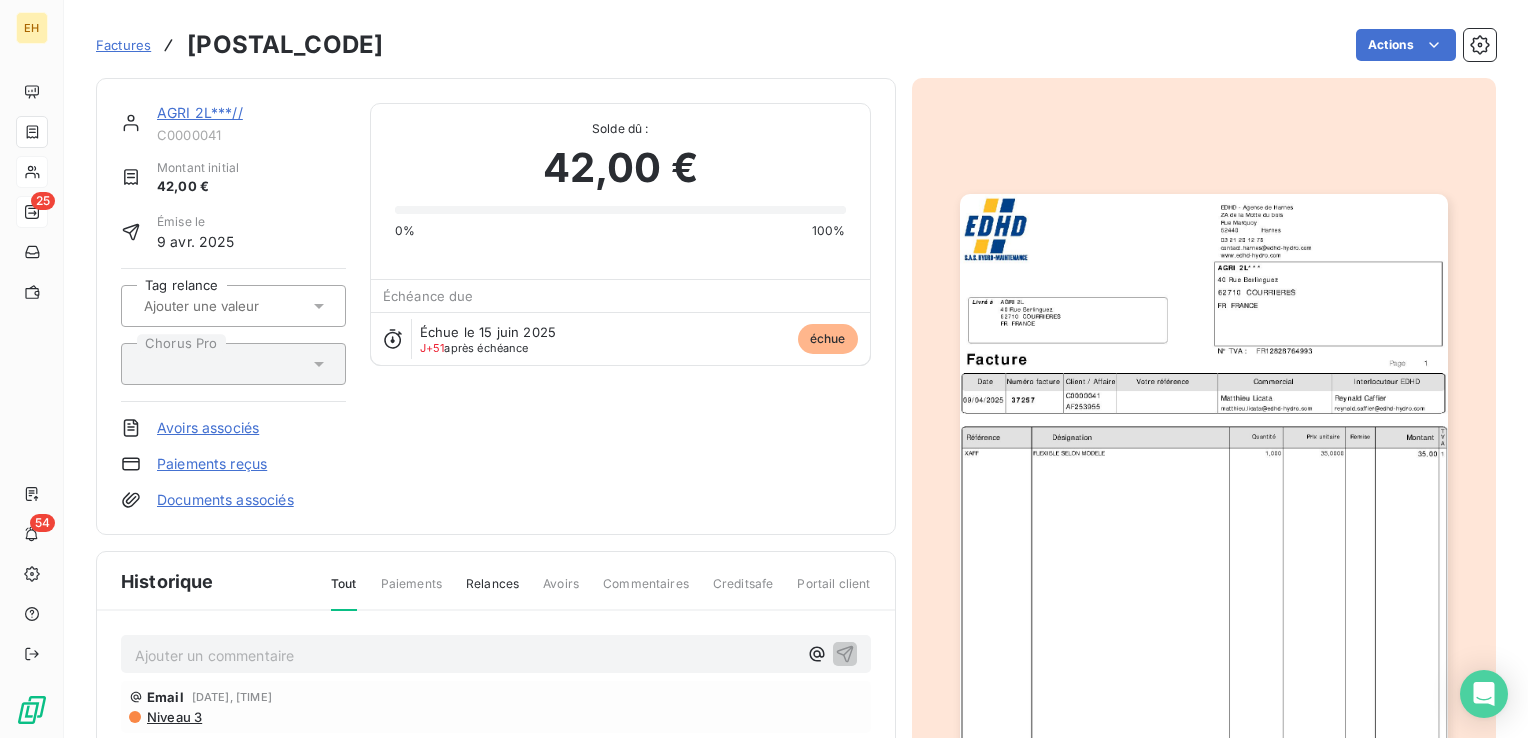 scroll, scrollTop: 0, scrollLeft: 0, axis: both 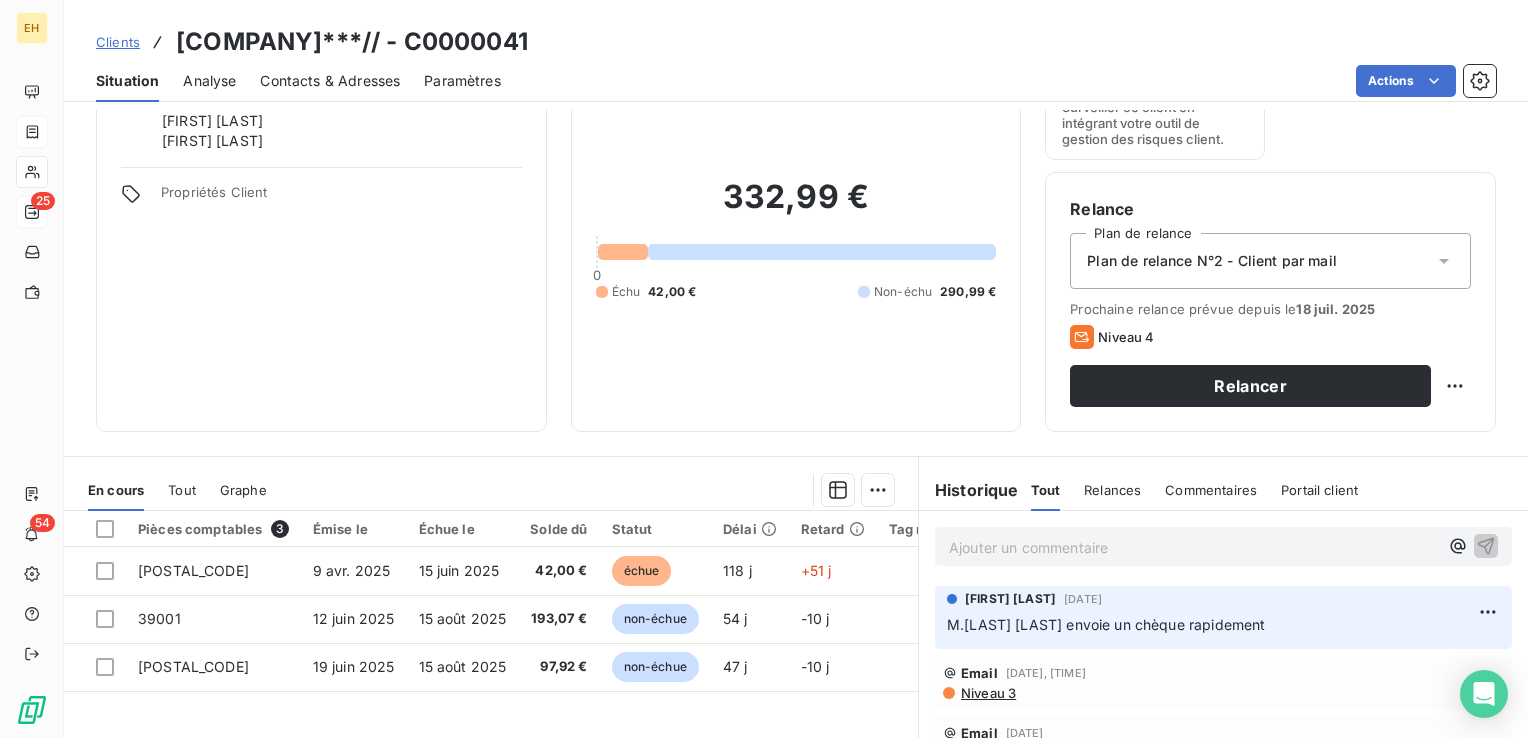 click on "Niveau 3" at bounding box center [987, 693] 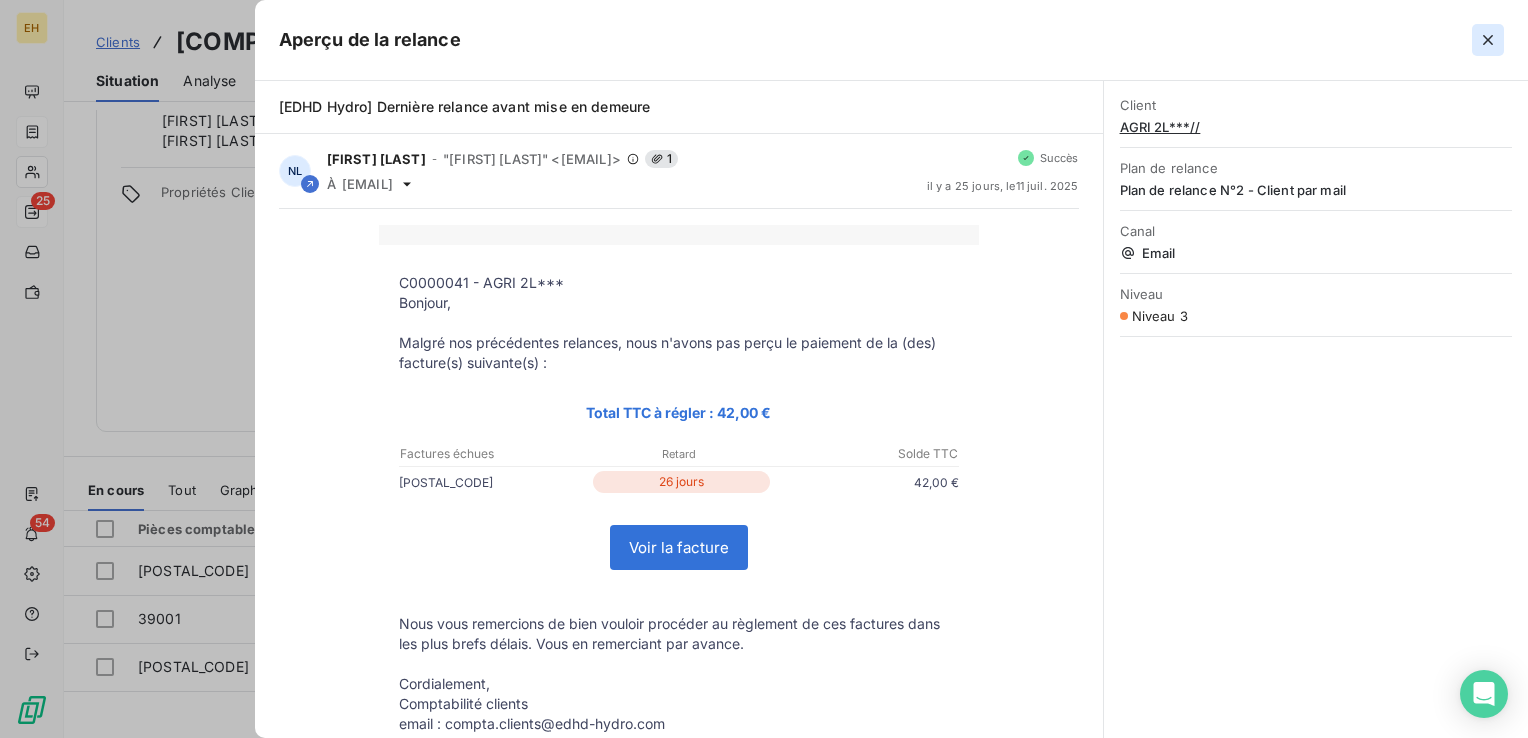 click 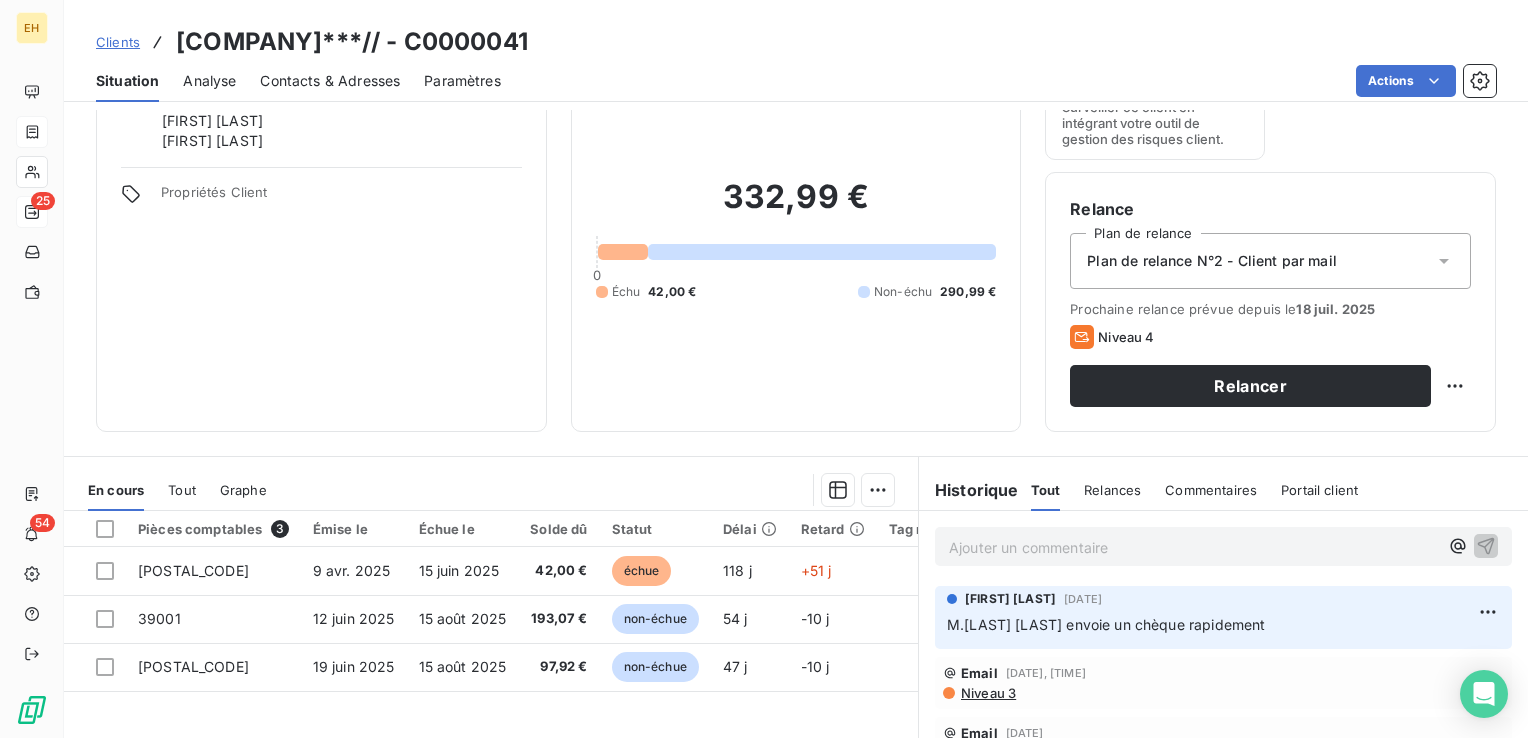 drag, startPoint x: 105, startPoint y: 1, endPoint x: 673, endPoint y: 423, distance: 707.60724 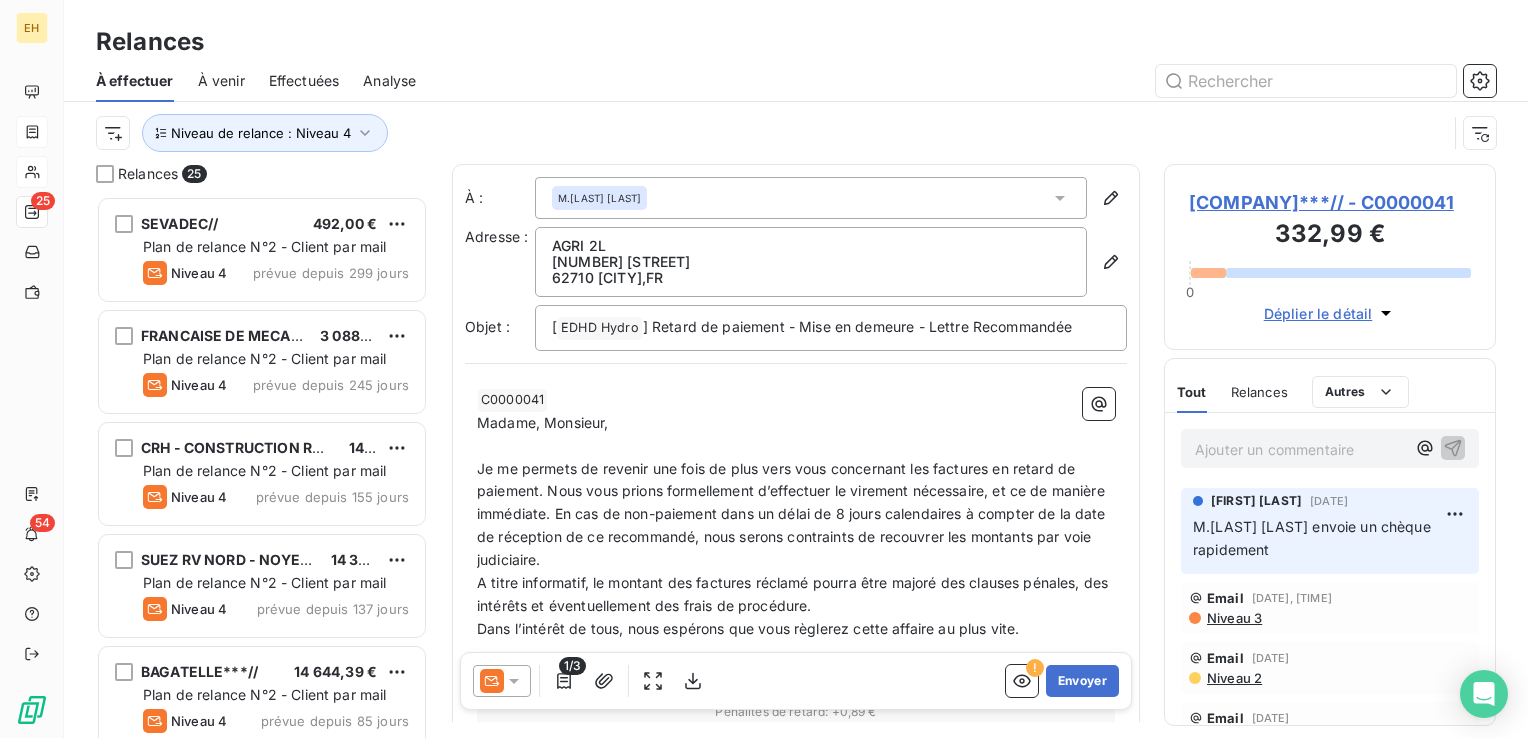 scroll, scrollTop: 16, scrollLeft: 16, axis: both 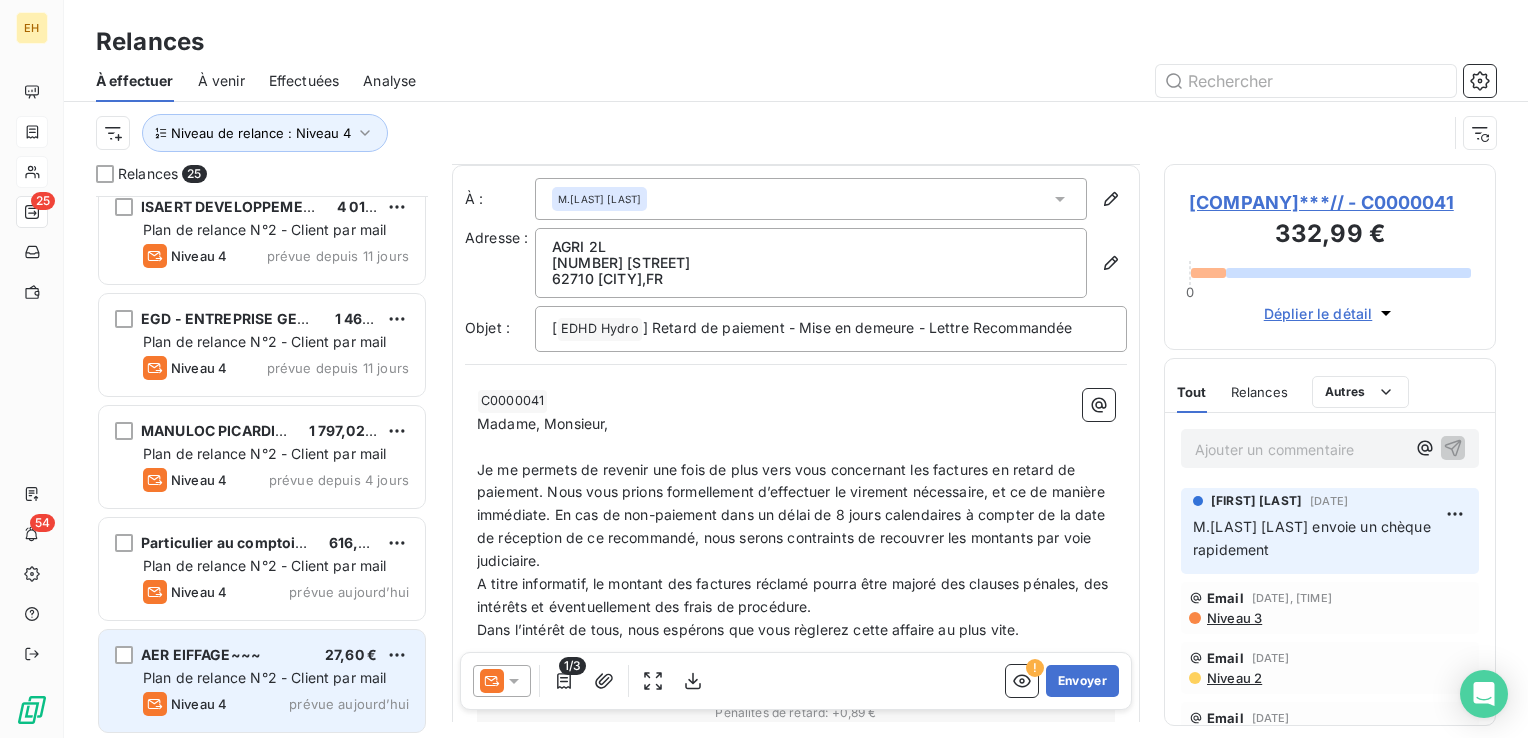 click on "Niveau 4 prévue aujourd’hui" at bounding box center (276, 704) 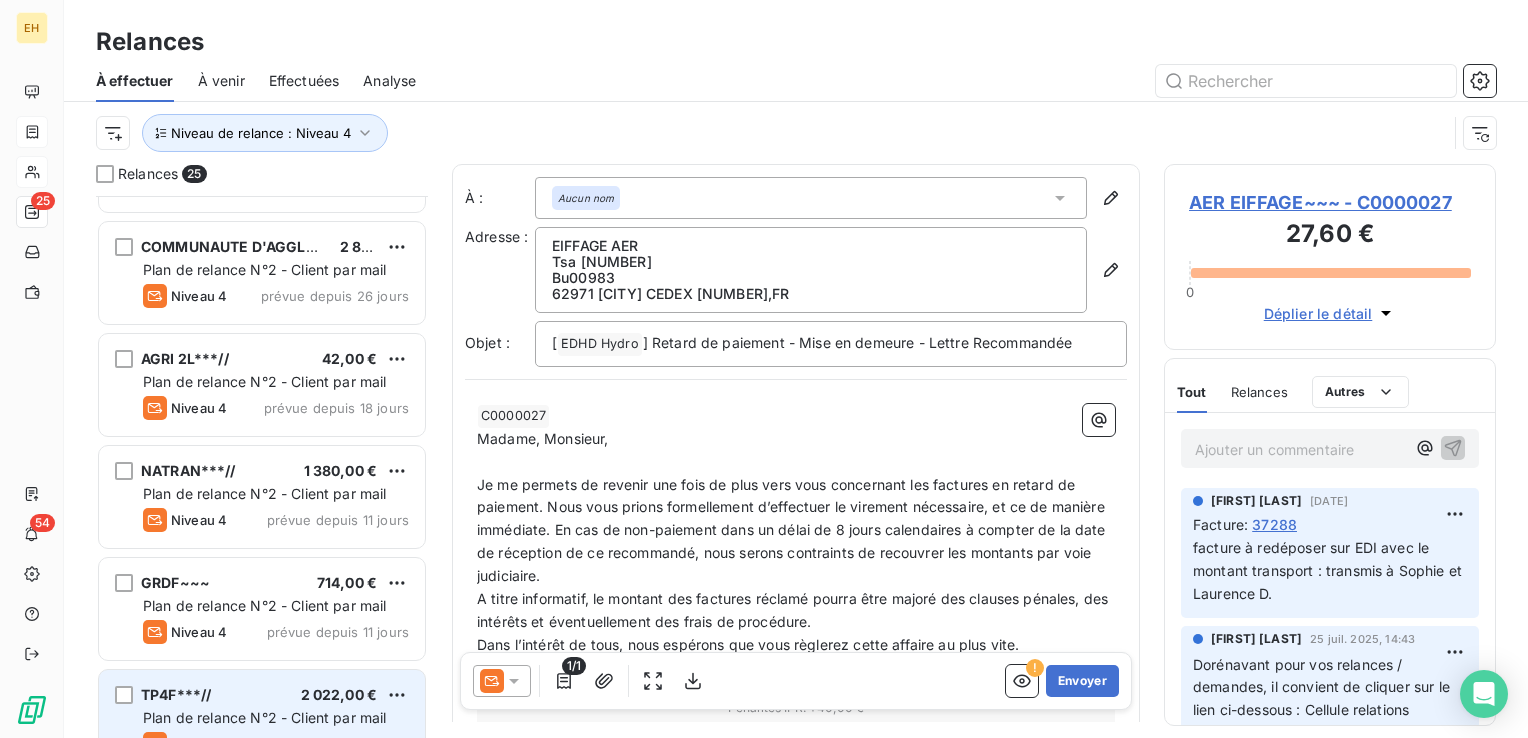 scroll, scrollTop: 1558, scrollLeft: 0, axis: vertical 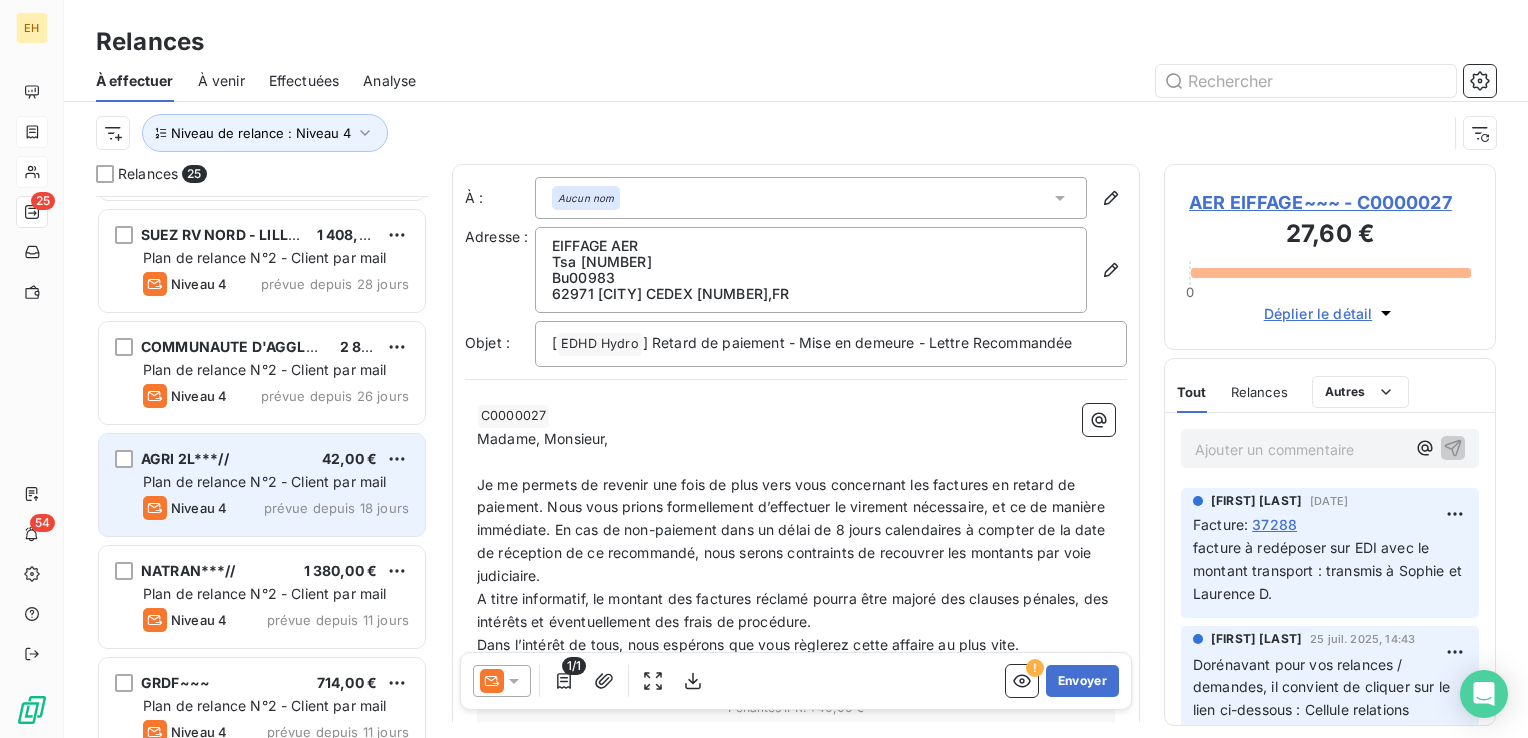 click on "AGRI 2L***//" at bounding box center (185, 458) 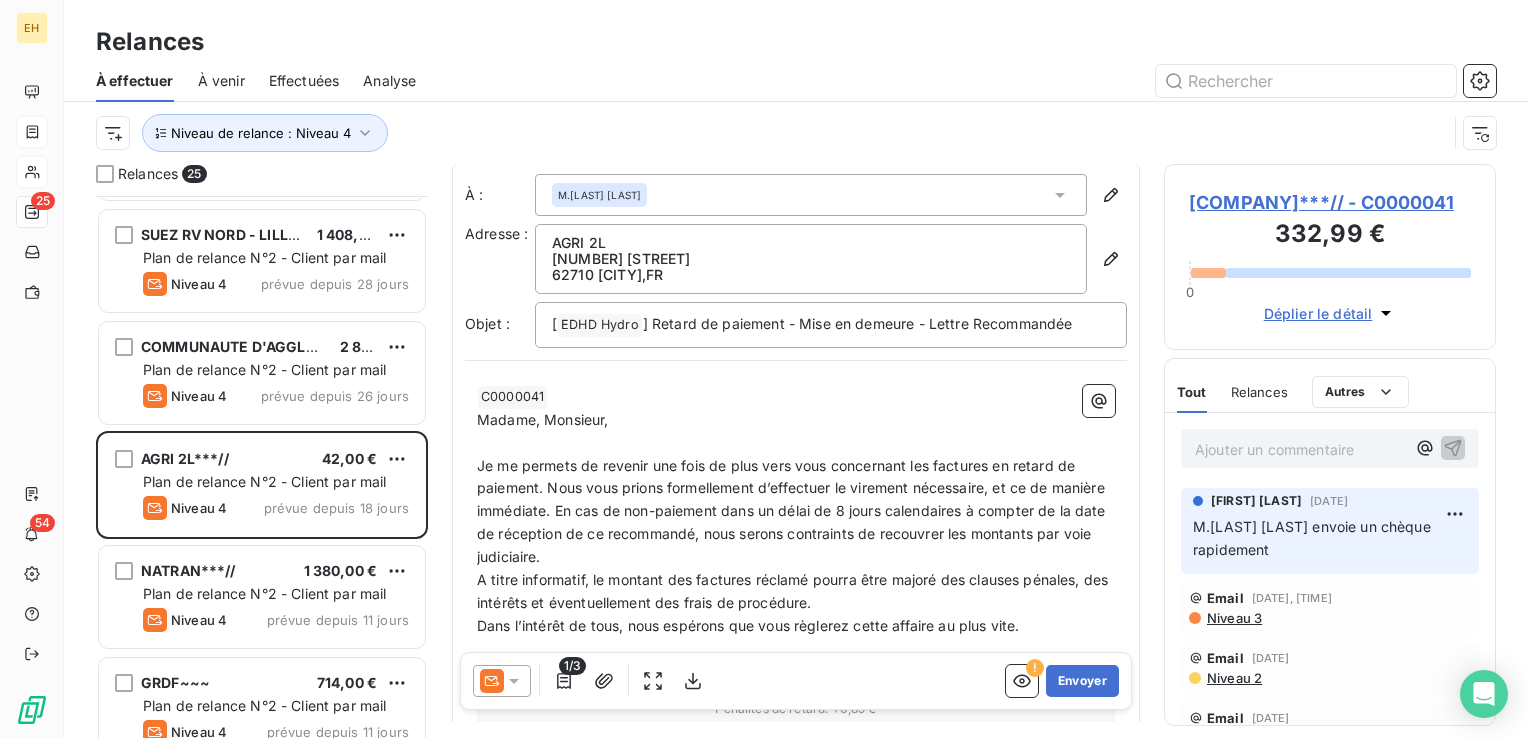 scroll, scrollTop: 0, scrollLeft: 0, axis: both 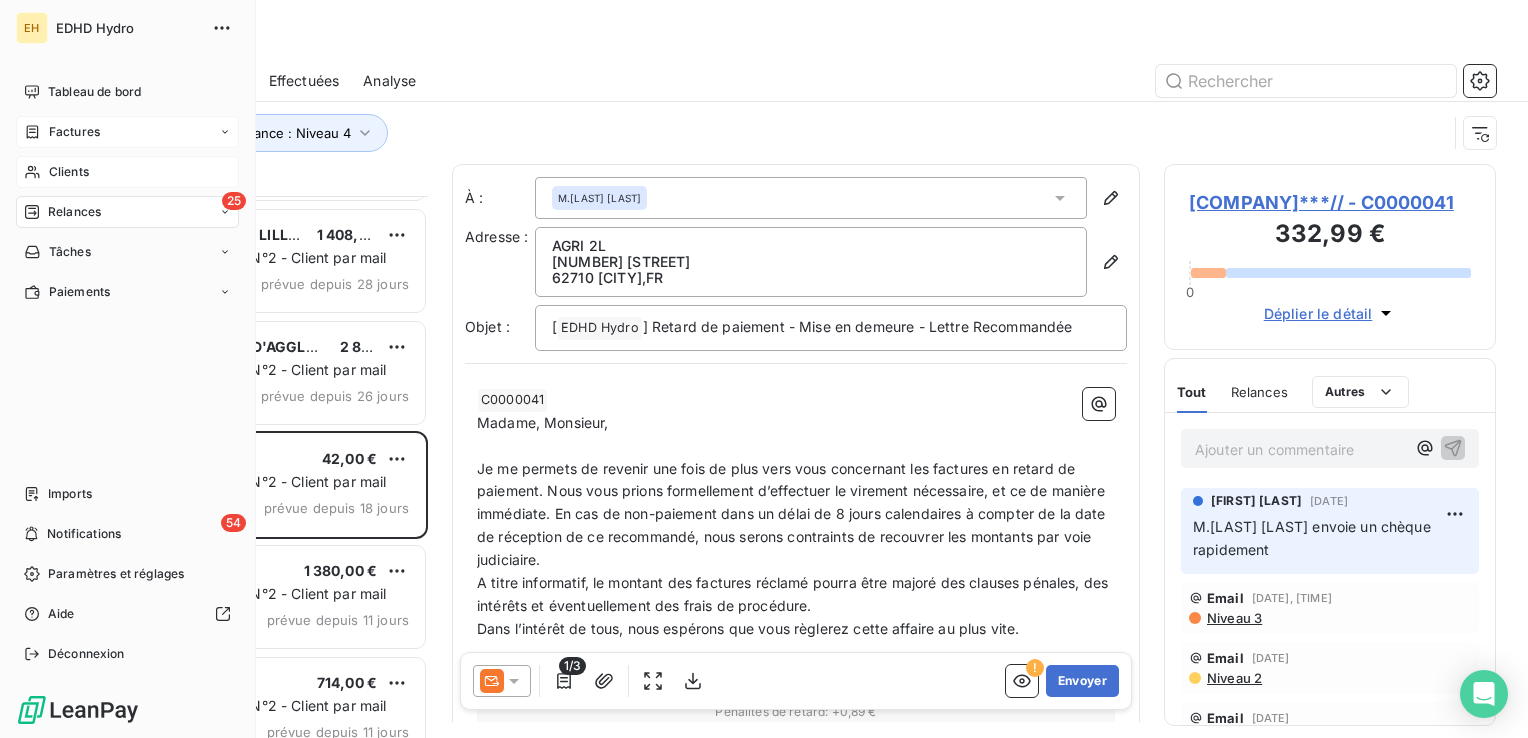 click on "Clients" at bounding box center [69, 172] 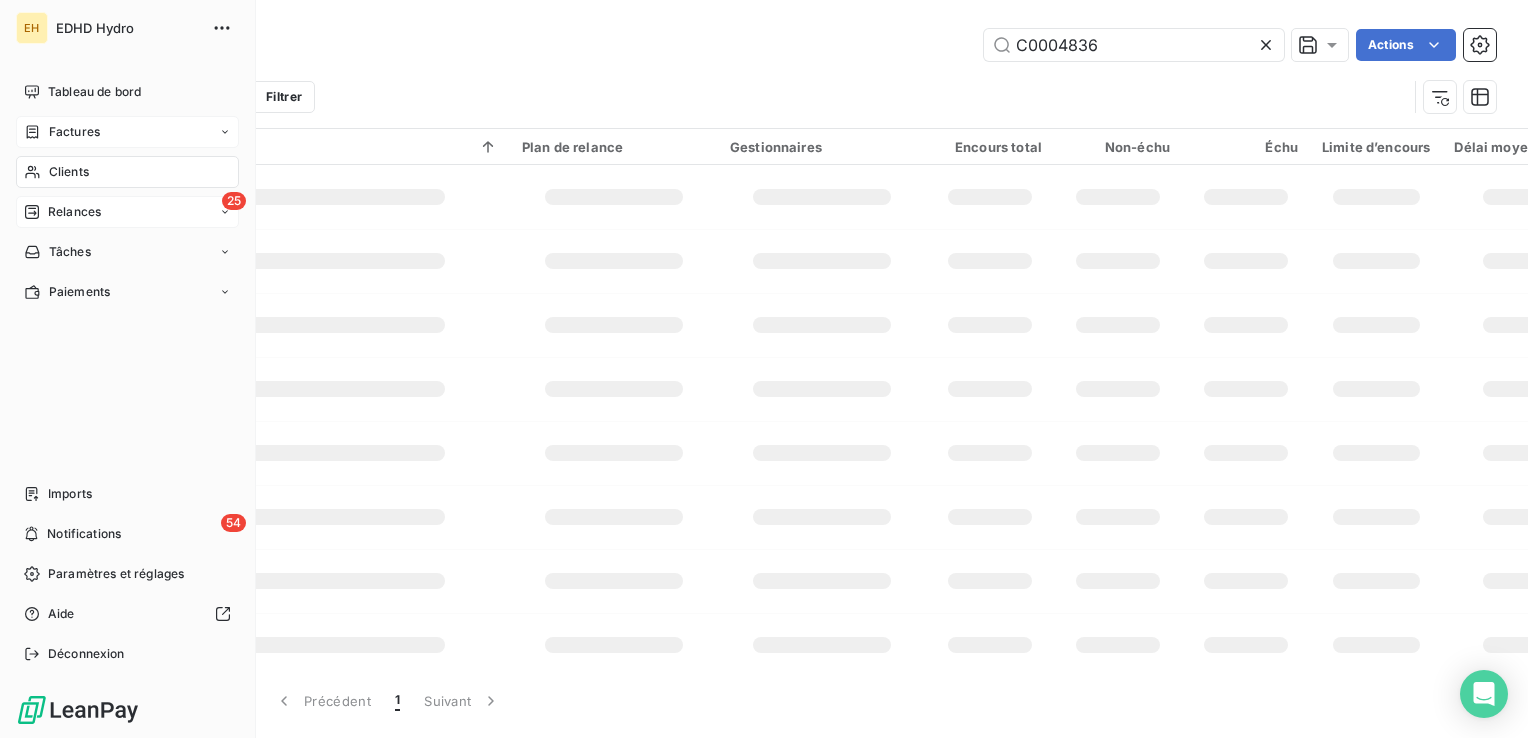 type on "C0004836" 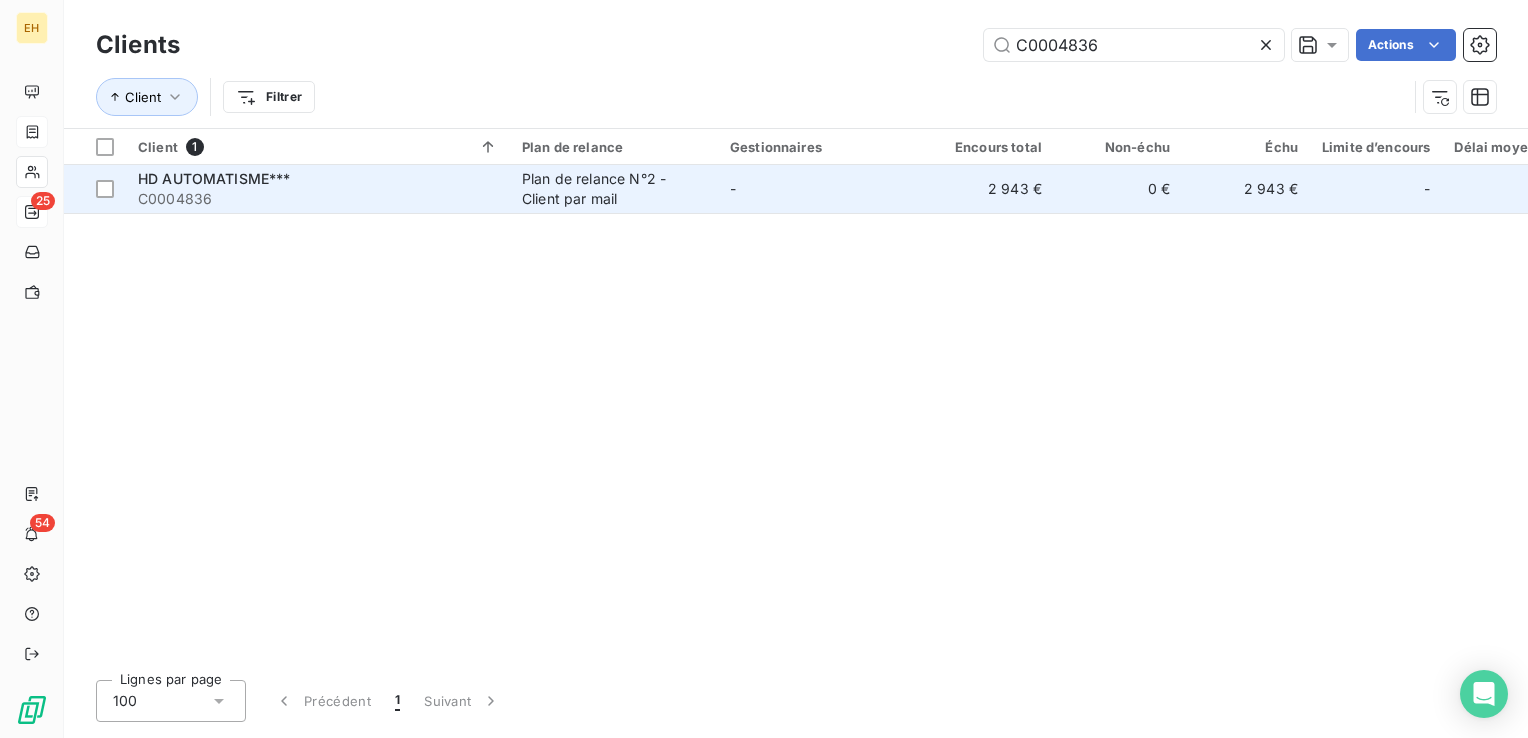 click on "C0004836" at bounding box center [318, 199] 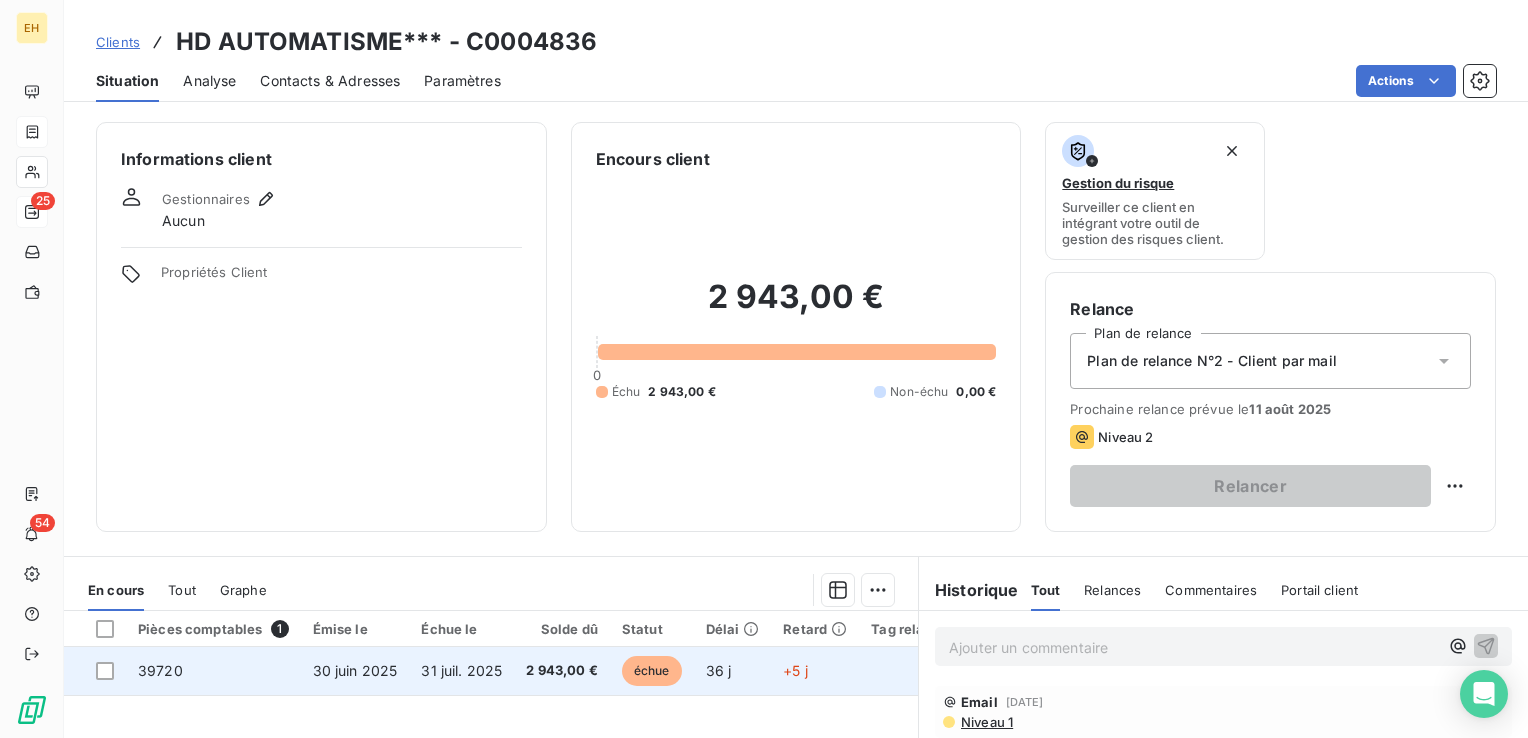 click on "31 juil. 2025" at bounding box center (461, 671) 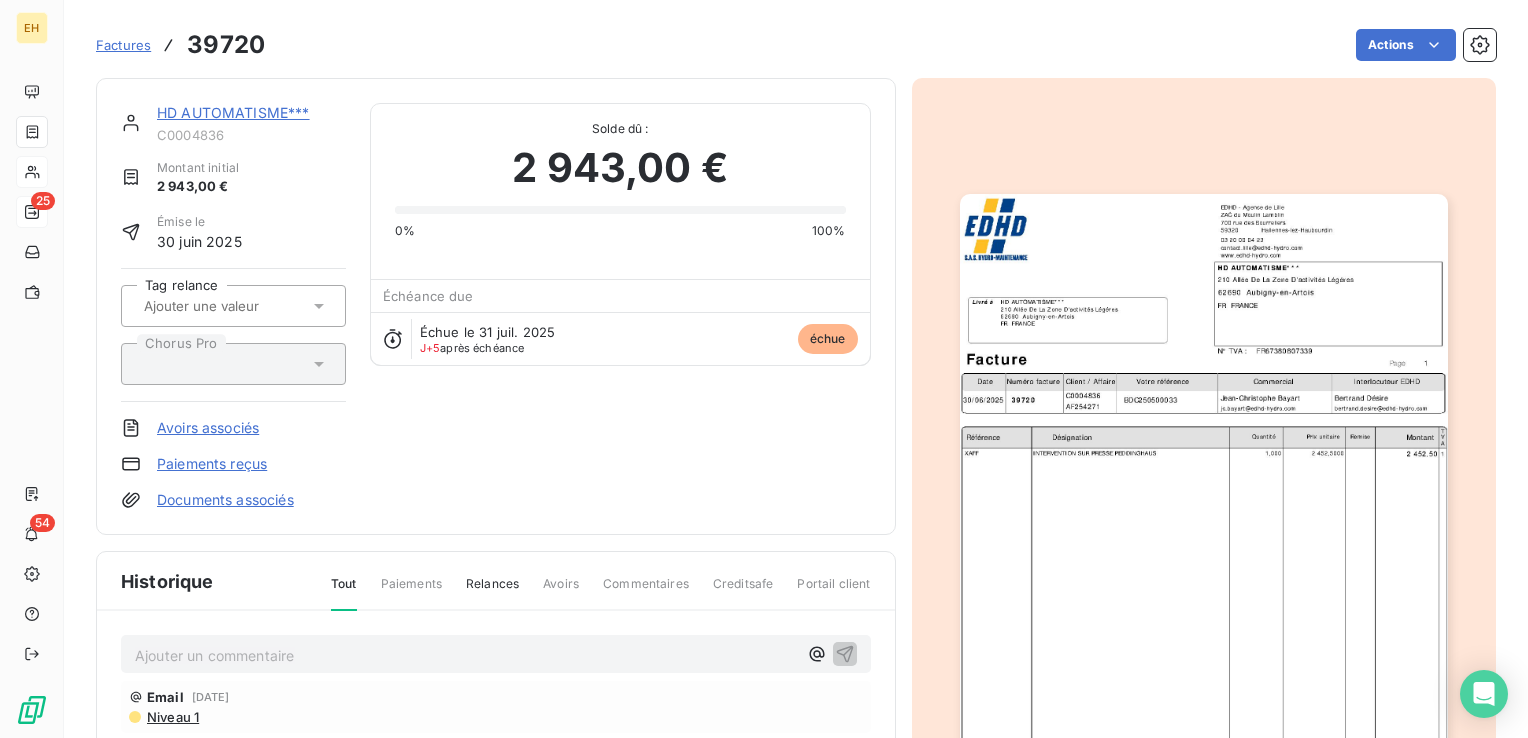 click on "Ajouter un commentaire ﻿" at bounding box center (466, 655) 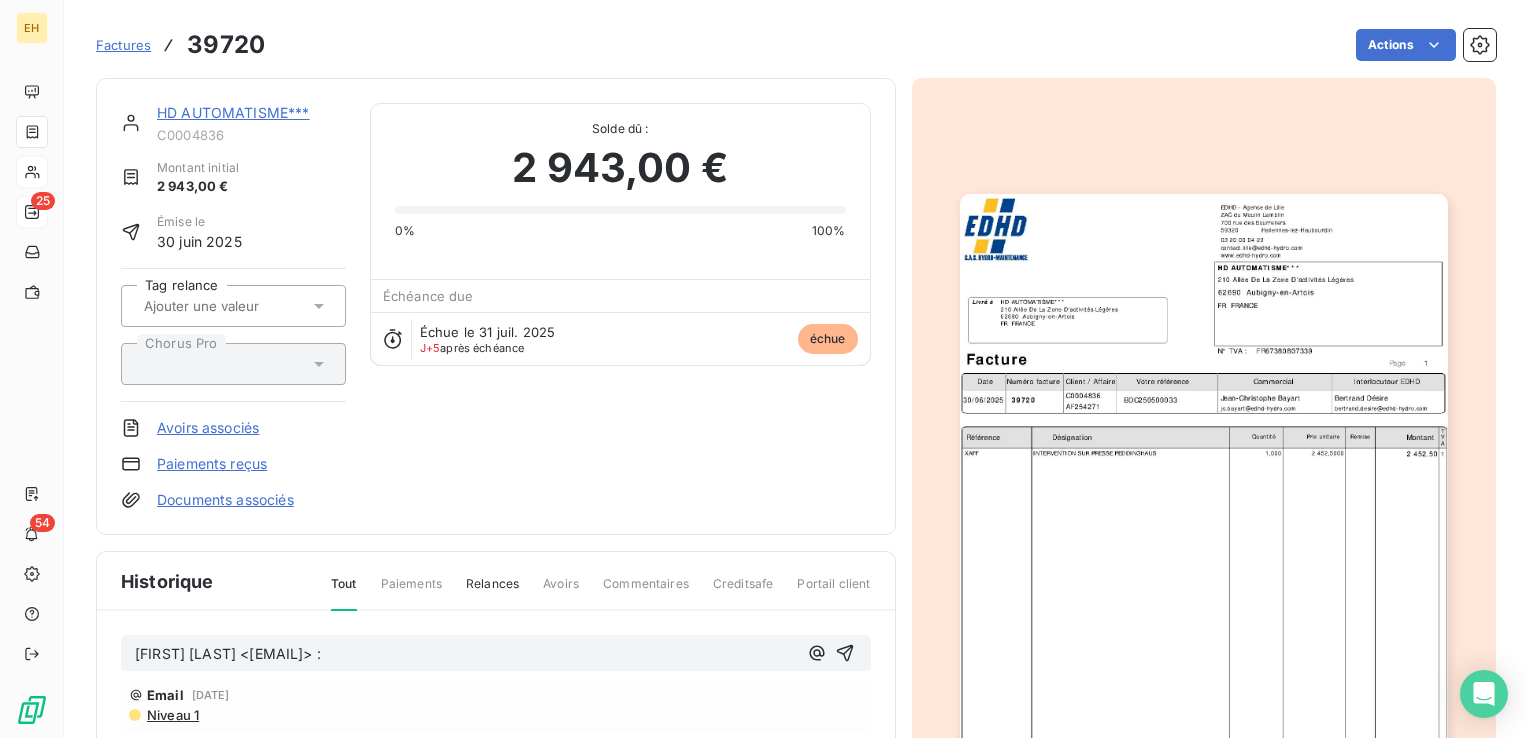 click on "[FIRST] [LAST] <[EMAIL]> :" at bounding box center (466, 654) 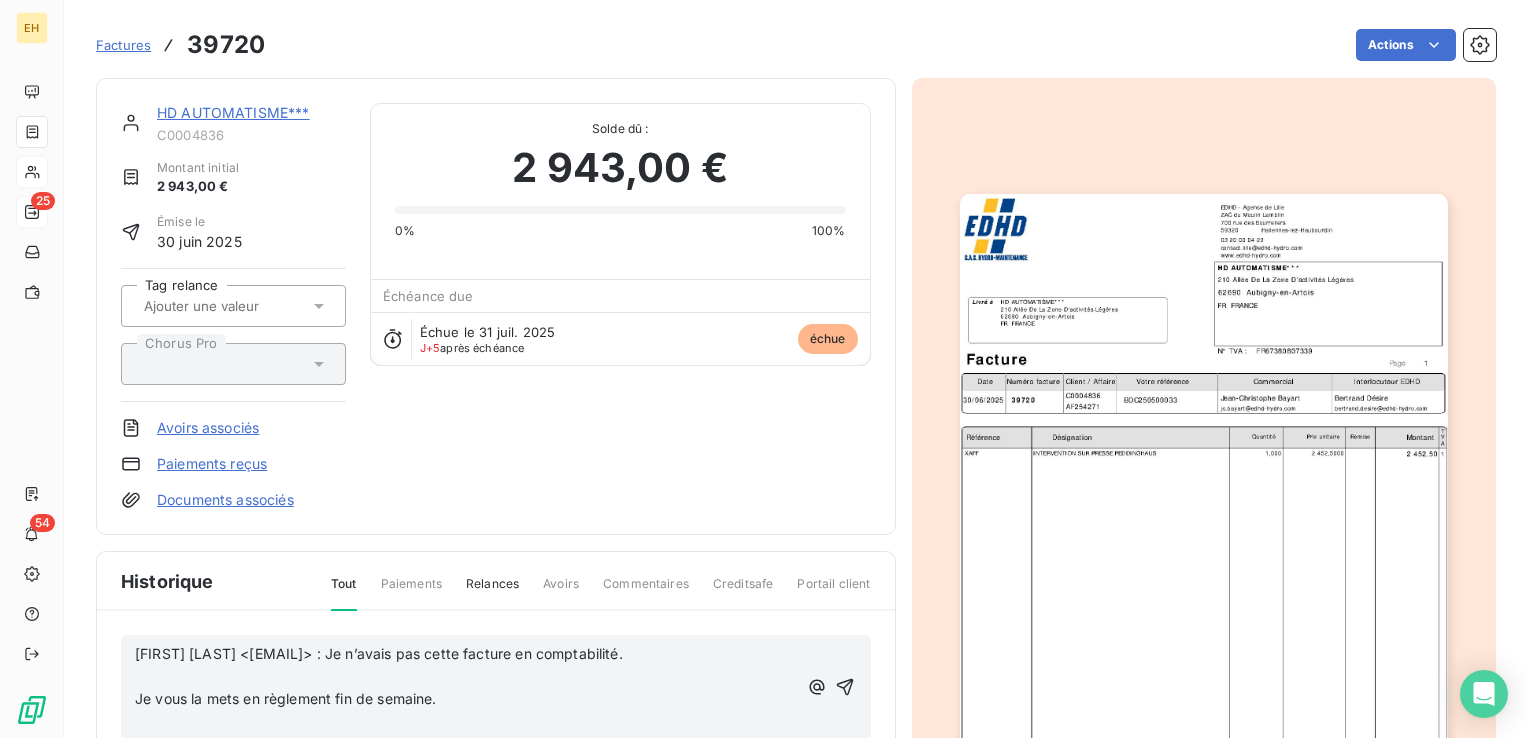click on "[FIRST] [LAST] <[EMAIL]> : Je n’avais pas cette facture en comptabilité." at bounding box center (466, 654) 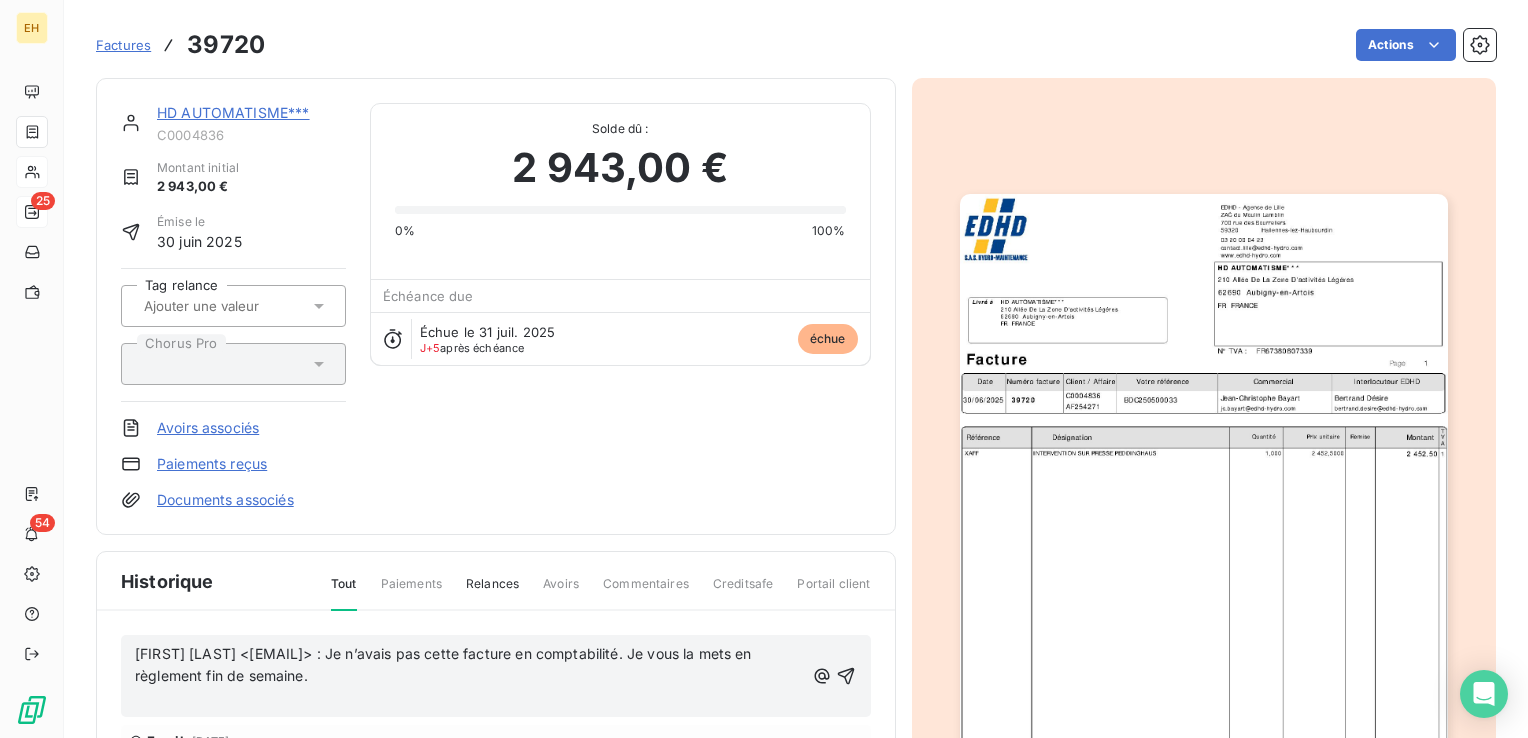 click on "[FIRST] [LAST] <[EMAIL]> : Je n’avais pas cette facture en comptabilité. Je vous la mets en règlement fin de semaine." at bounding box center (469, 666) 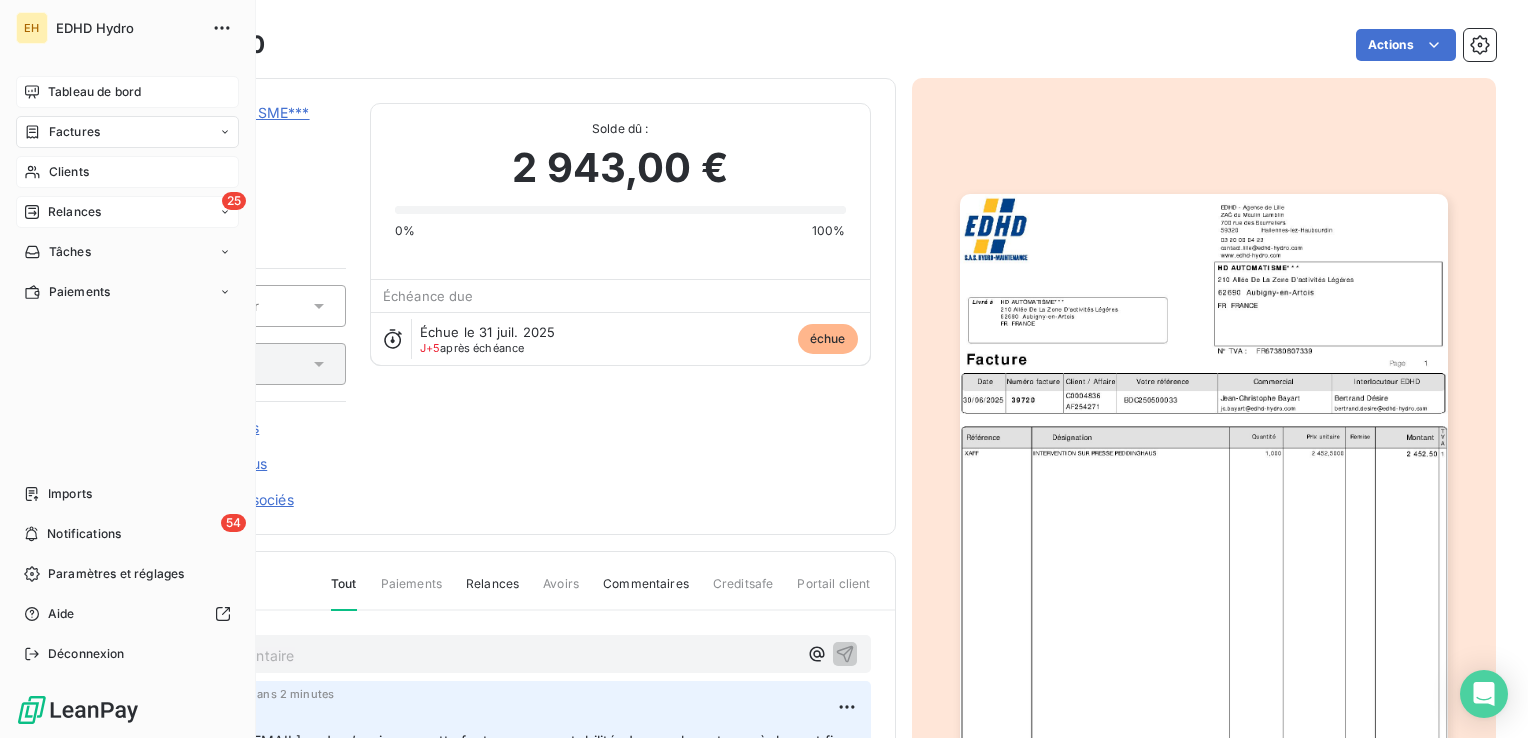 click on "Tableau de bord" at bounding box center (94, 92) 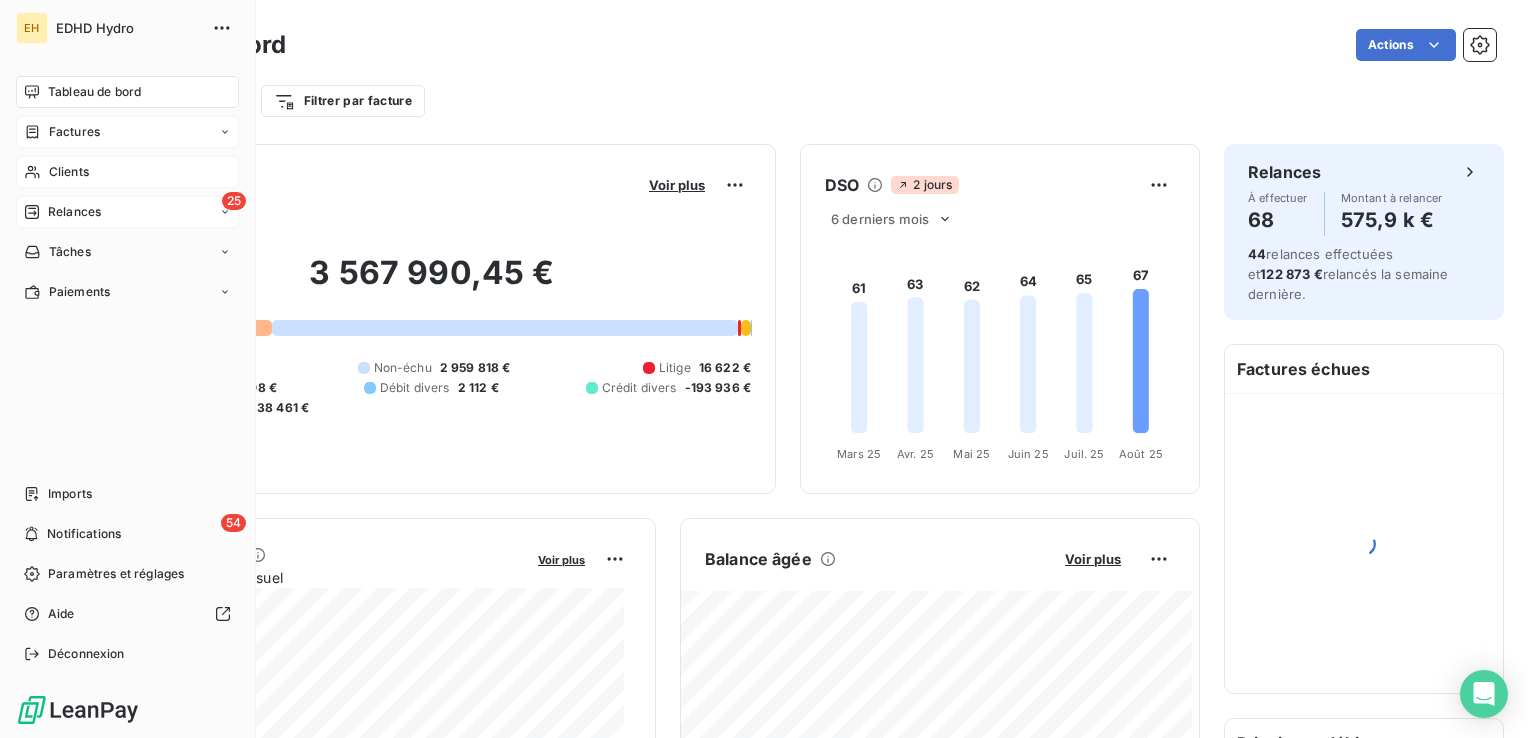 click on "Tableau de bord" at bounding box center (94, 92) 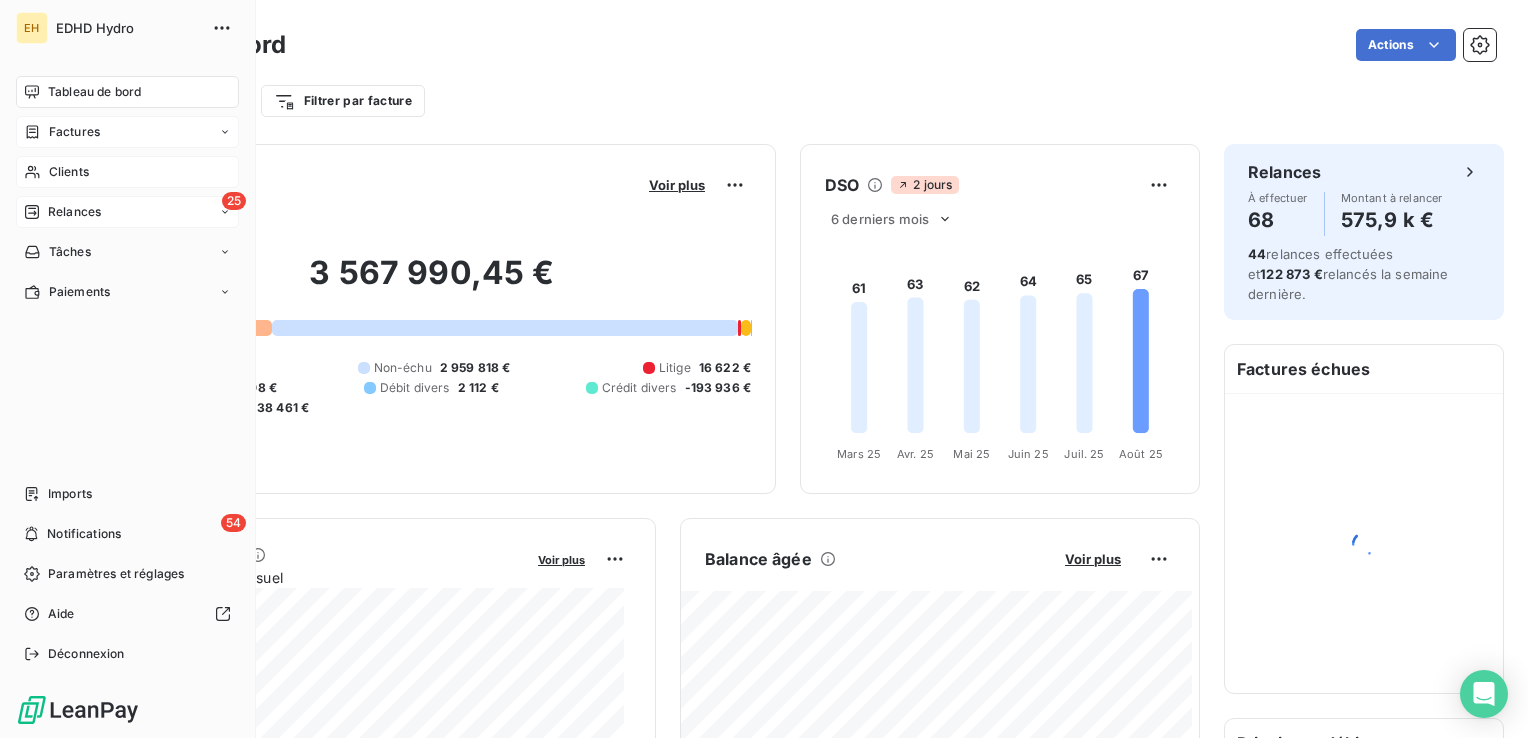 click on "Relances" at bounding box center [74, 212] 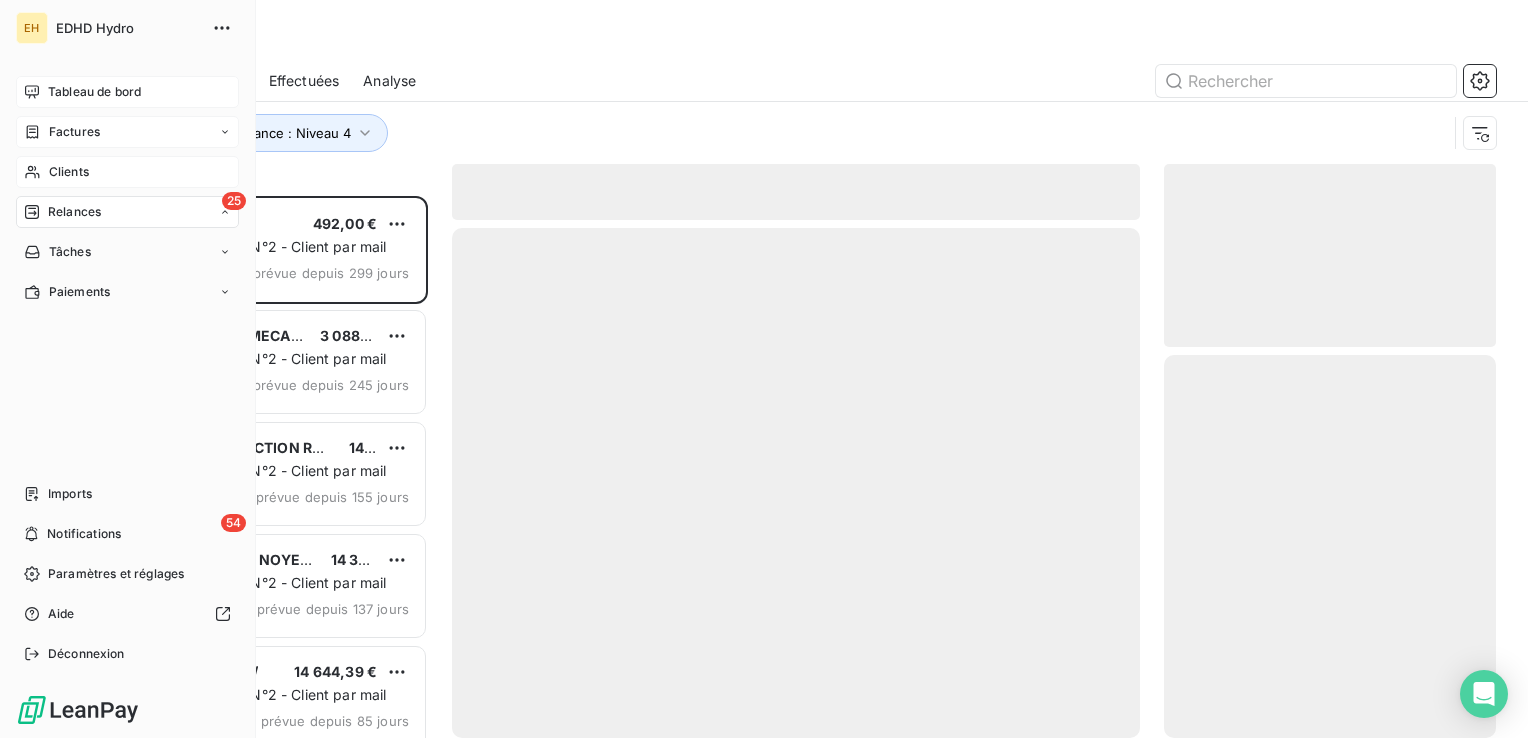 scroll, scrollTop: 16, scrollLeft: 16, axis: both 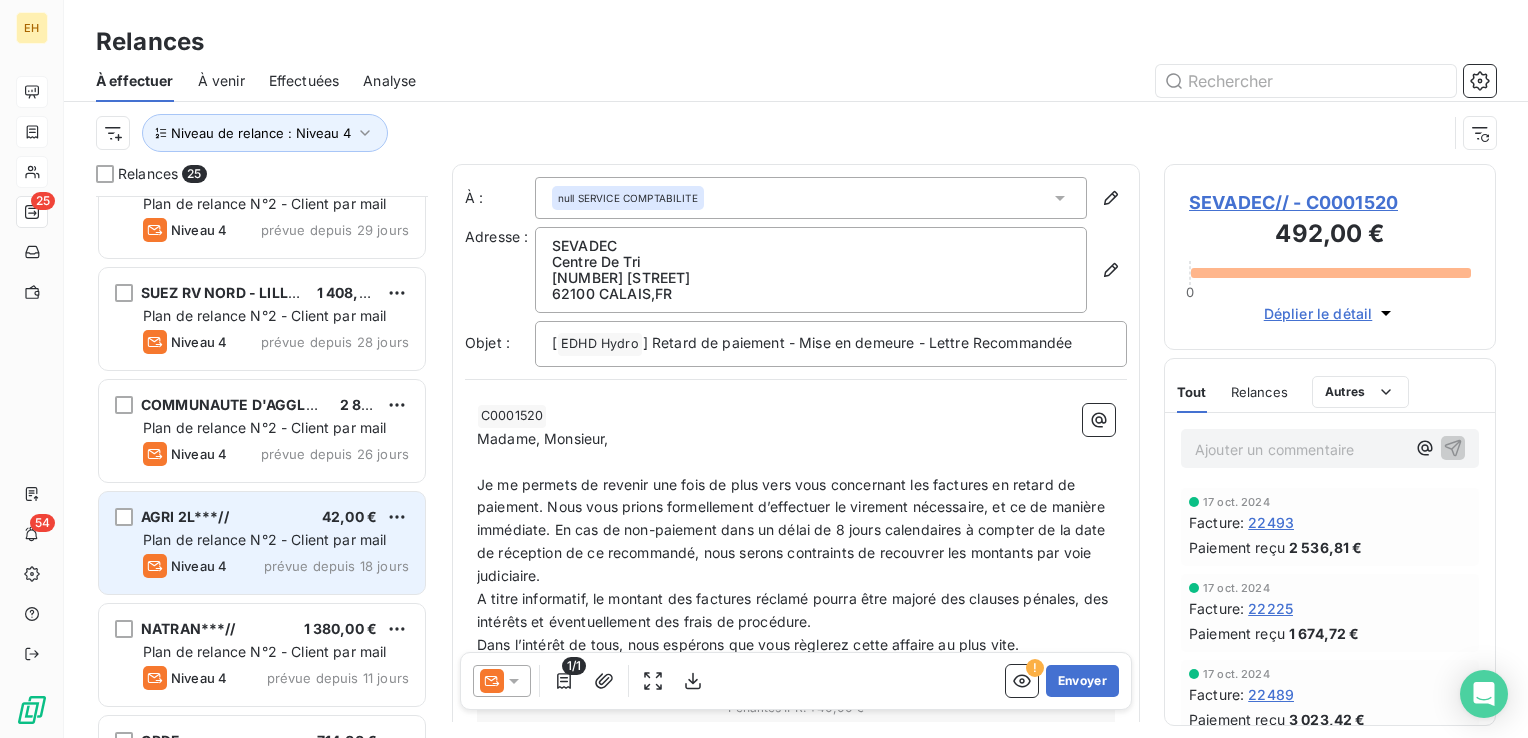 click on "AGRI 2L***// 42,00 €" at bounding box center [276, 517] 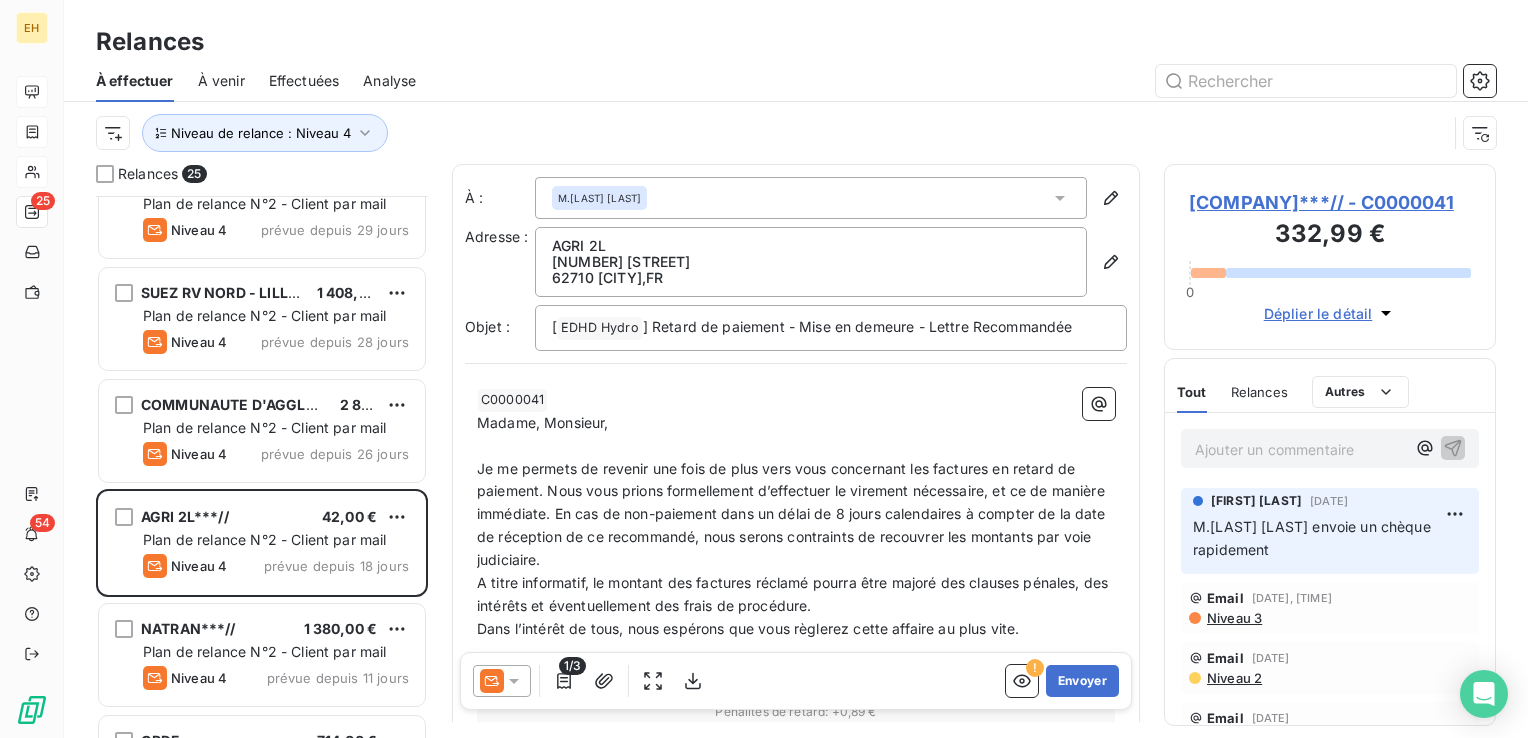 click on "Niveau 3" at bounding box center [1233, 618] 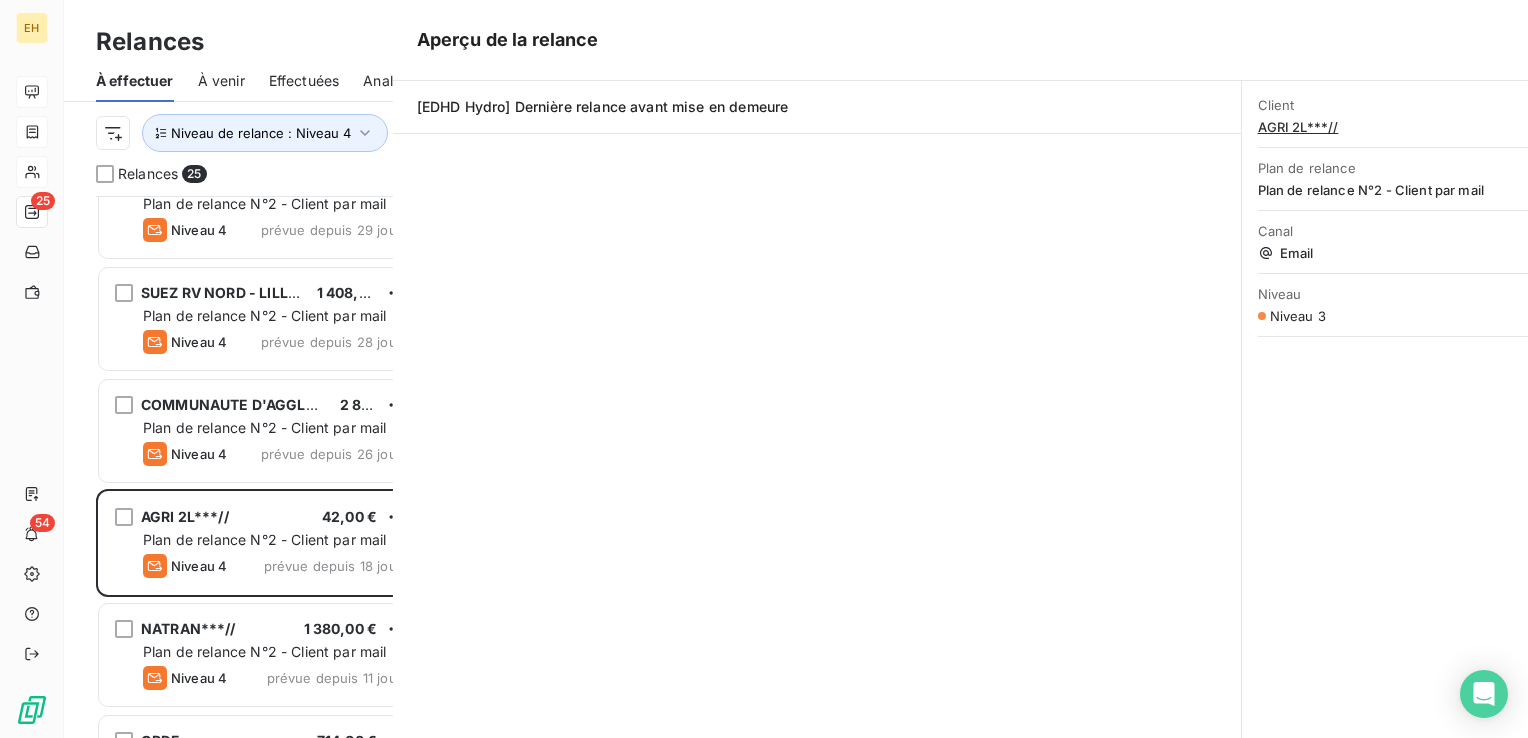 scroll, scrollTop: 1500, scrollLeft: 0, axis: vertical 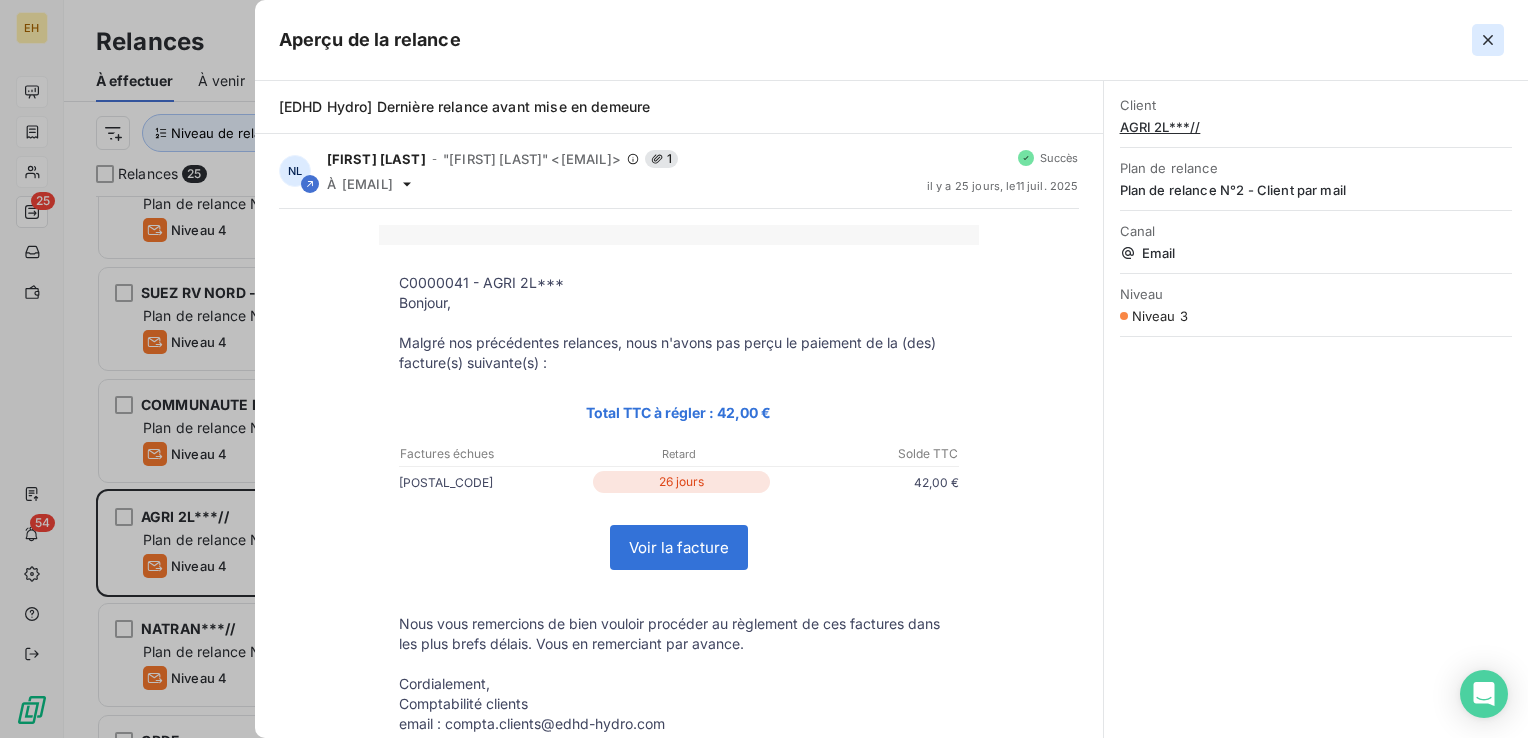 click 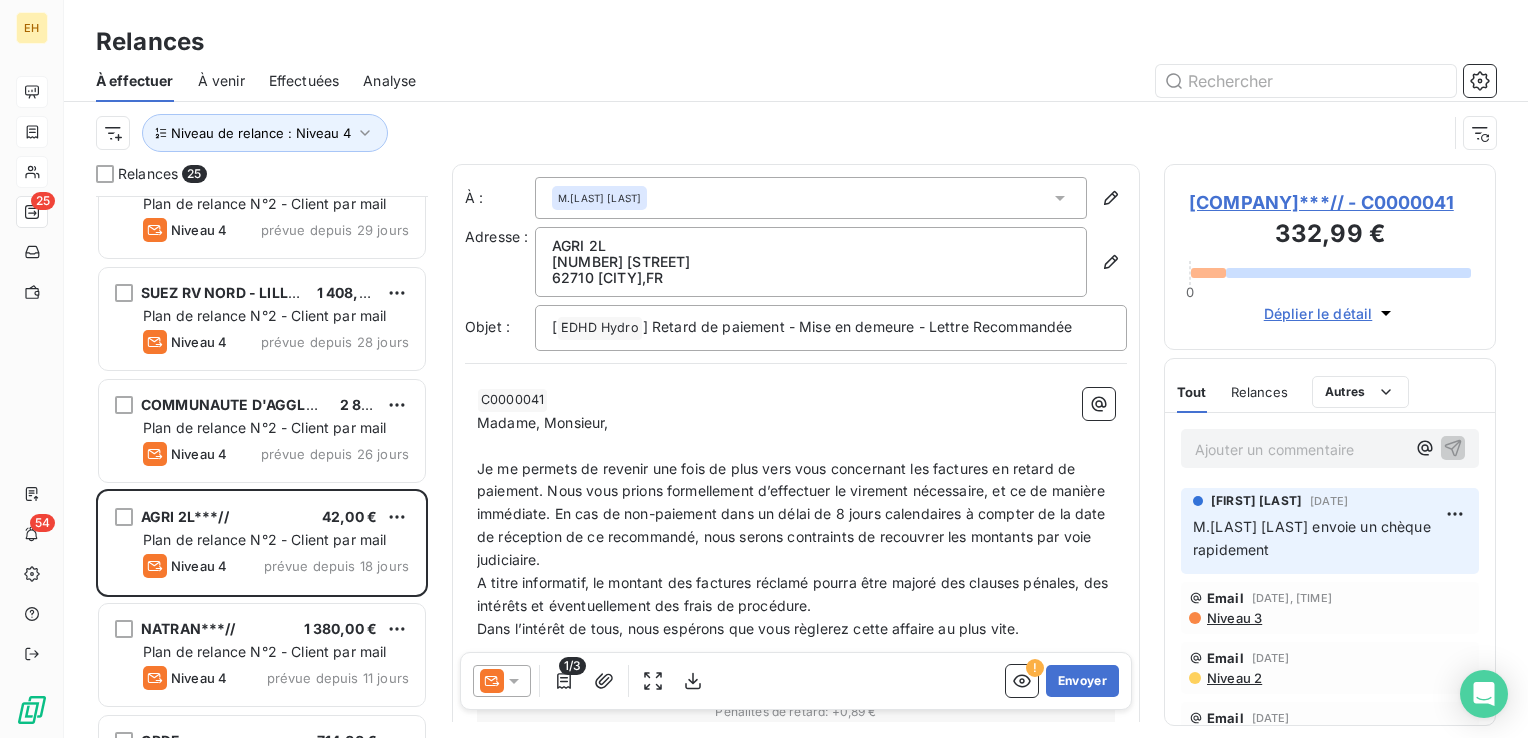 click on "Niveau de relance  : Niveau 4" at bounding box center (771, 133) 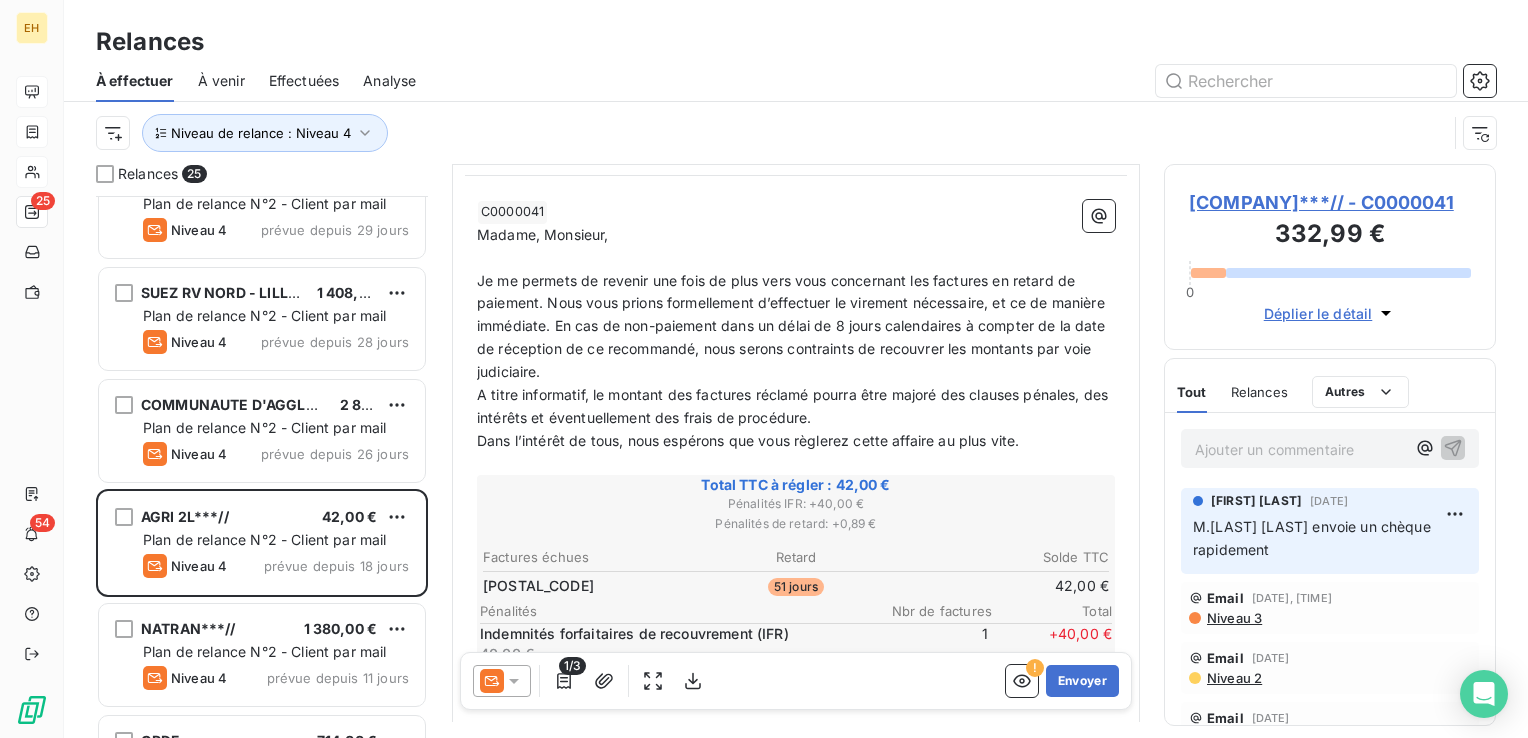 scroll, scrollTop: 300, scrollLeft: 0, axis: vertical 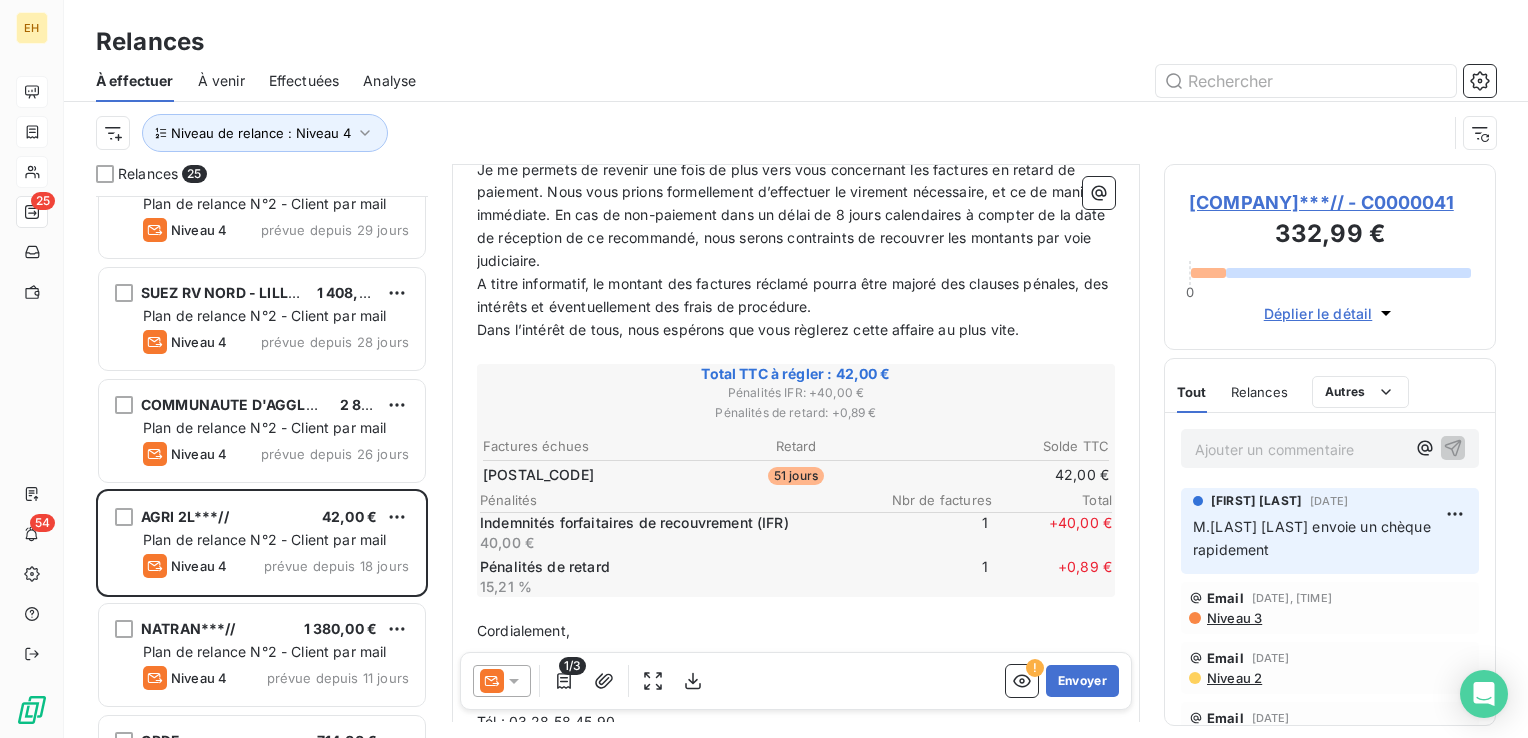 click on "[COMPANY]***// - C0000041" at bounding box center [1330, 202] 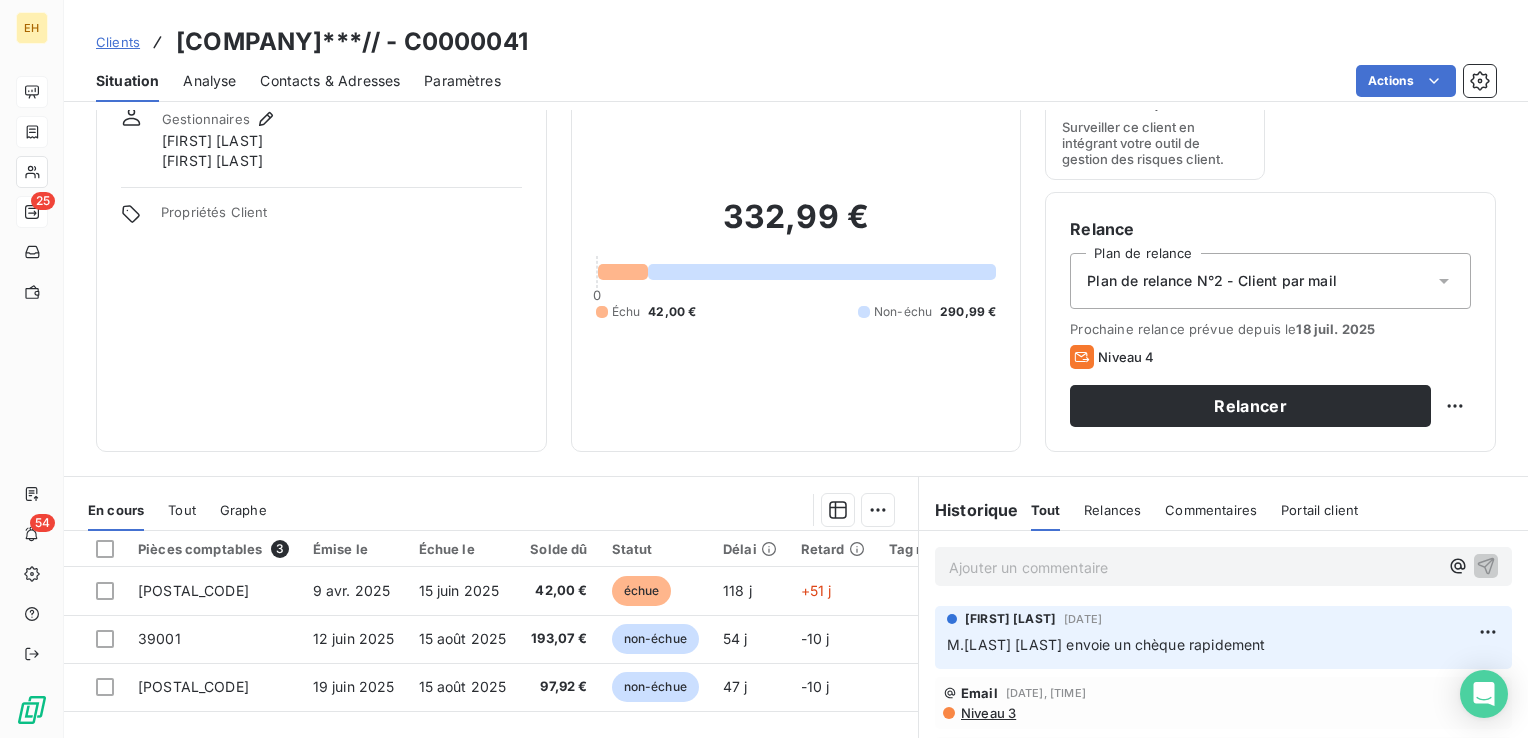 scroll, scrollTop: 200, scrollLeft: 0, axis: vertical 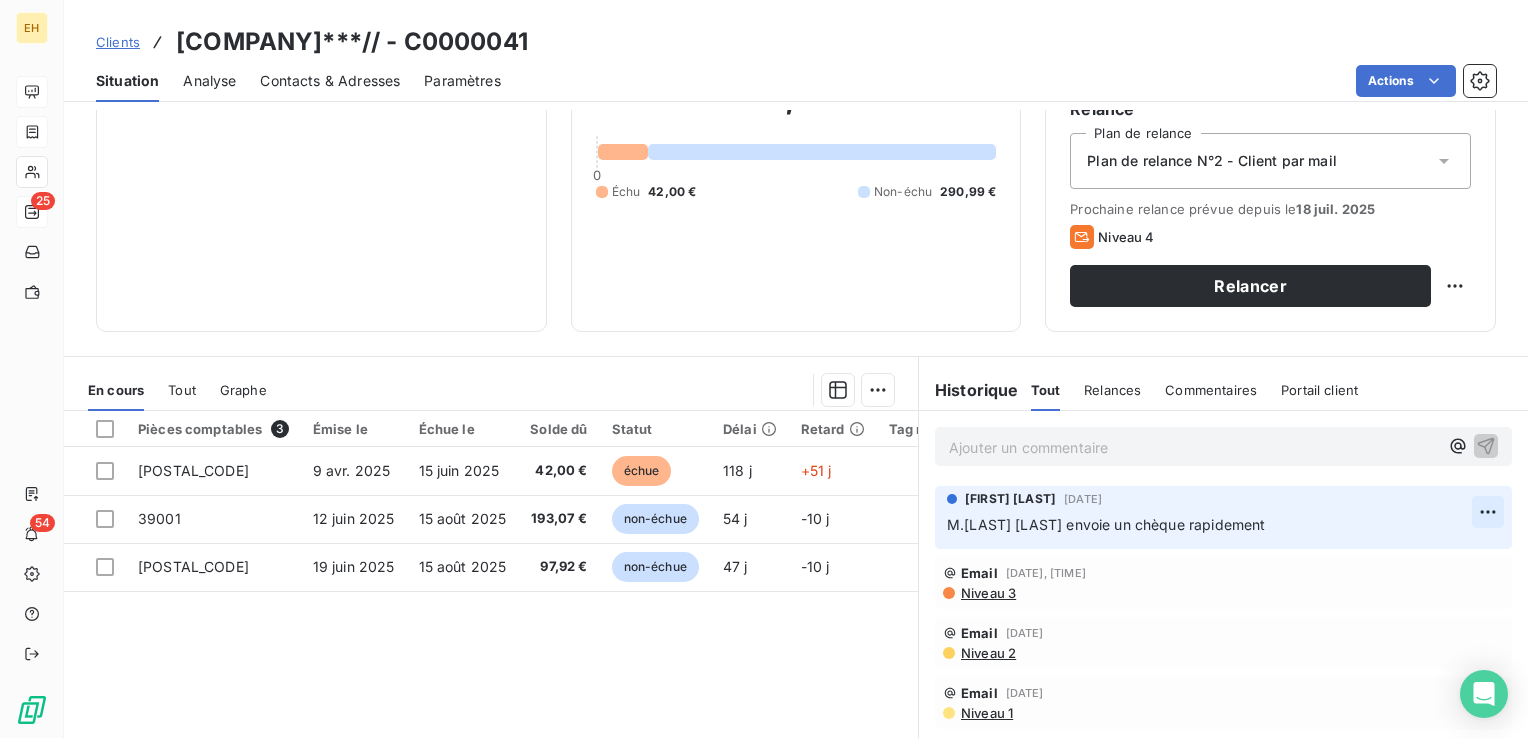 click on "EH 25 54 Clients AGRI 2L***// - C0000041 Situation Analyse Contacts & Adresses Paramètres Actions Informations client Gestionnaires [FIRST] [LAST] [FIRST] [LAST] Propriétés Client Encours client 332,99 € 0 Échu 42,00 € Non-échu 290,99 € Gestion du risque Surveiller ce client en intégrant votre outil de gestion des risques client. Relance Plan de relance Plan de relance N°2 - Client par mail Prochaine relance prévue depuis le 18 [DATE] Niveau 4 Relancer En cours Tout Graphe Pièces comptables 3 Émise le Échue le Solde dû Statut Délai Retard Tag relance 37257 9 [DATE] 15 [DATE] 42,00 € échue 118 j +51 j 39001 12 [DATE] 15 [DATE] 193,07 € non-échue 54 j -10 j 39189 19 [DATE] 15 [DATE] 97,92 € non-échue 47 j -10 j Lignes par page 25 Précédent 1 Suivant Historique Tout Relances Commentaires Portail client Tout Relances Commentaires Portail client Ajouter un commentaire ﻿ [FIRST] [LAST] [DATE] Email Niveau 3" at bounding box center (764, 369) 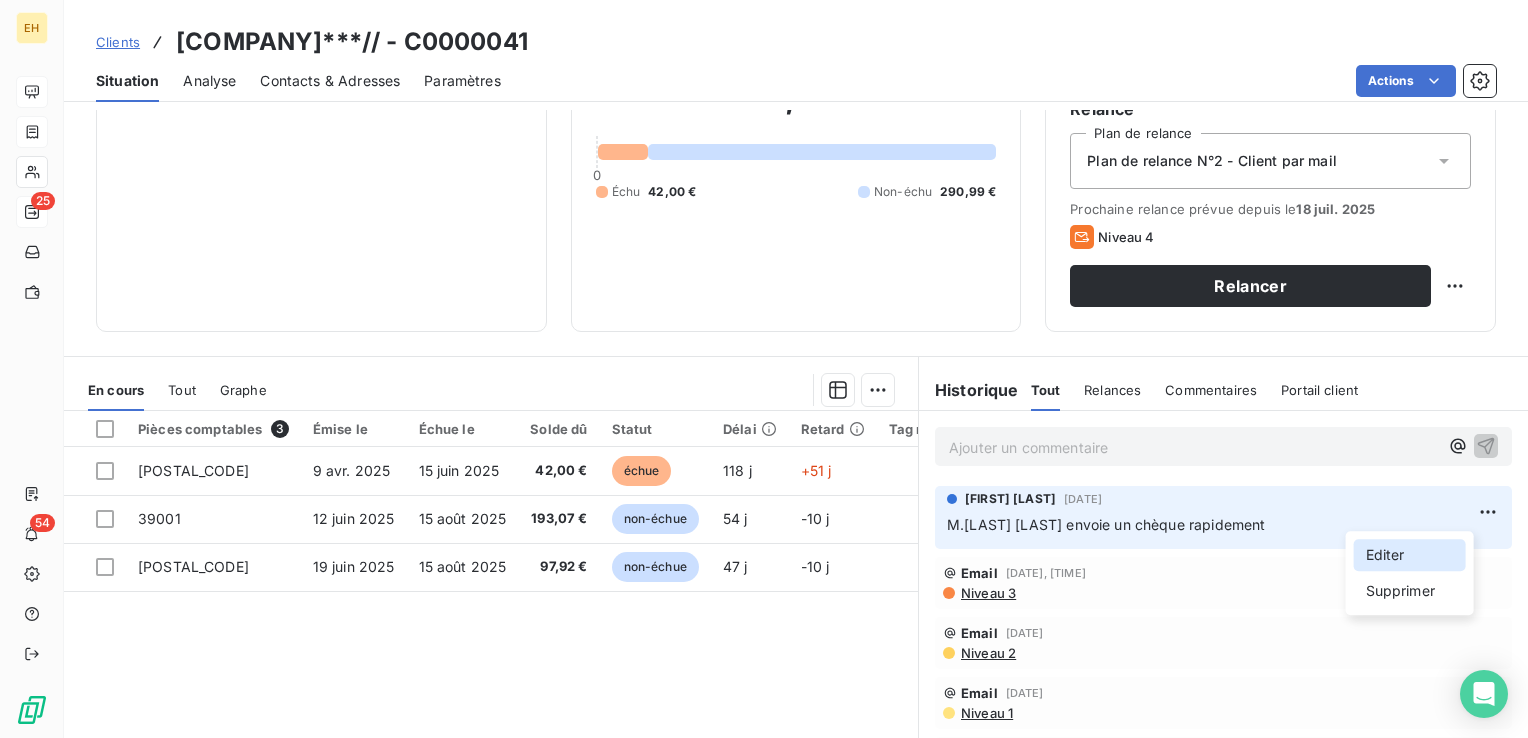 click on "Editer" at bounding box center [1410, 555] 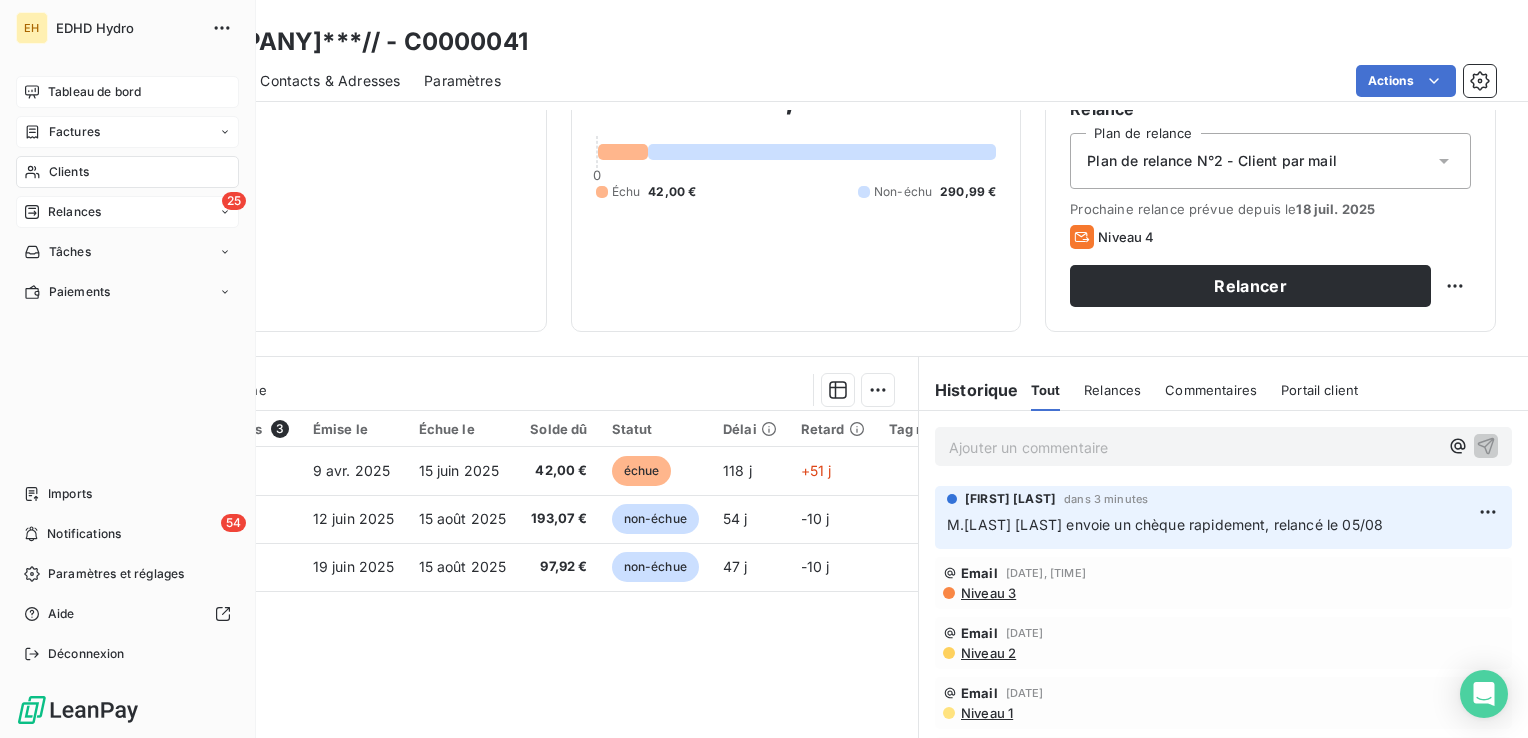 click on "Relances" at bounding box center (74, 212) 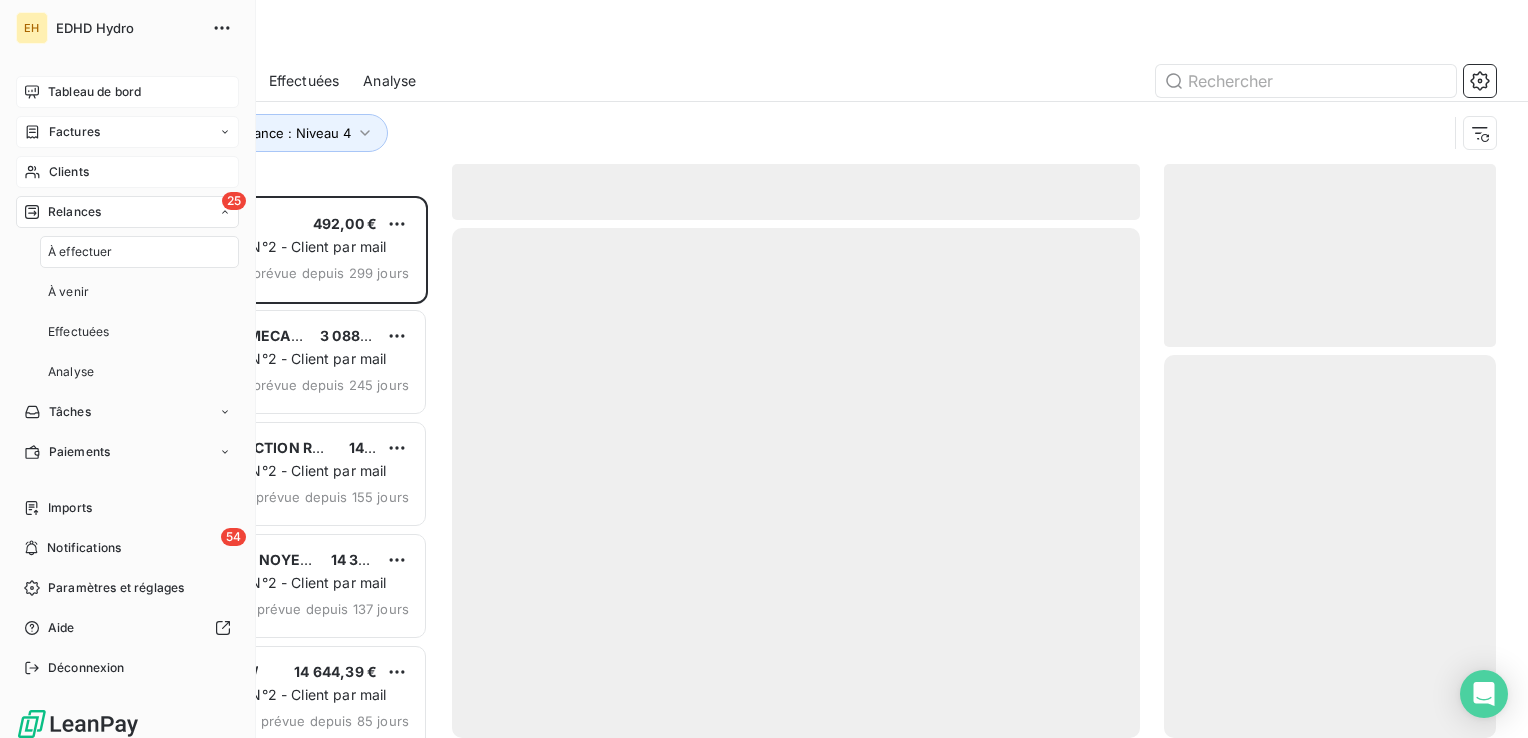 scroll, scrollTop: 16, scrollLeft: 16, axis: both 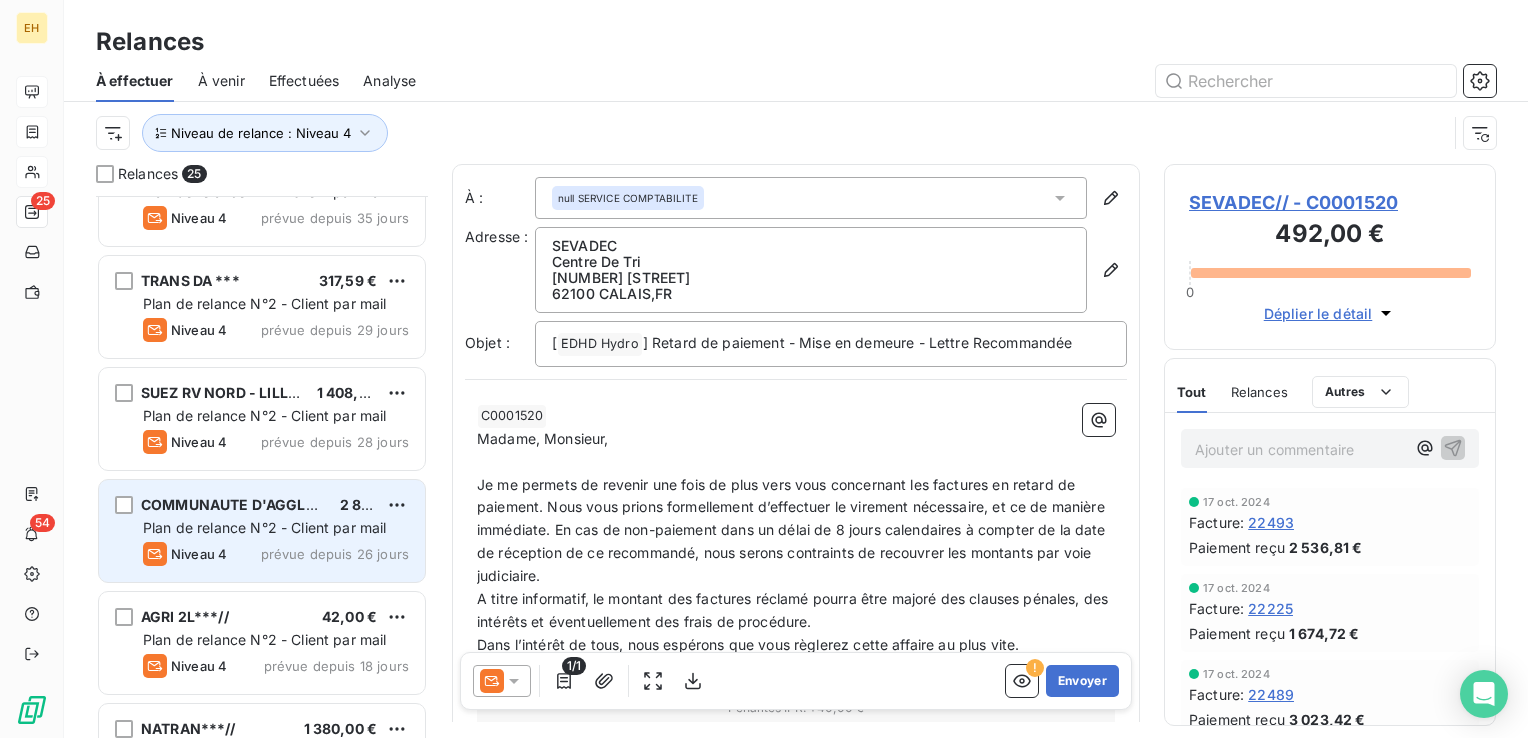 click on "Plan de relance N°2 - Client par mail" at bounding box center (265, 527) 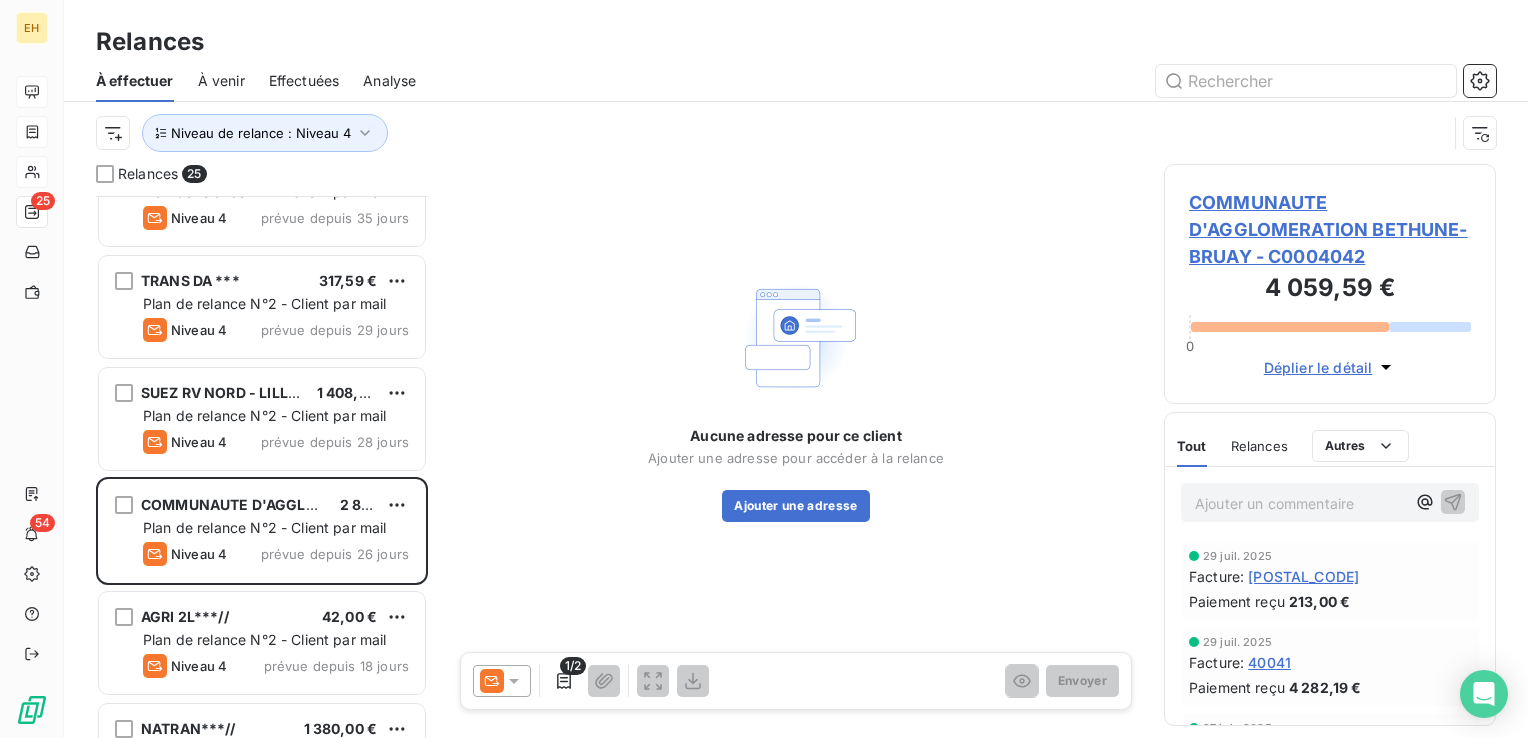 click on "COMMUNAUTE D'AGGLOMERATION BETHUNE-BRUAY - C0004042" at bounding box center [1330, 229] 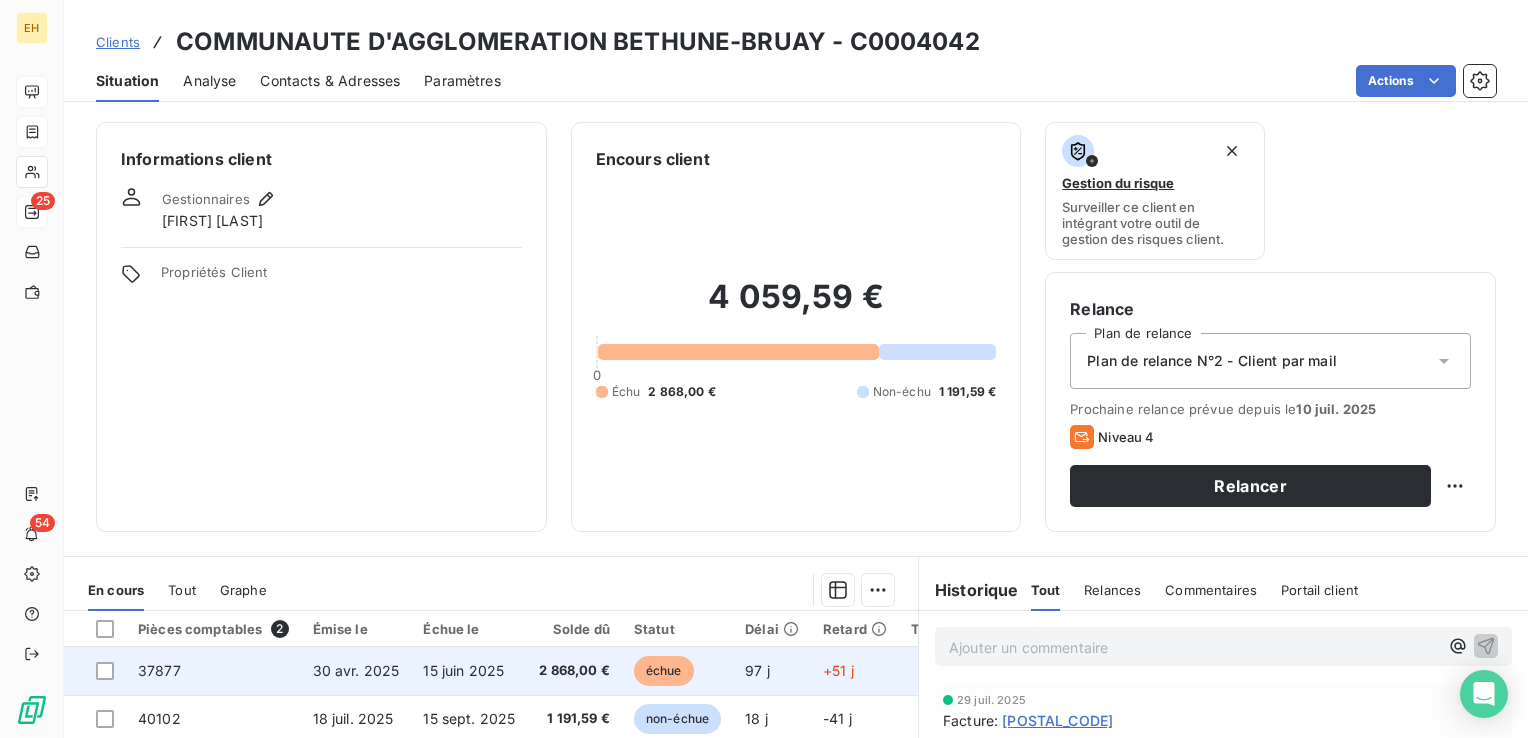 click on "30 avr. 2025" at bounding box center (356, 671) 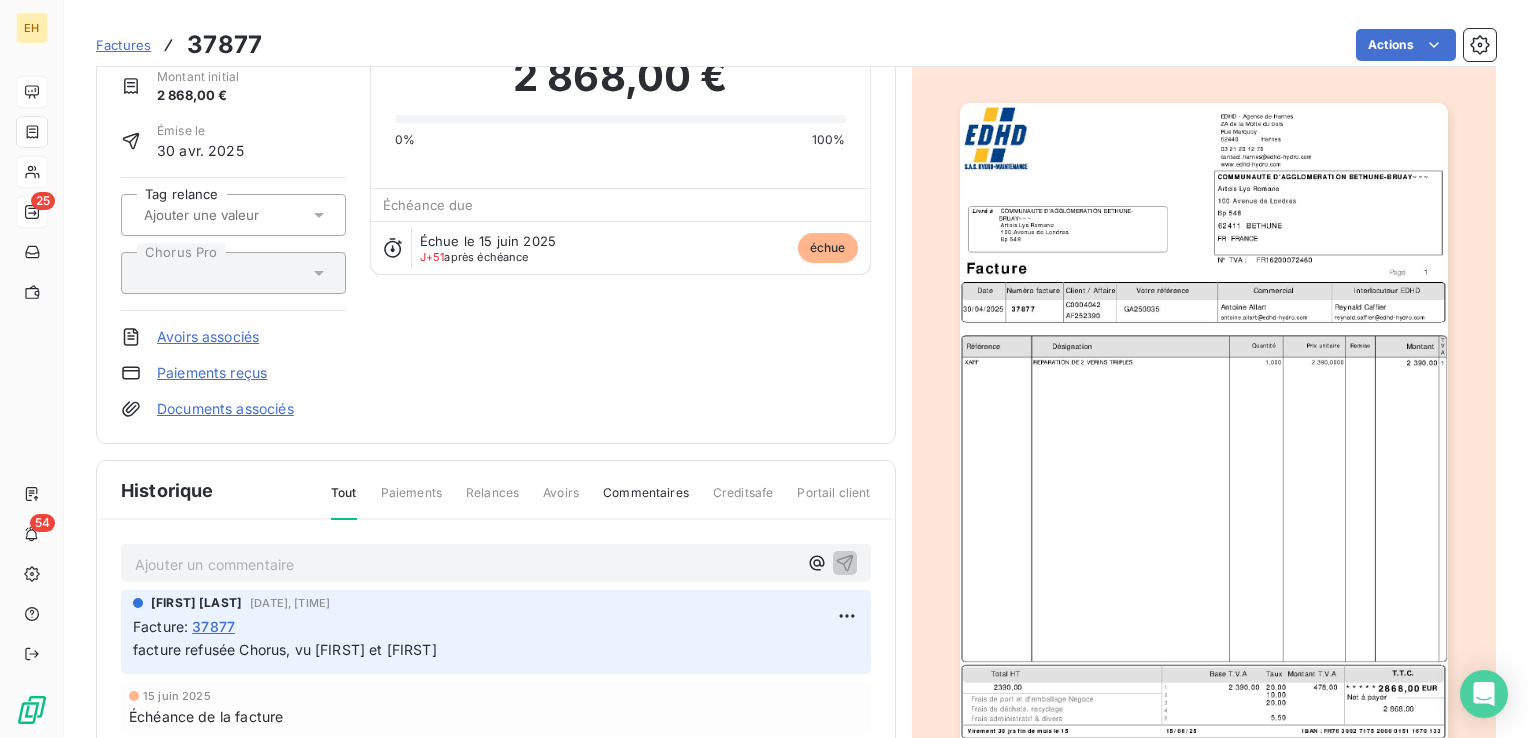 scroll, scrollTop: 102, scrollLeft: 0, axis: vertical 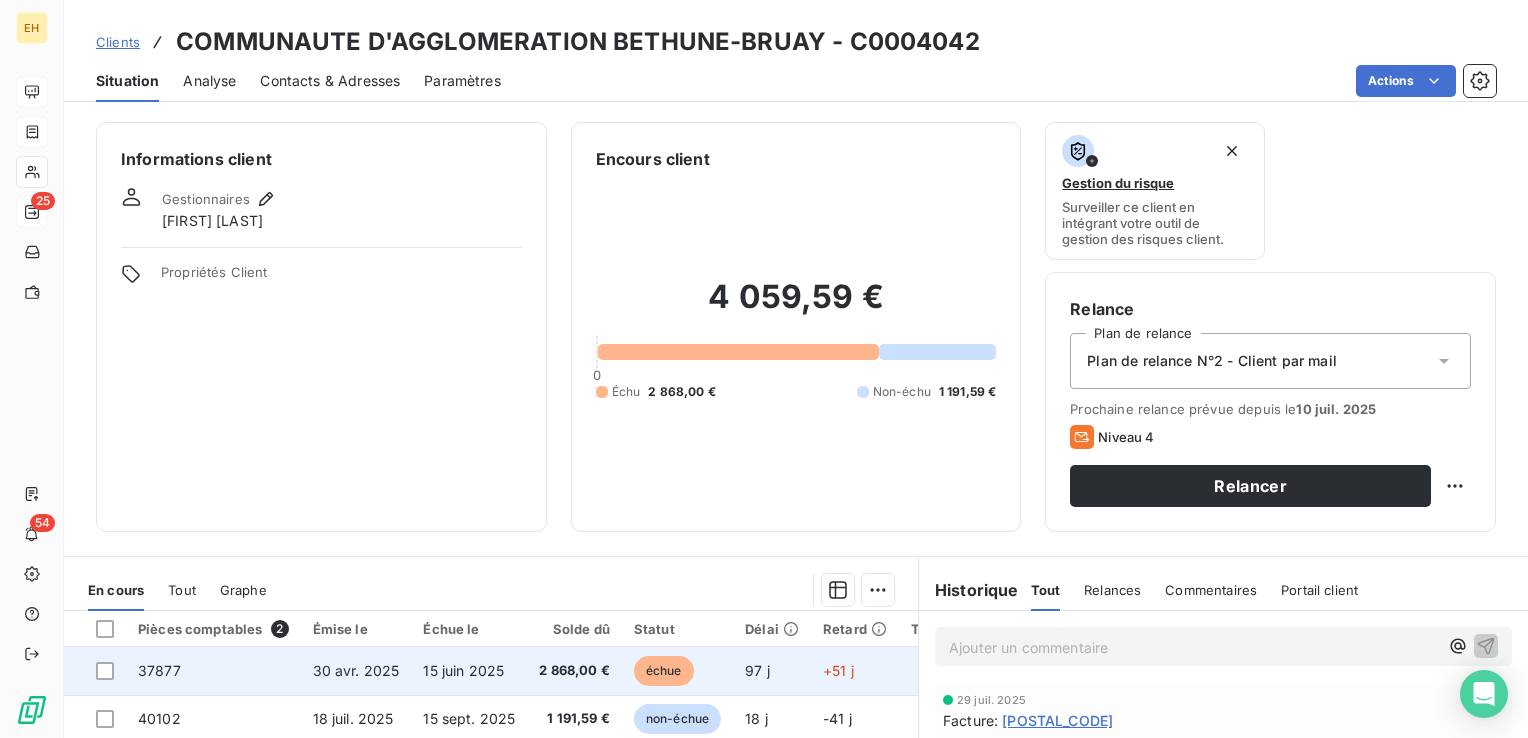 click on "30 avr. 2025" at bounding box center [356, 670] 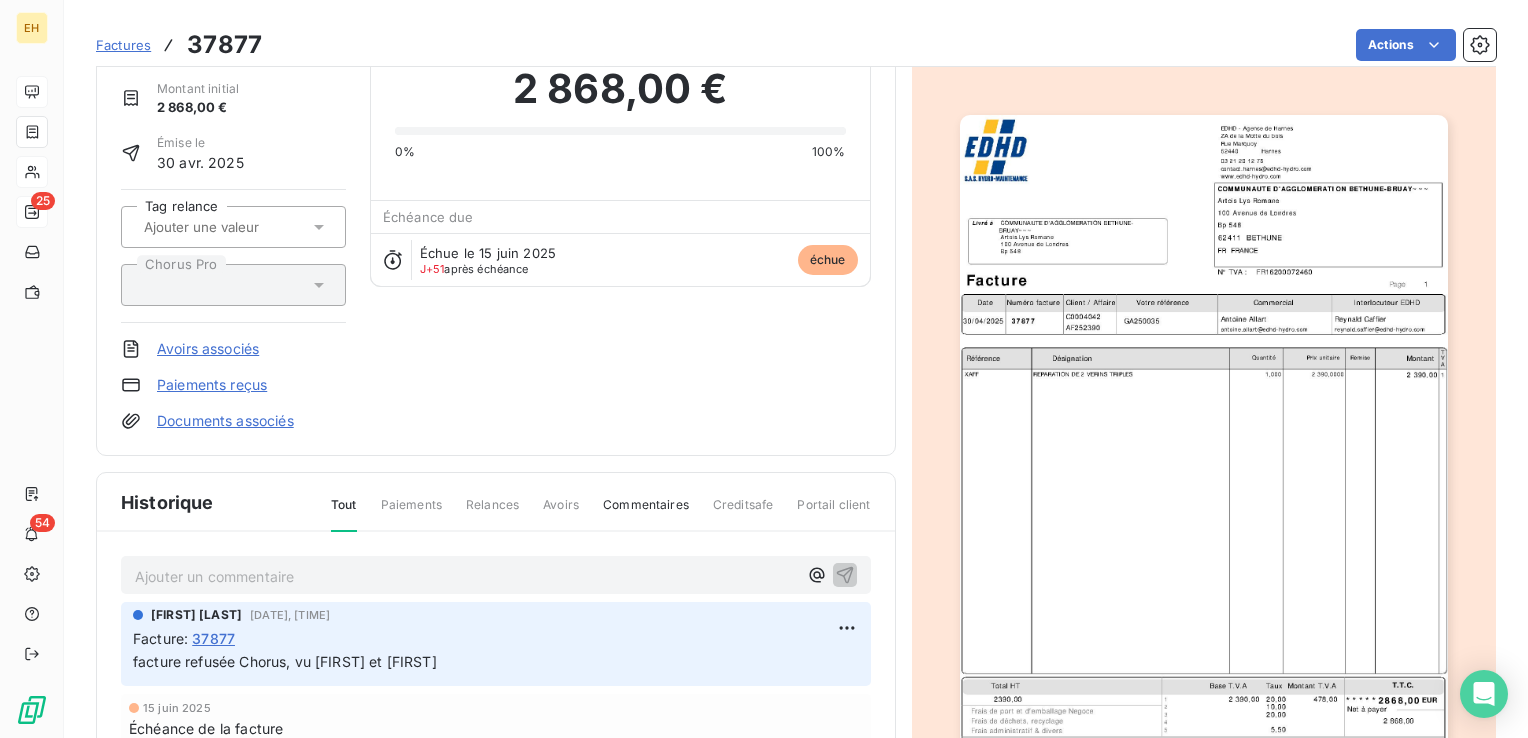 scroll, scrollTop: 102, scrollLeft: 0, axis: vertical 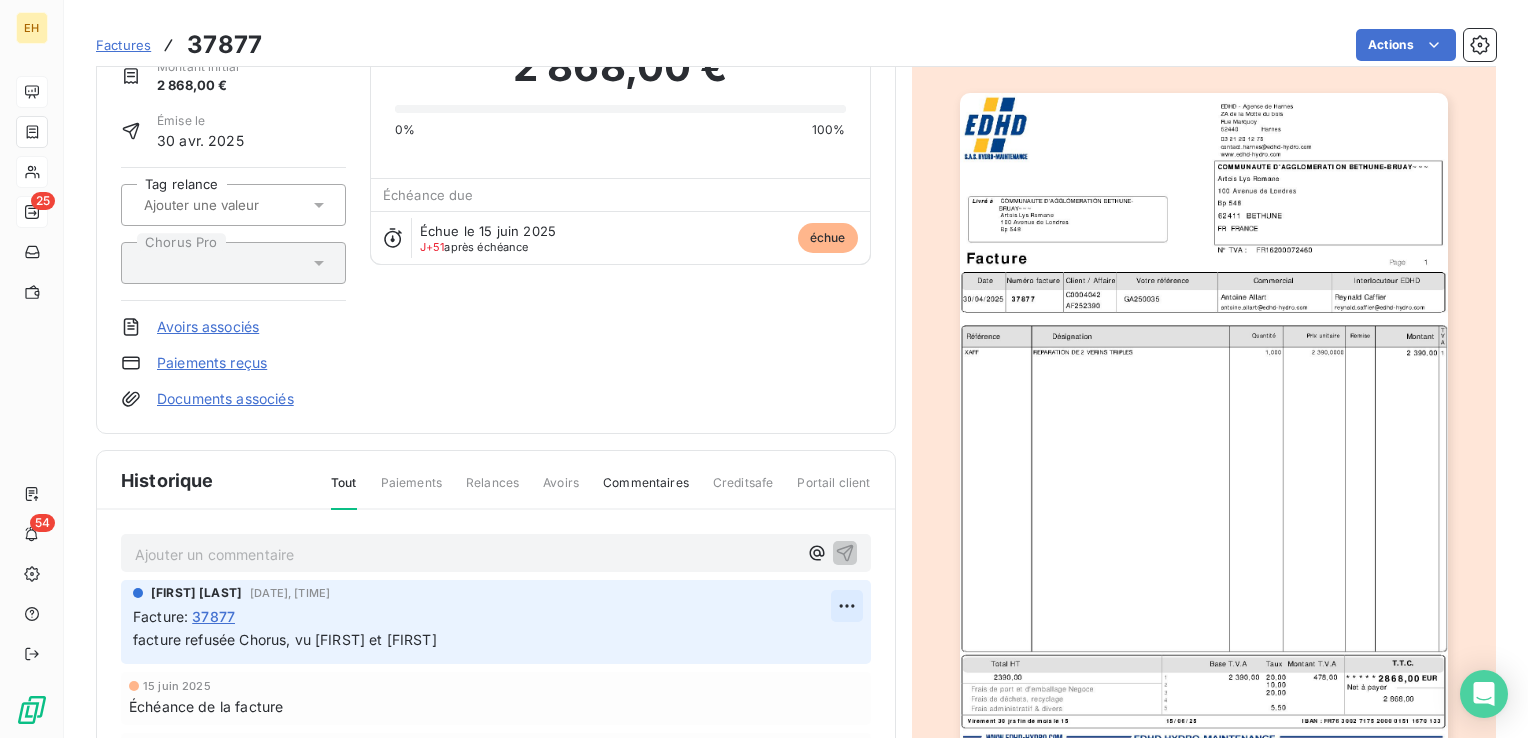 click on "EH 25 54 Factures 37877 Actions [COMPANY] C0004042 Montant initial [PRICE] Émise le [DATE] Tag relance Chorus Pro Avoirs associés Paiements reçus Documents associés Solde dû : [PRICE] 0% 100% Échéance due Échue le [DATE] J+51  après échéance échue Historique Tout Paiements Relances Avoirs Commentaires Creditsafe Portail client Ajouter un commentaire ﻿ [FIRST] [LAST] [DATE], [TIME] Facture  : 37877 facture refusée Chorus, vu [FIRST] et [FIRST] [DATE] Échéance de la facture [DATE] Émission de la facture" at bounding box center [764, 369] 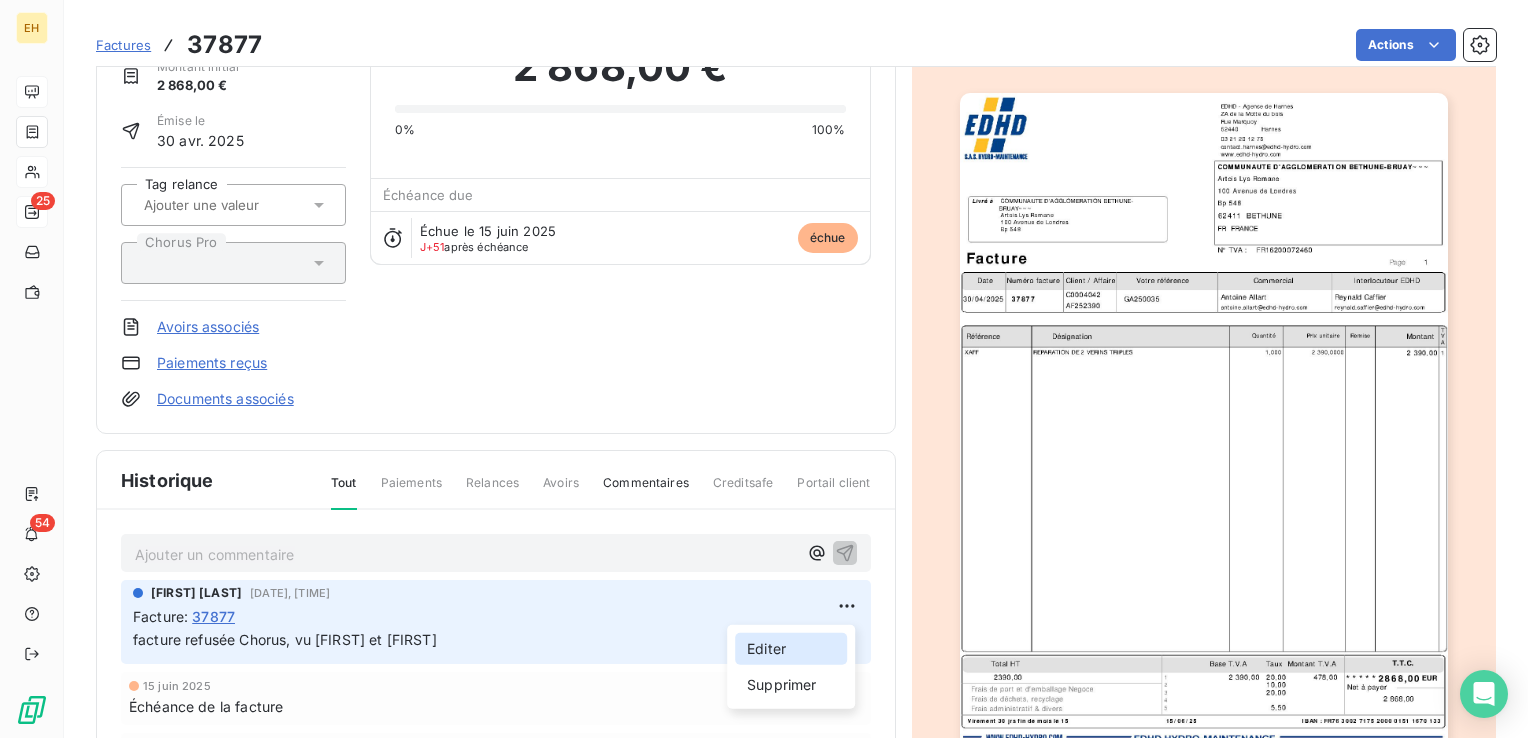 drag, startPoint x: 813, startPoint y: 640, endPoint x: 712, endPoint y: 634, distance: 101.17806 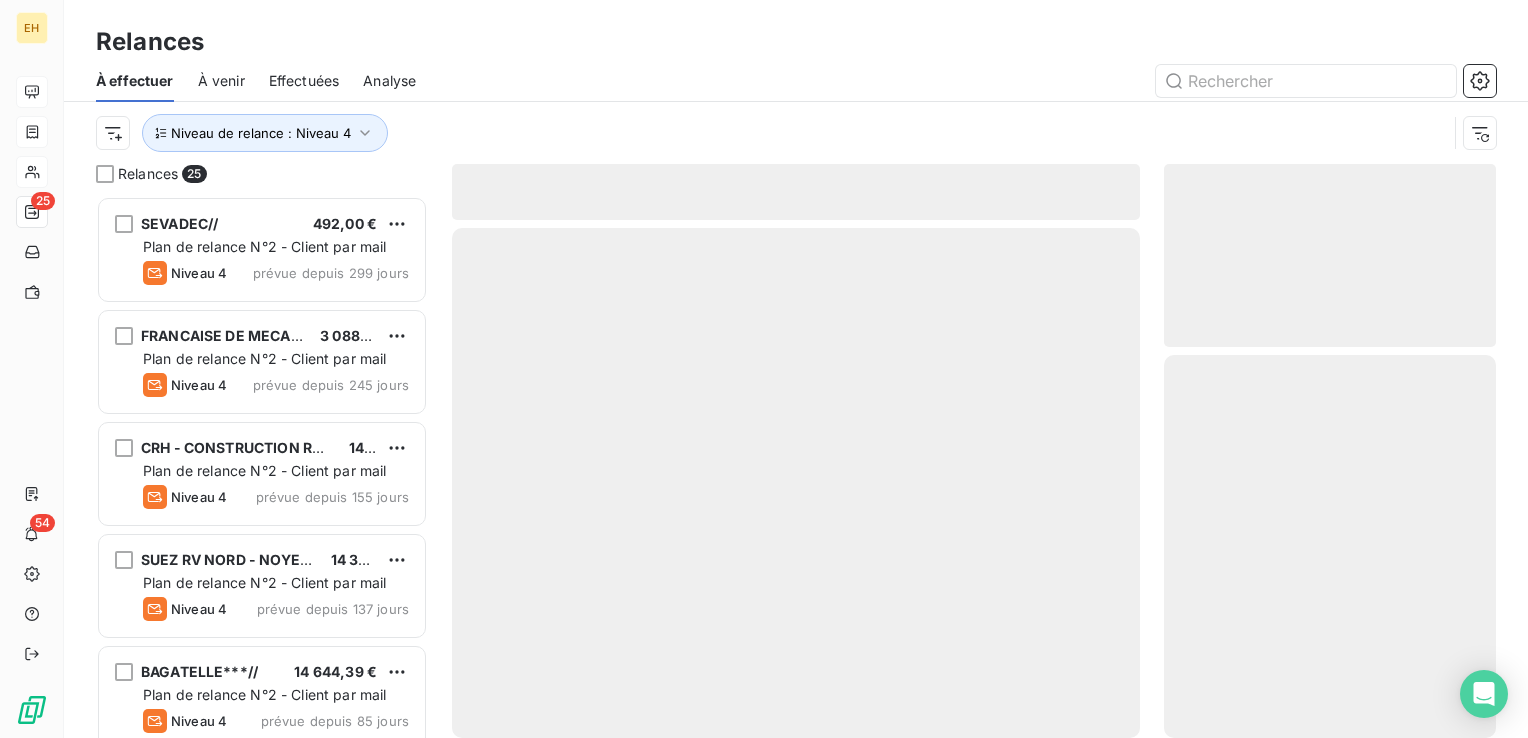 scroll, scrollTop: 16, scrollLeft: 16, axis: both 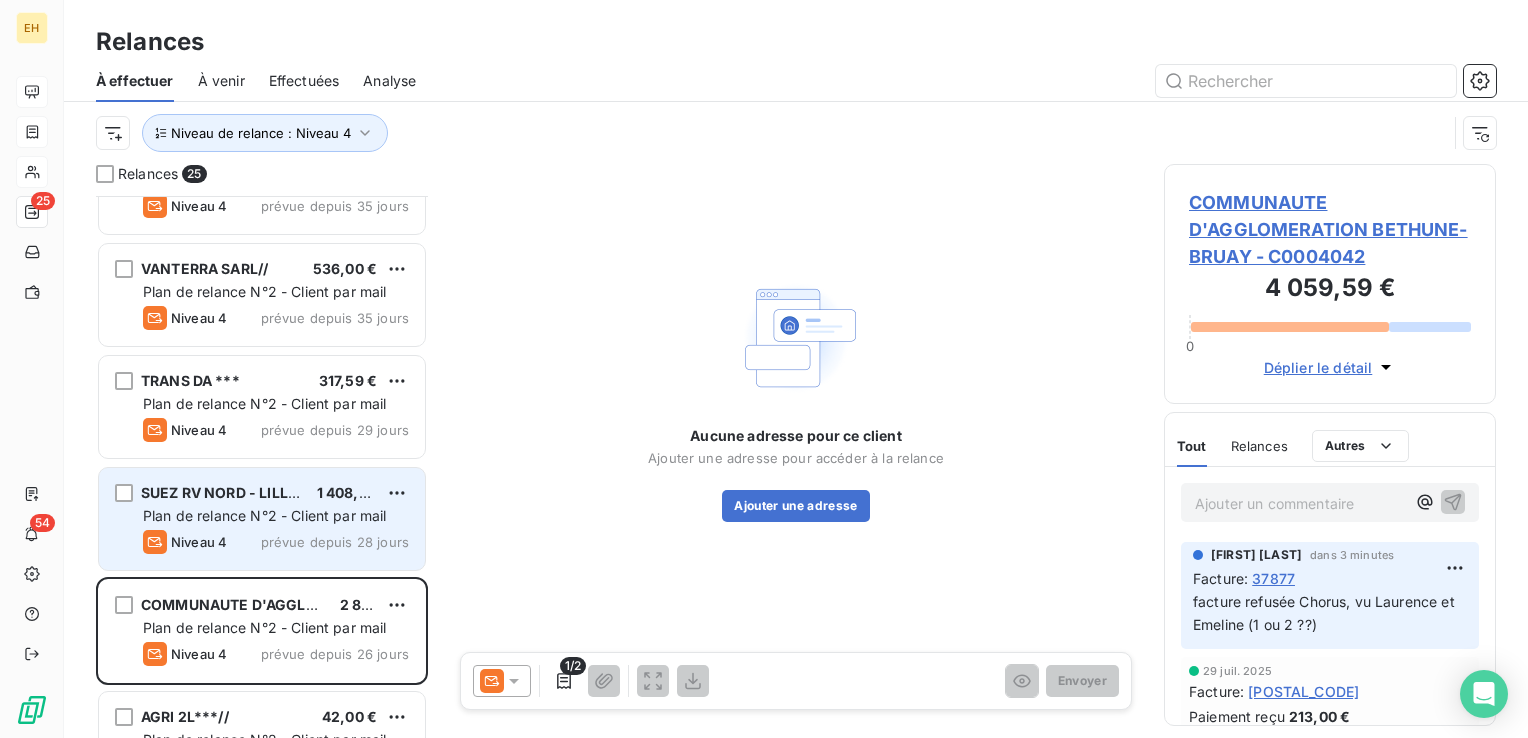 click on "SUEZ RV NORD - [CITY]~~~ 1 408,51 € Plan de relance N°2 - Client par mail Niveau 4 prévue depuis 28 jours" at bounding box center [262, 519] 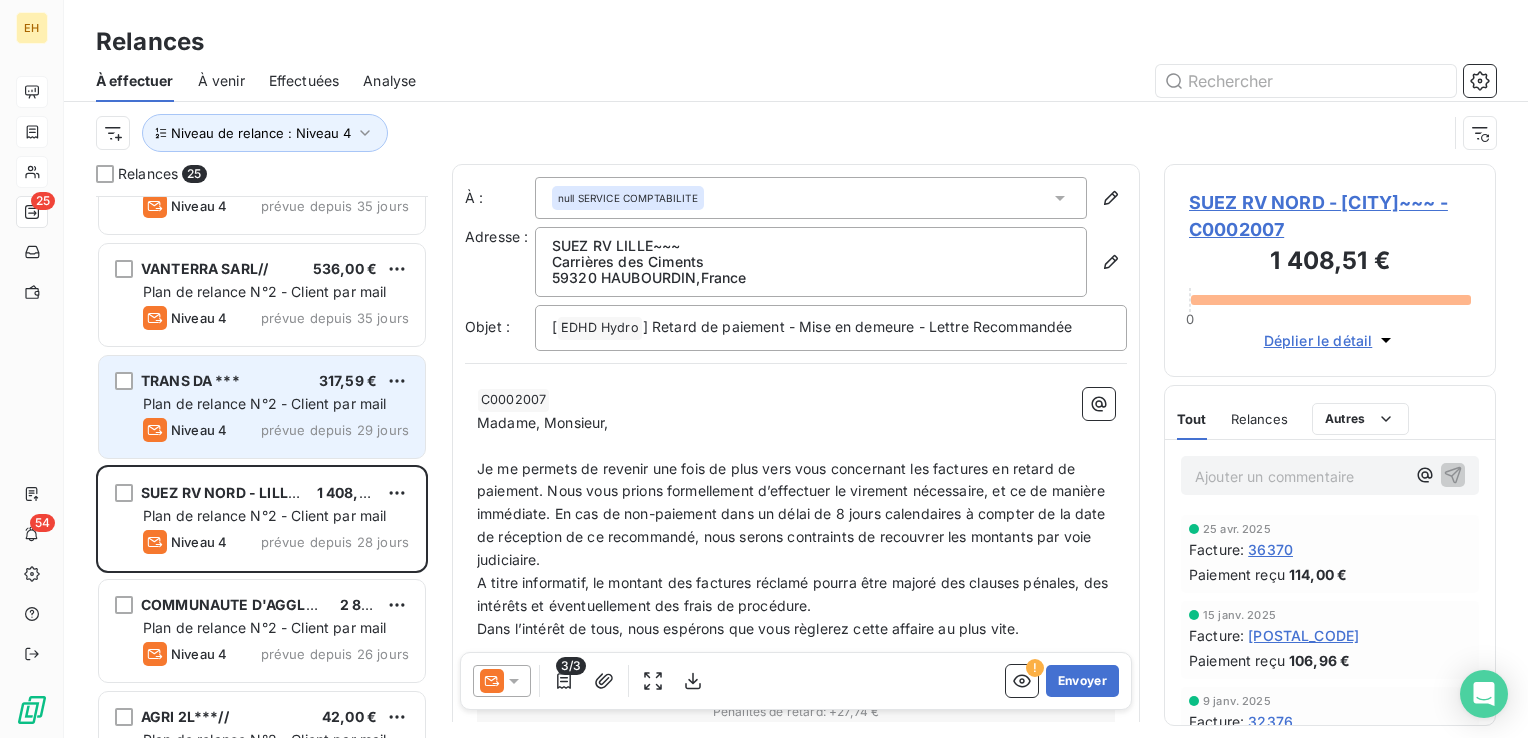 click on "Plan de relance N°2 - Client par mail" at bounding box center [265, 403] 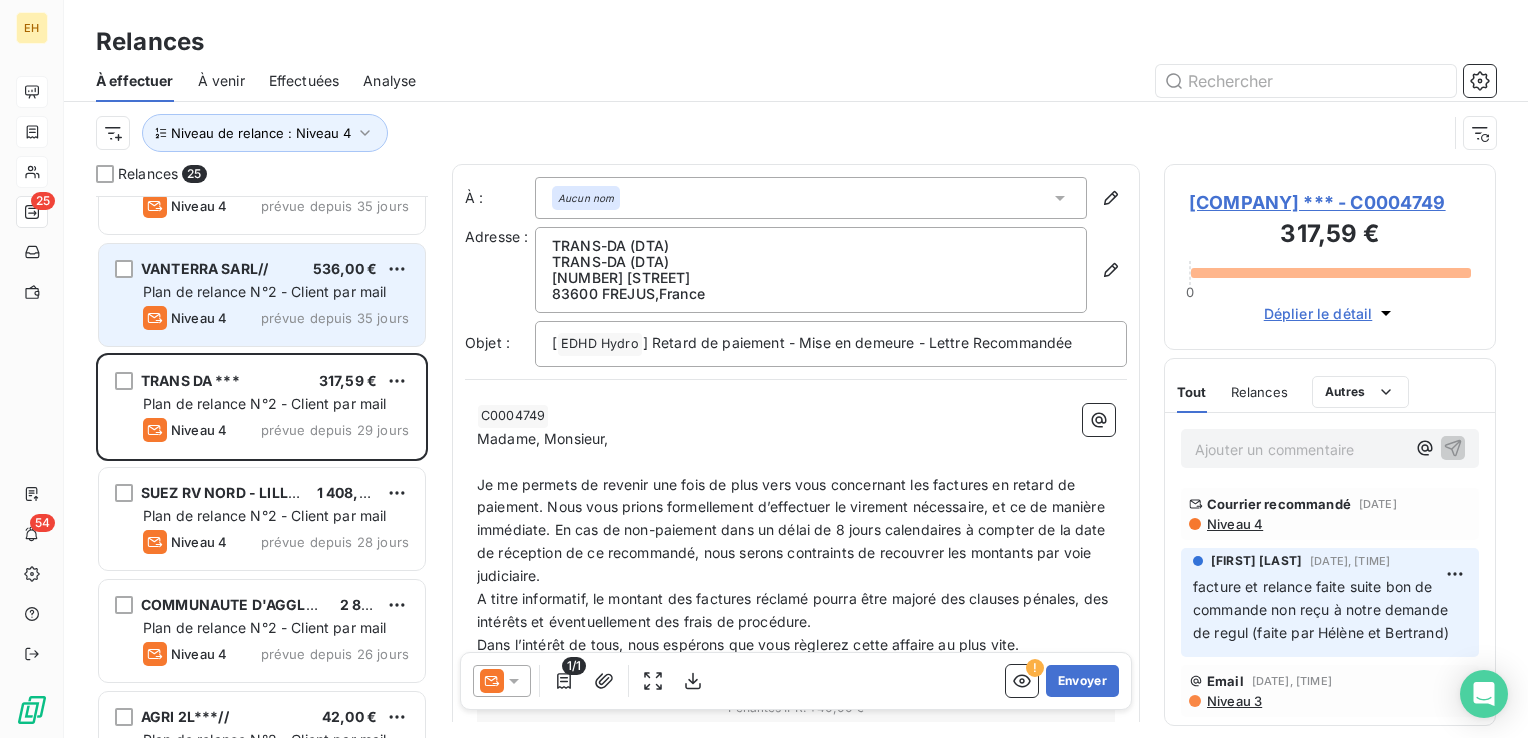 click on "Niveau 4 prévue depuis 35 jours" at bounding box center (276, 318) 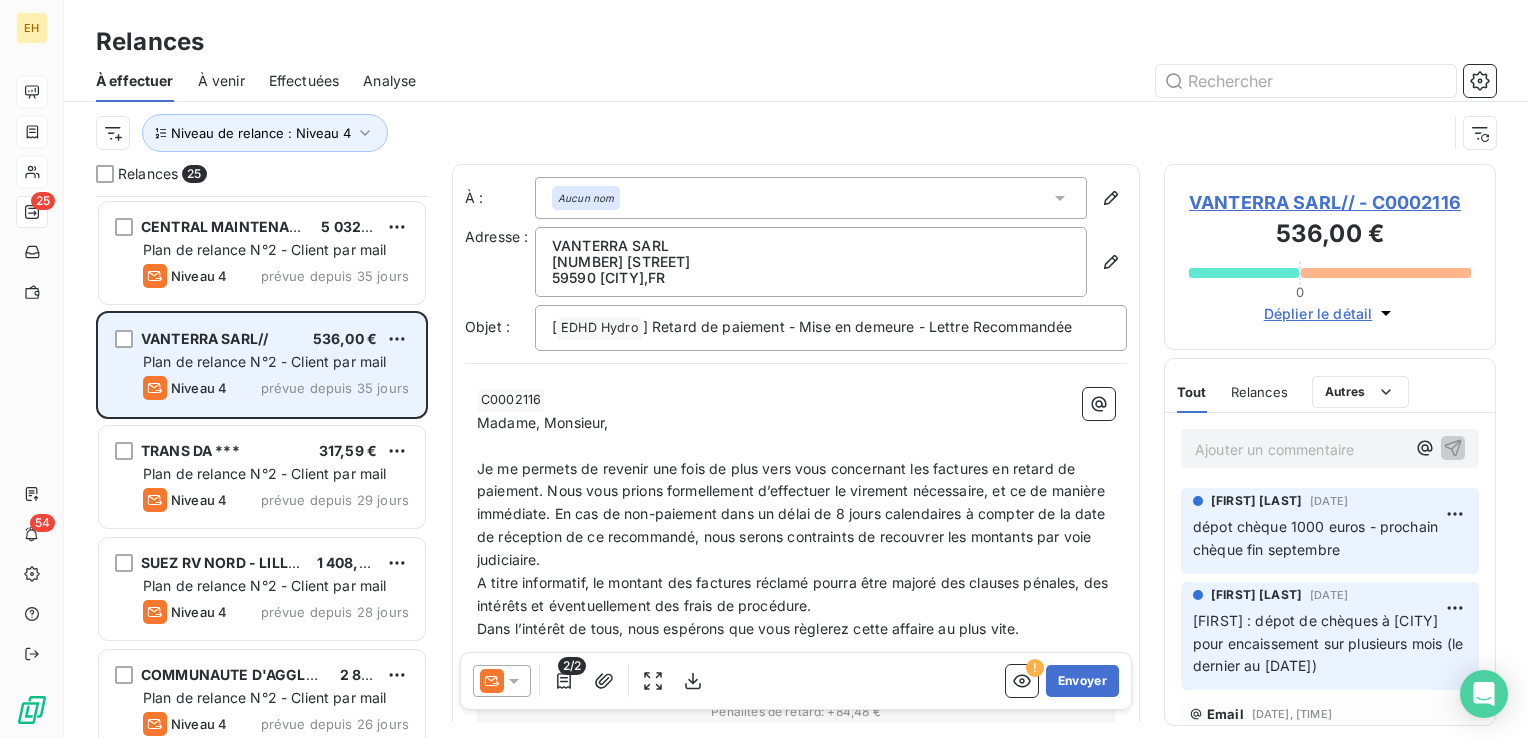 scroll, scrollTop: 1200, scrollLeft: 0, axis: vertical 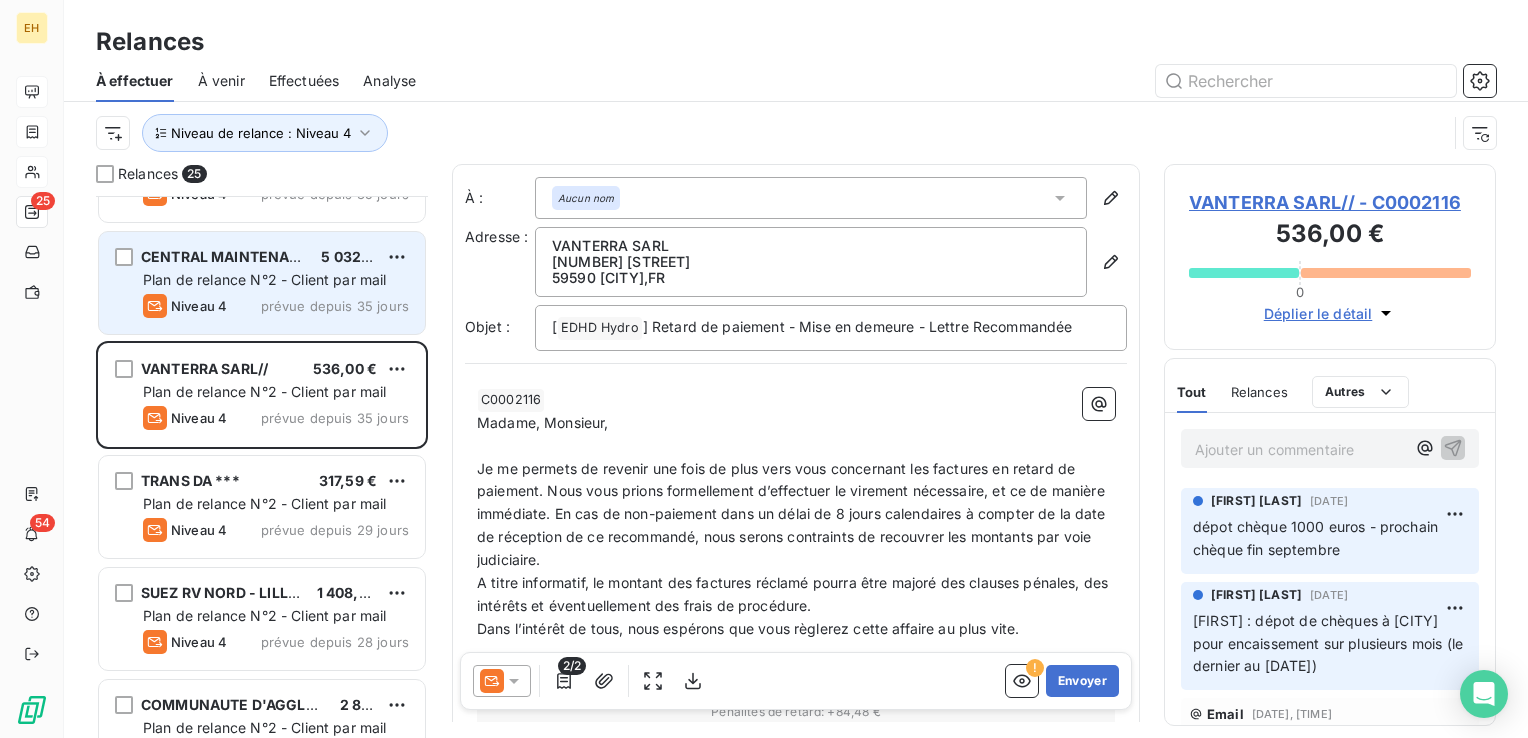 click on "prévue depuis 35 jours" at bounding box center (335, 306) 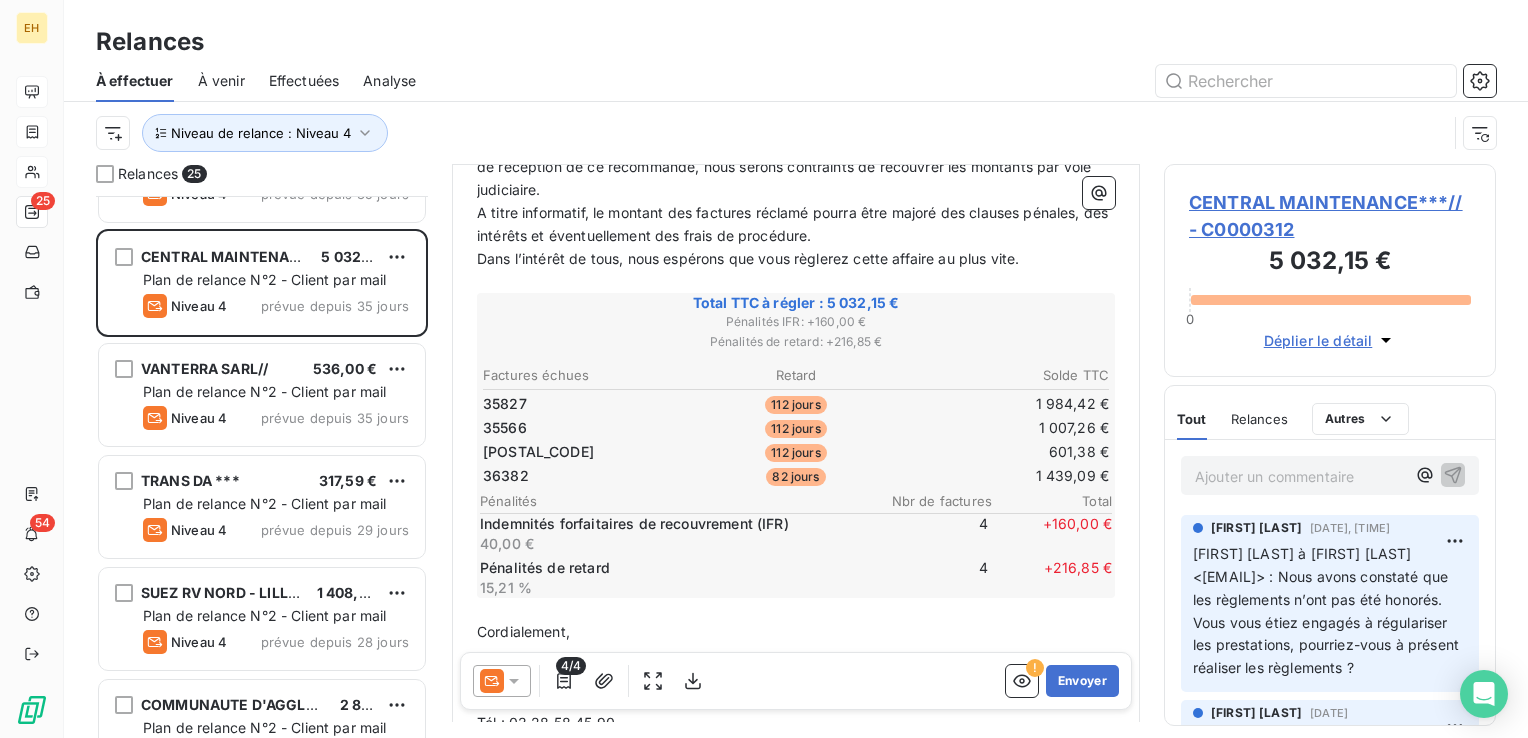 scroll, scrollTop: 400, scrollLeft: 0, axis: vertical 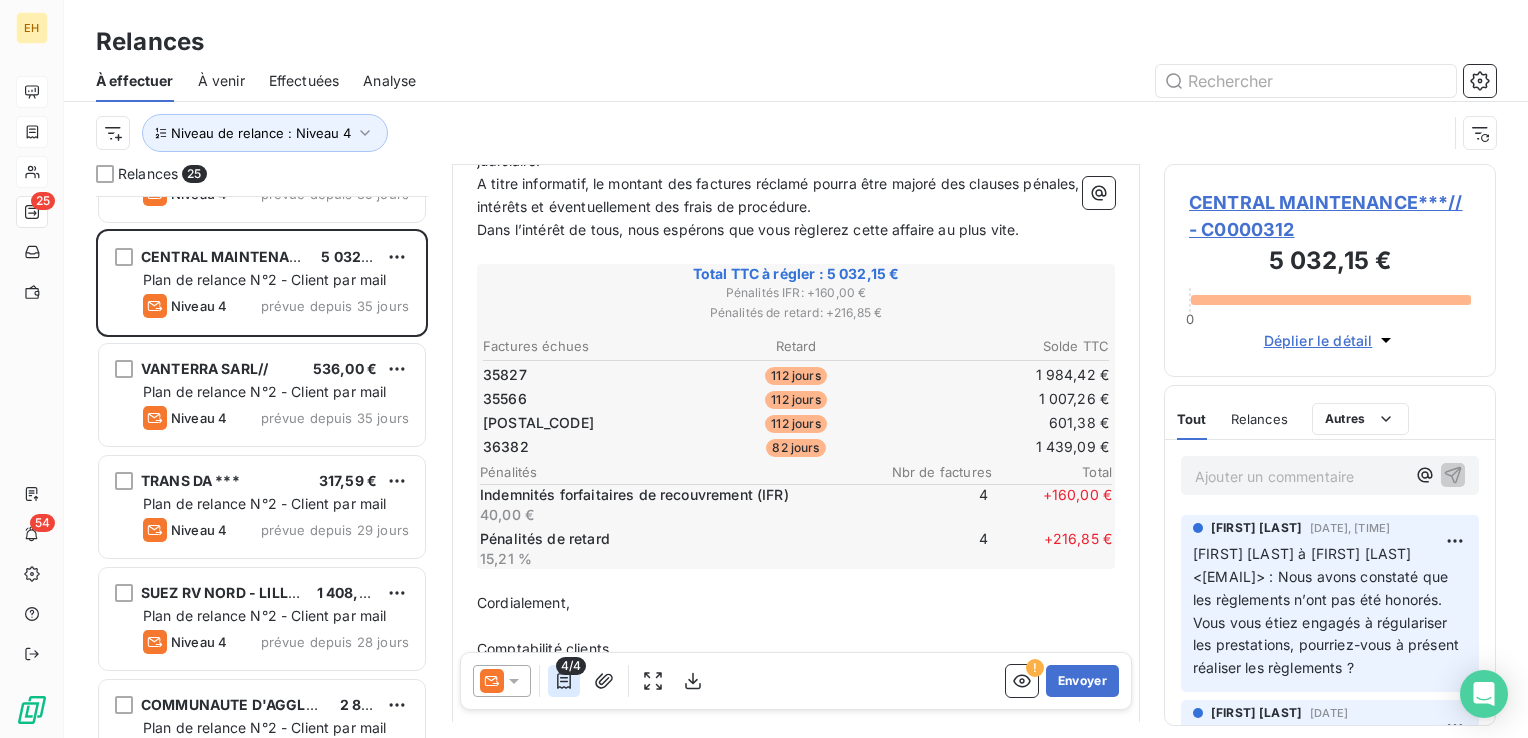 click 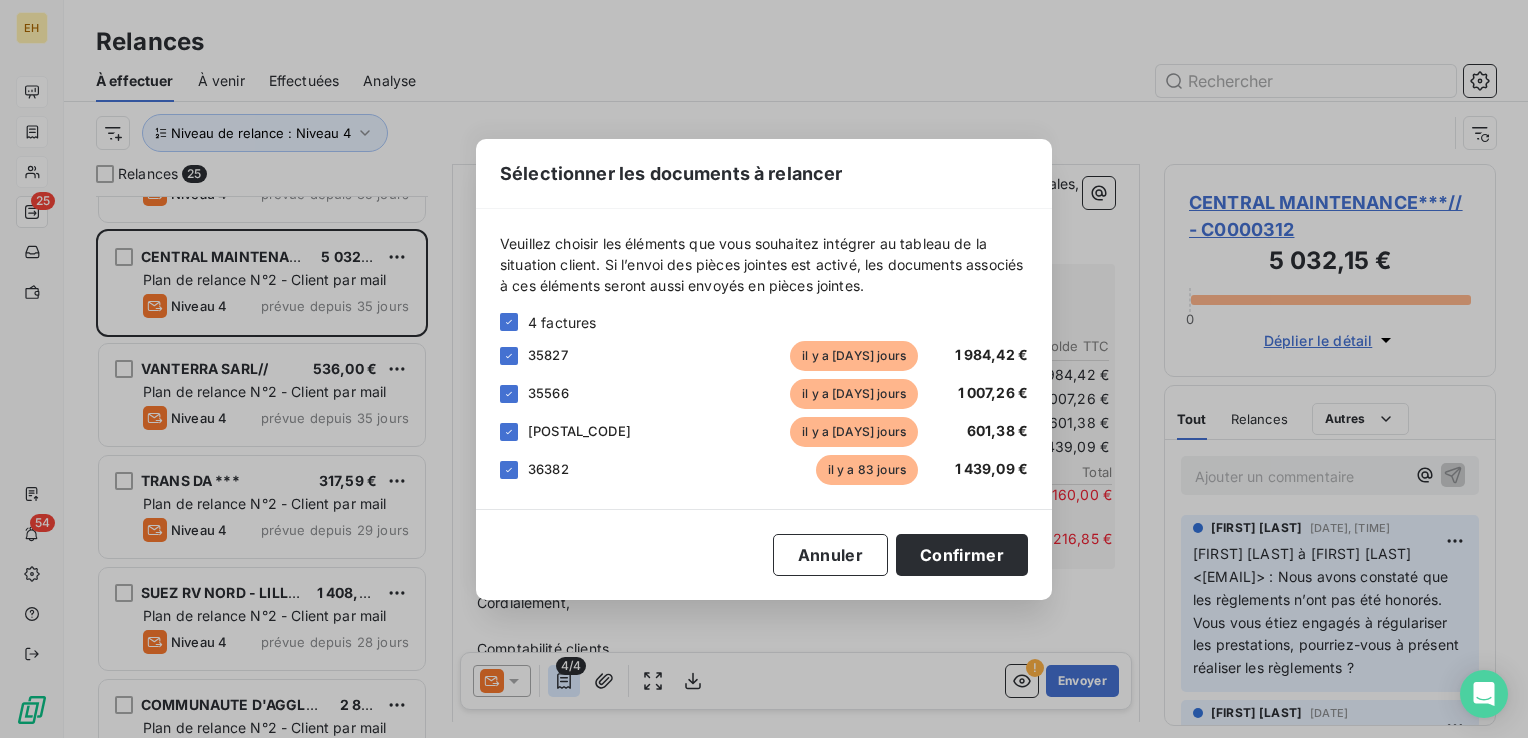 click on "Sélectionner les documents à relancer Veuillez choisir les éléments que vous souhaitez intégrer au tableau de la situation client. Si l’envoi des pièces jointes est activé, les documents associés à ces éléments seront aussi envoyés en pièces jointes. 4 factures 35827 il y a 113 jours   [PRICE] 35566 il y a 113 jours   [PRICE] 36201 il y a 113 jours   [PRICE] 36382 il y a 83 jours   [PRICE] Annuler Confirmer" at bounding box center [764, 369] 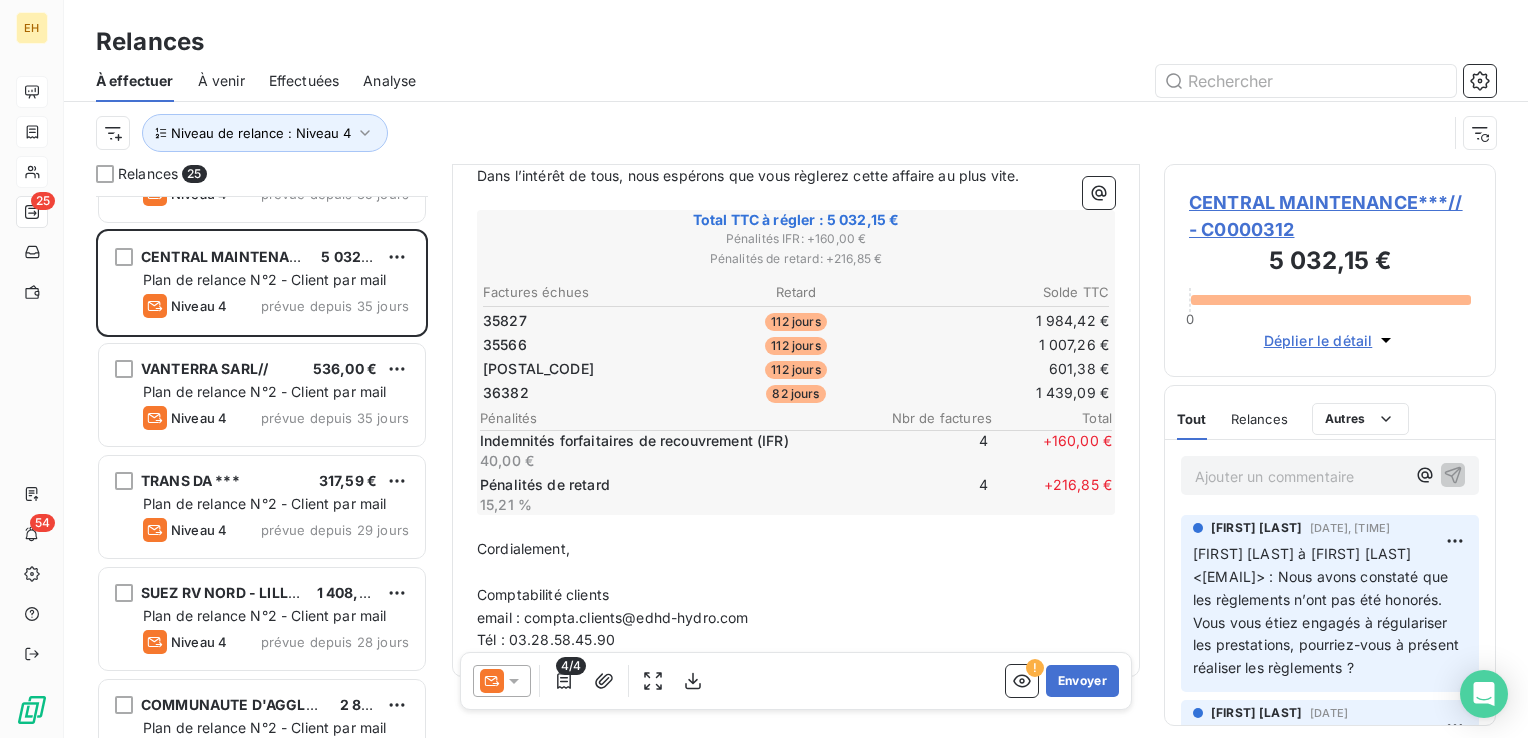 scroll, scrollTop: 483, scrollLeft: 0, axis: vertical 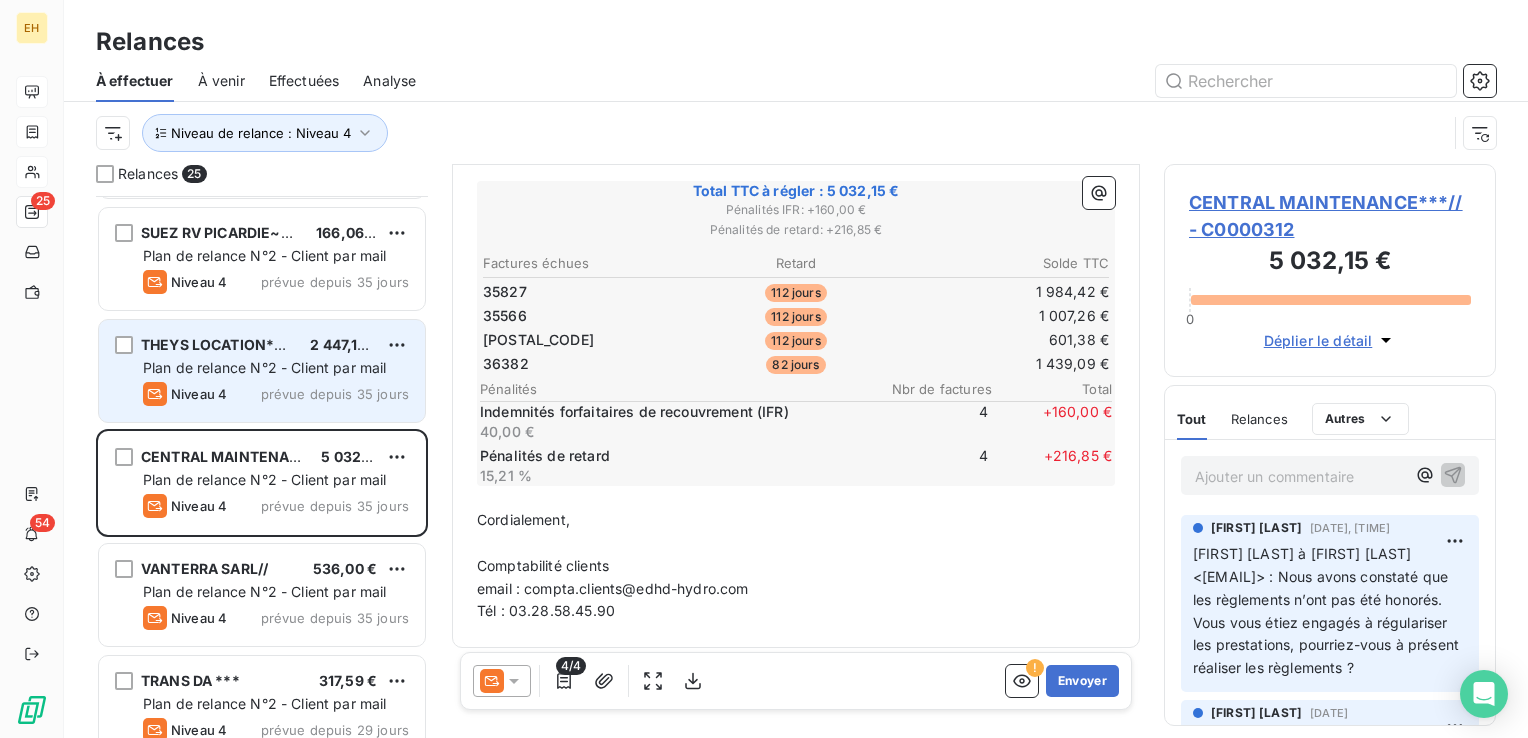 click on "Niveau 4" at bounding box center [199, 394] 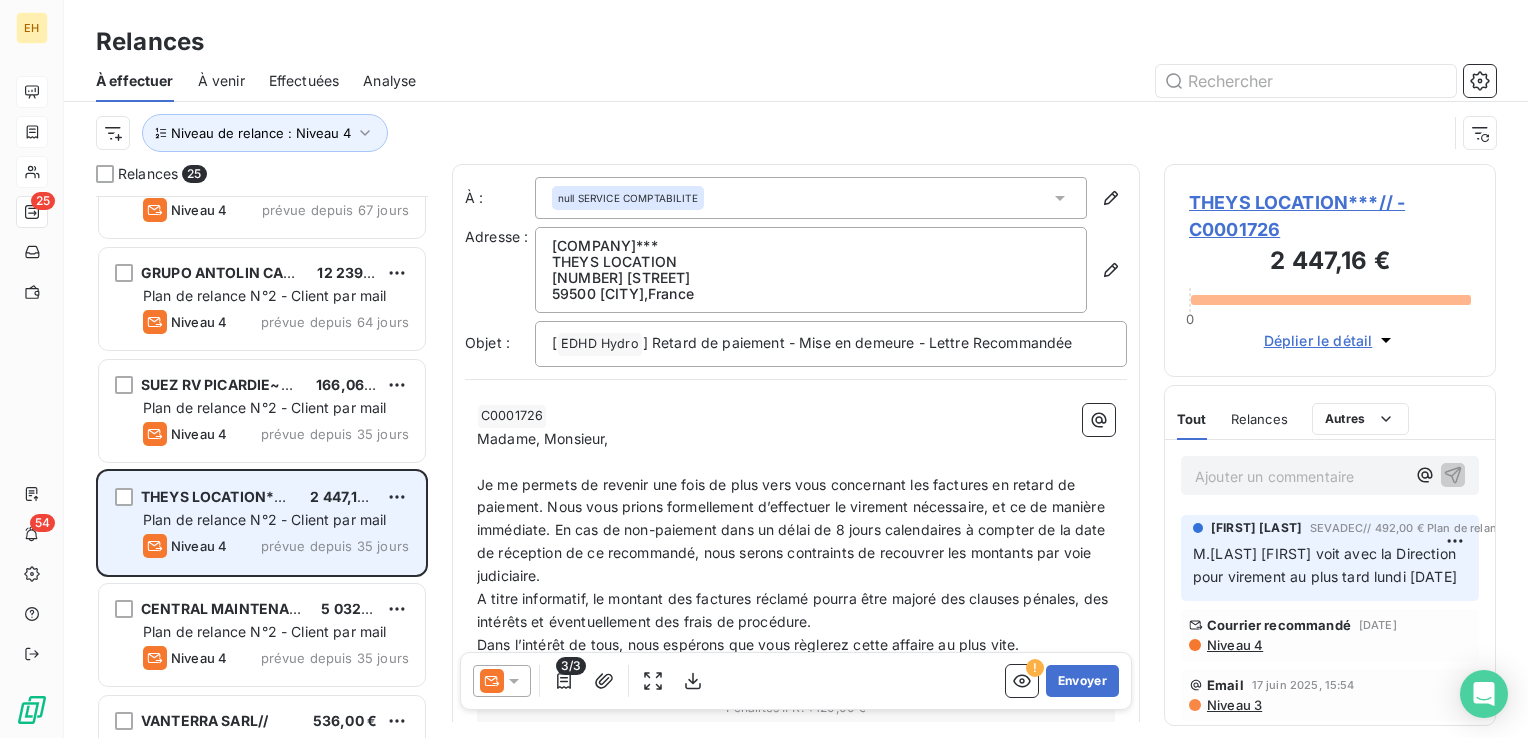 scroll, scrollTop: 800, scrollLeft: 0, axis: vertical 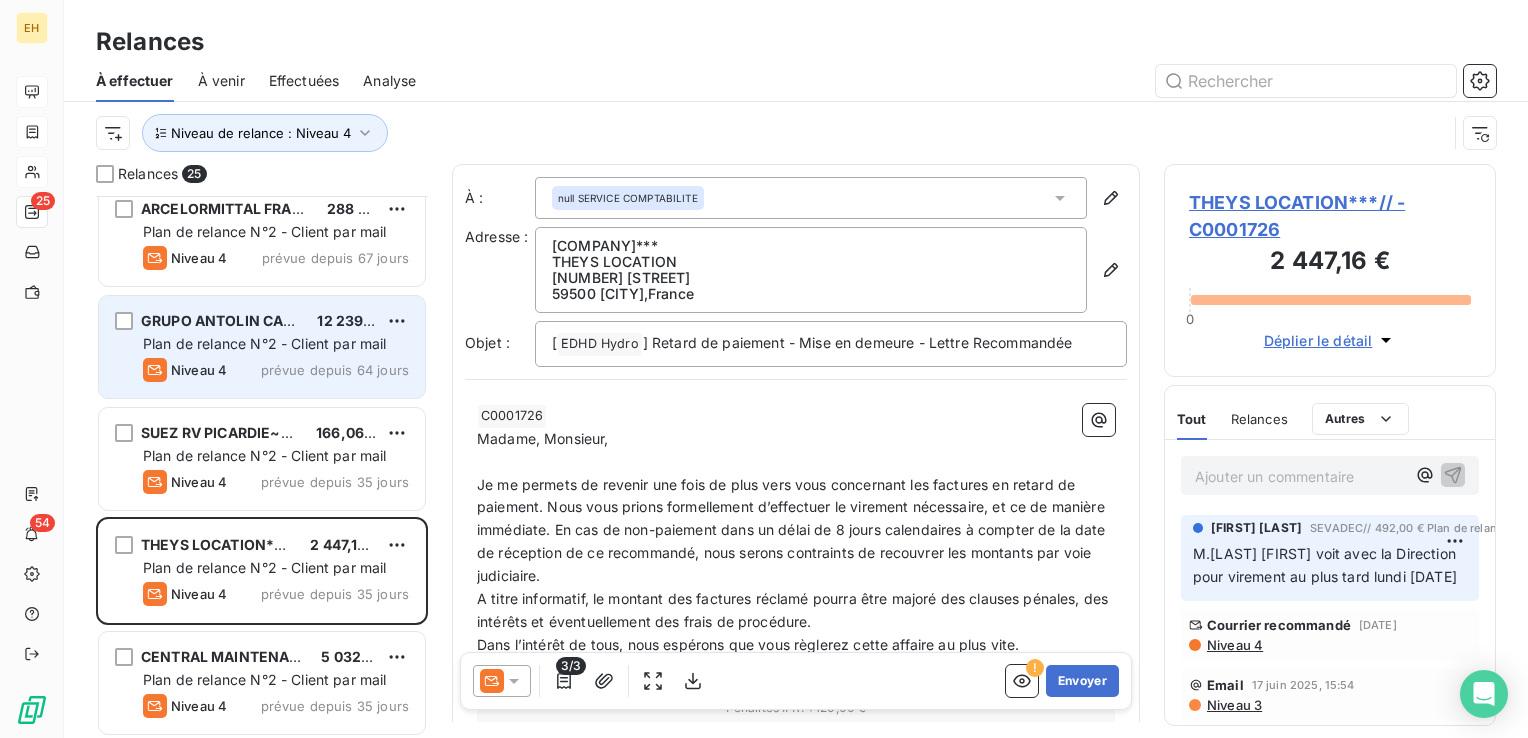 click on "Niveau 4 prévue depuis 64 jours" at bounding box center [276, 370] 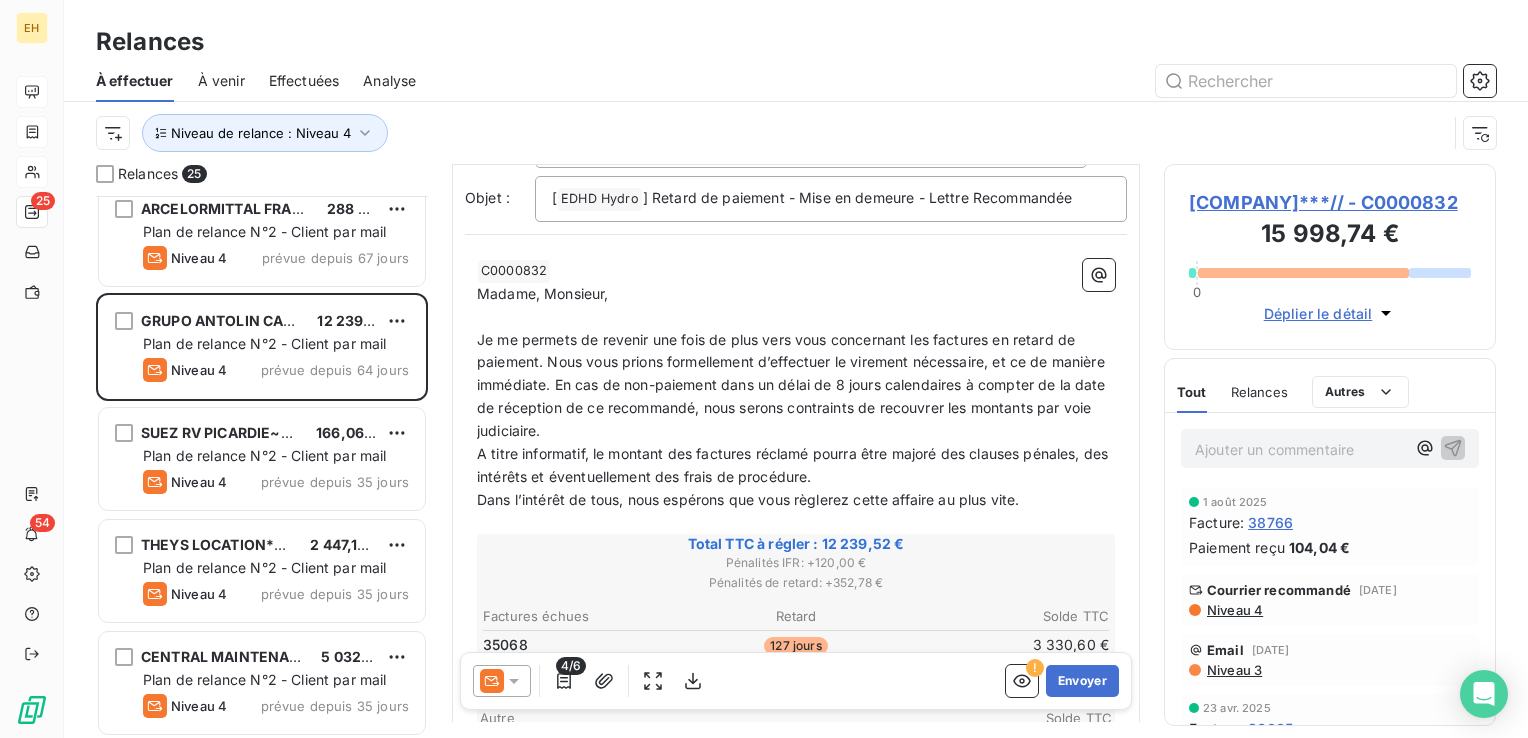 scroll, scrollTop: 0, scrollLeft: 0, axis: both 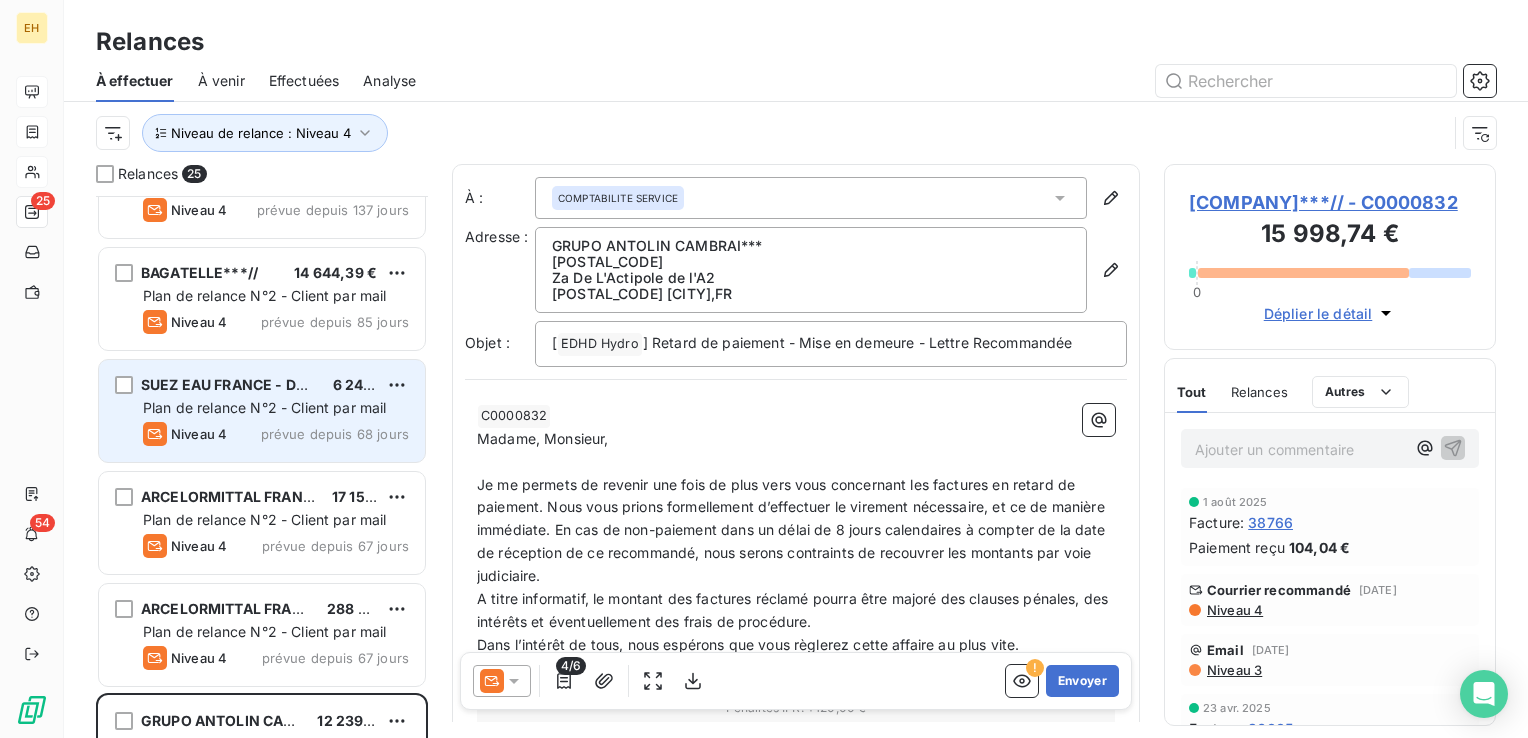 click on "Niveau 4 prévue depuis 68 jours" at bounding box center [276, 434] 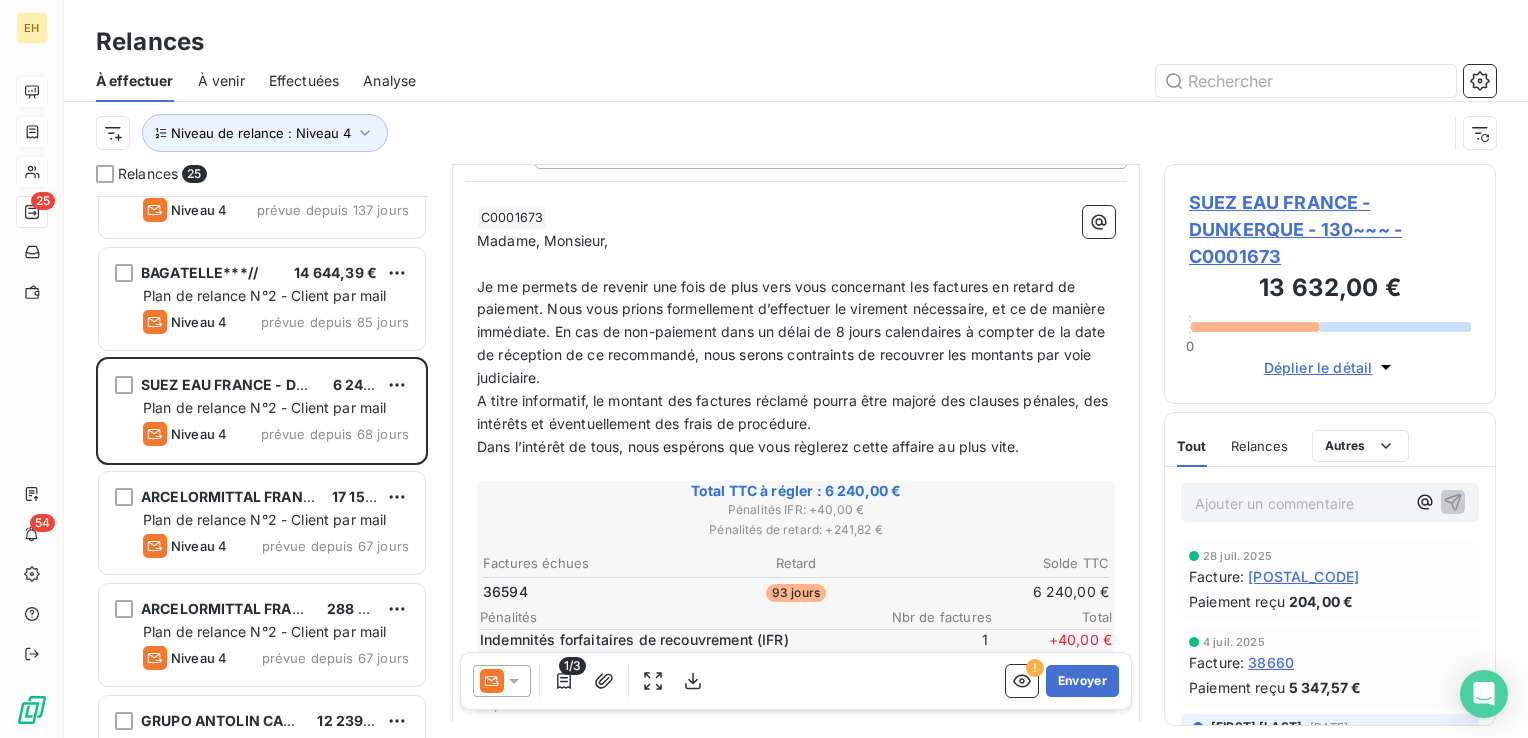 scroll, scrollTop: 200, scrollLeft: 0, axis: vertical 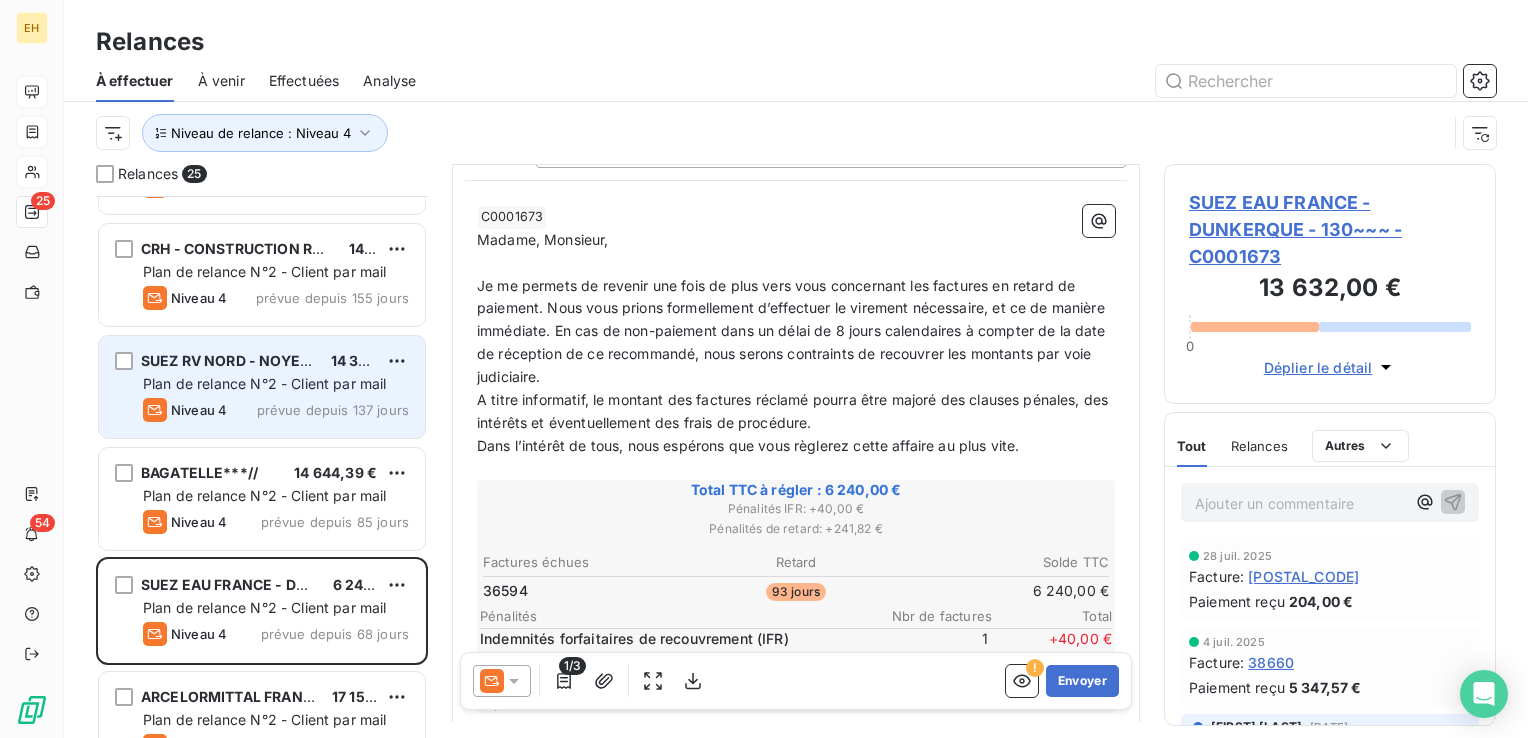 click on "Plan de relance N°2 - Client par mail" at bounding box center [265, 383] 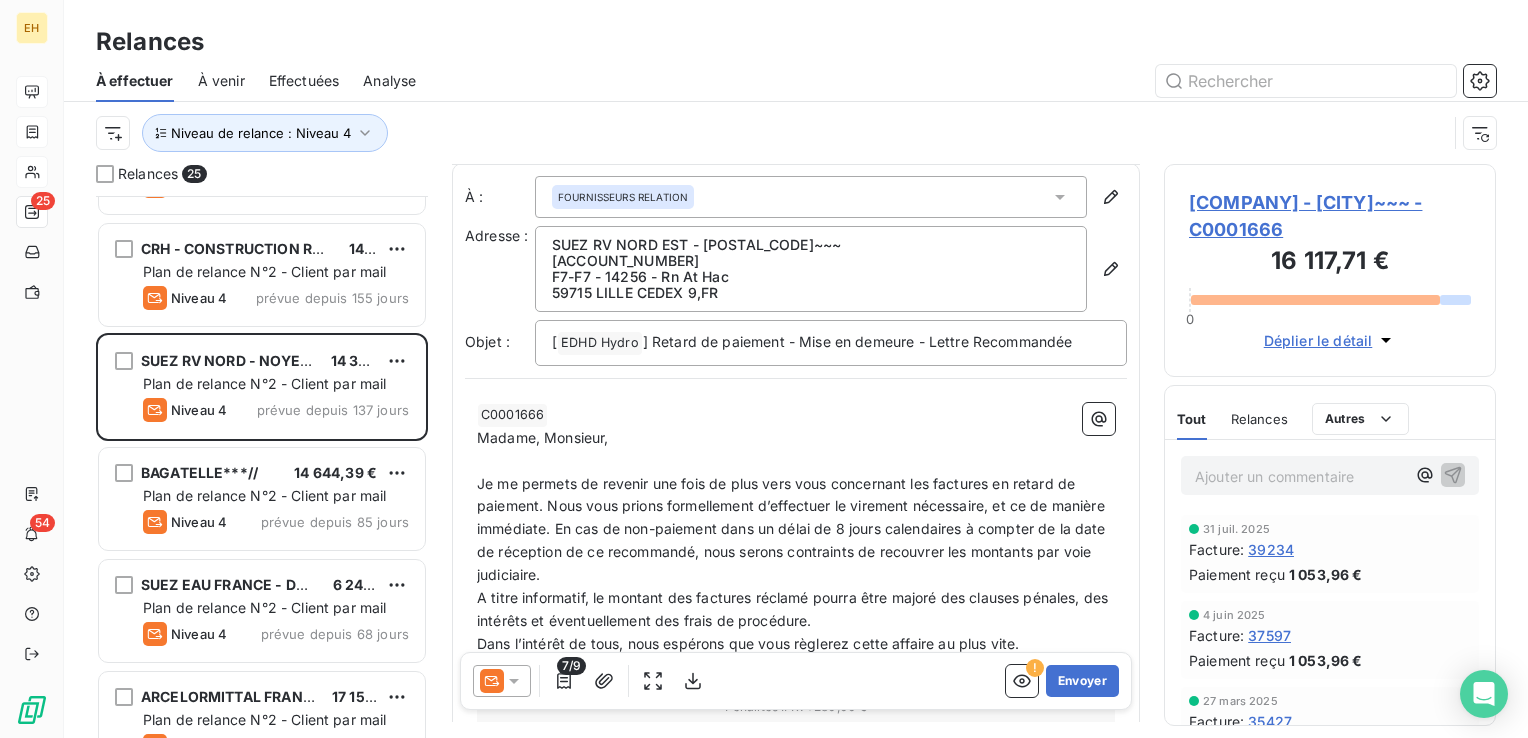 scroll, scrollTop: 0, scrollLeft: 0, axis: both 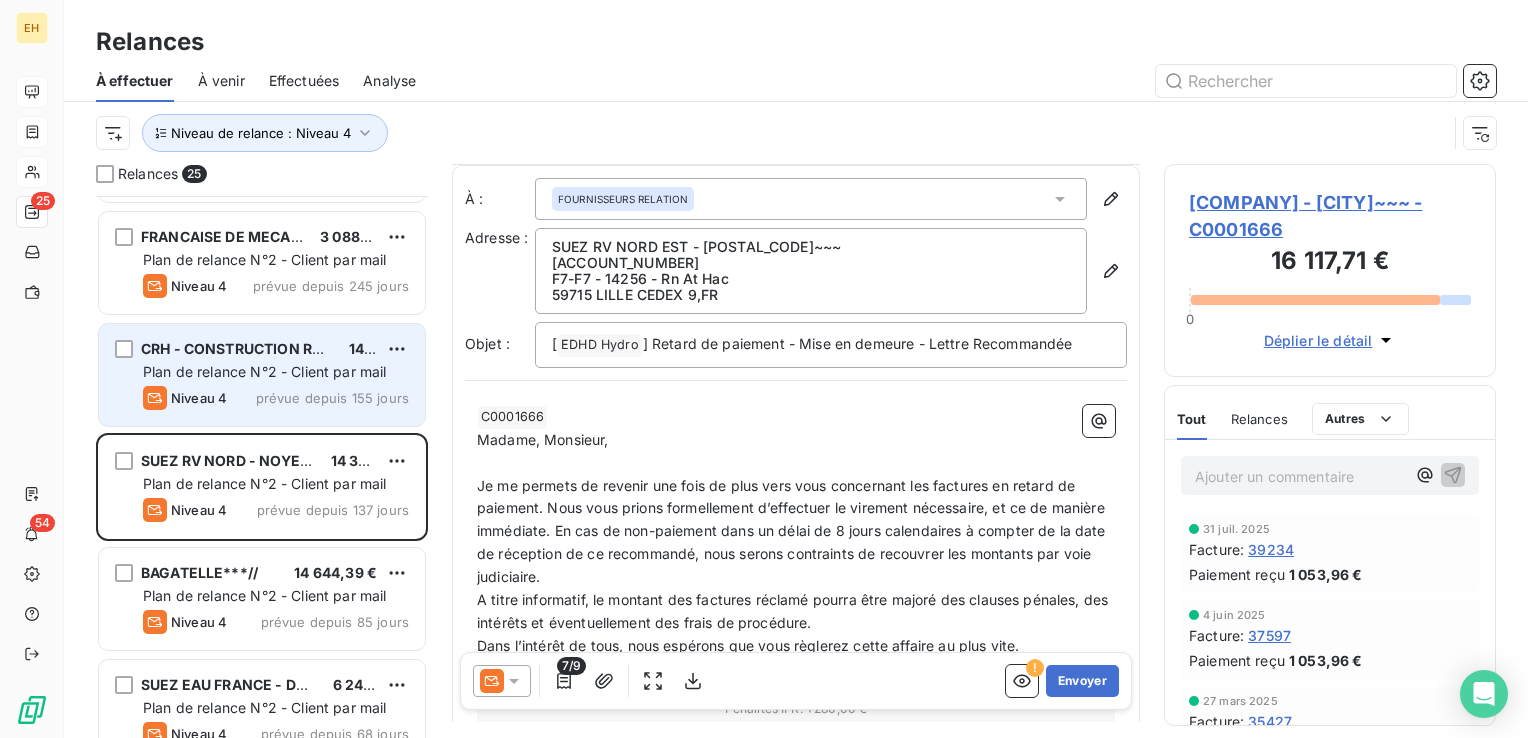 click on "Niveau 4 prévue depuis 155 jours" at bounding box center [276, 398] 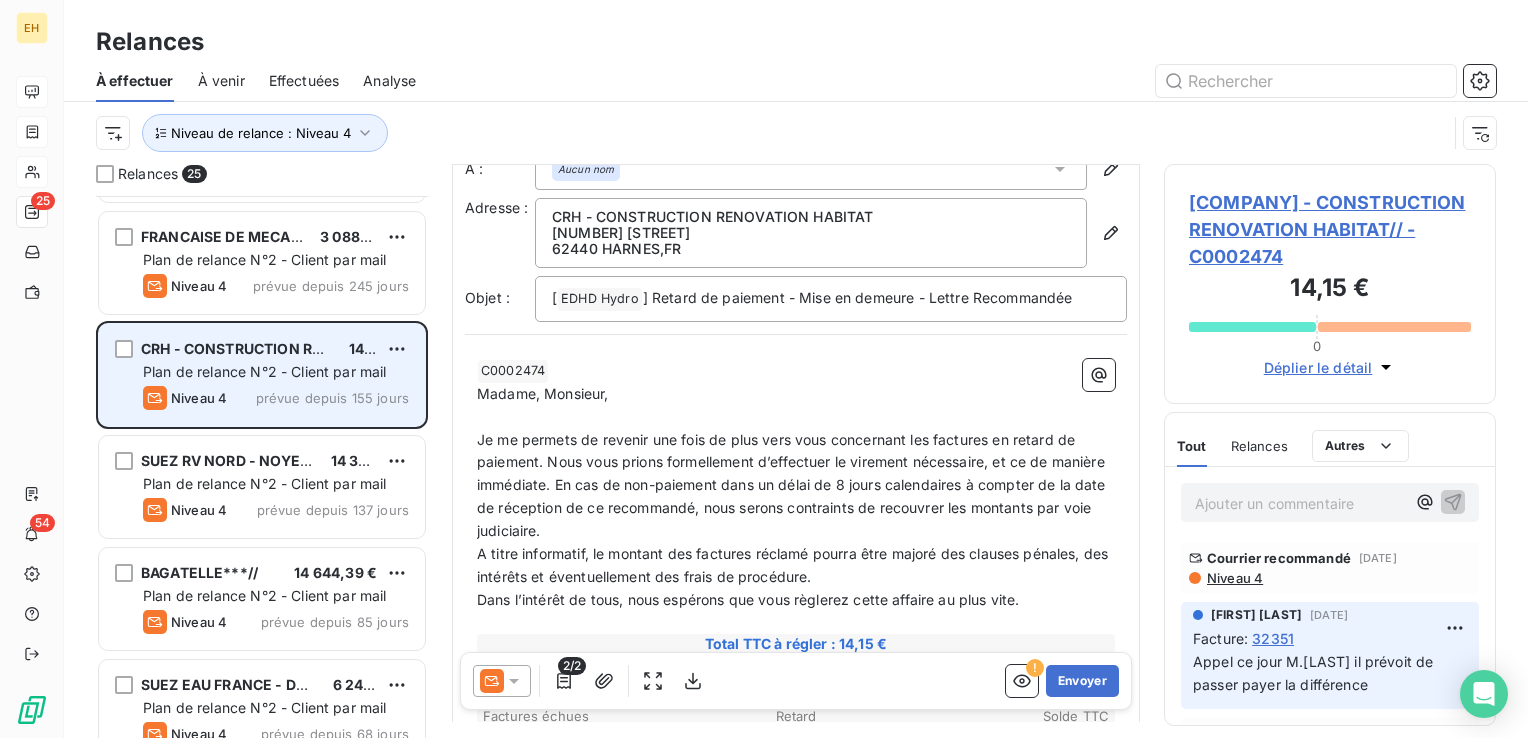 scroll, scrollTop: 0, scrollLeft: 0, axis: both 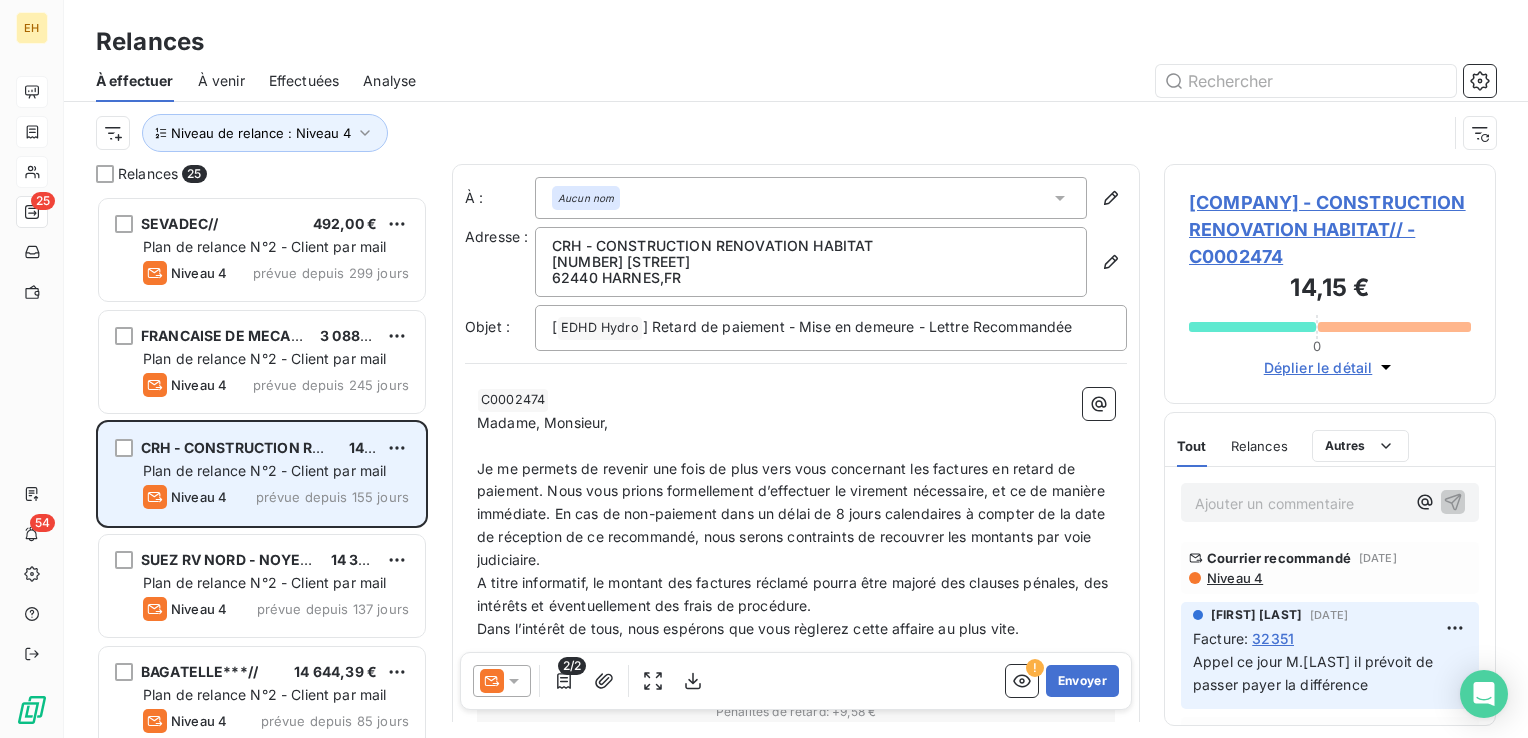 click on "Plan de relance N°2 - Client par mail" at bounding box center [265, 358] 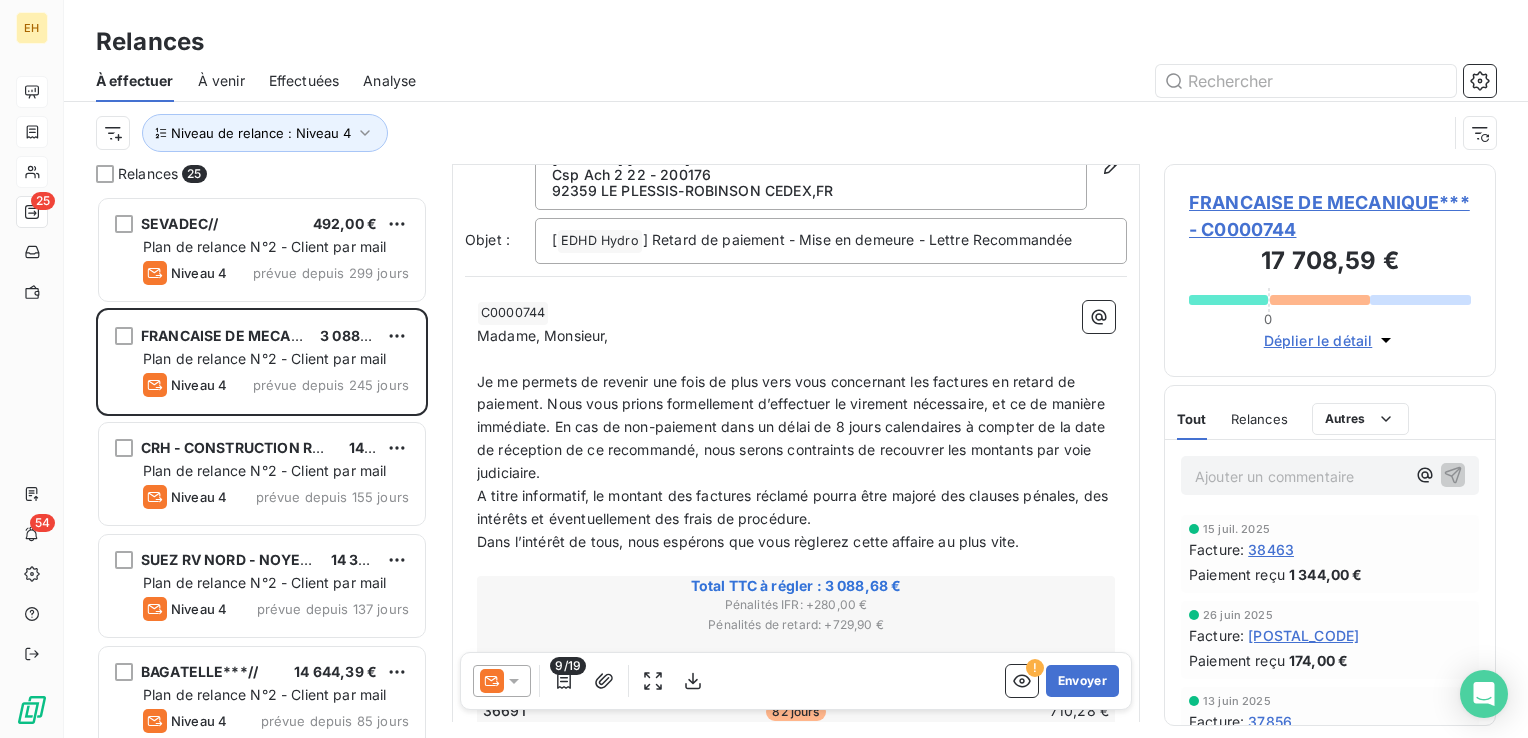 scroll, scrollTop: 0, scrollLeft: 0, axis: both 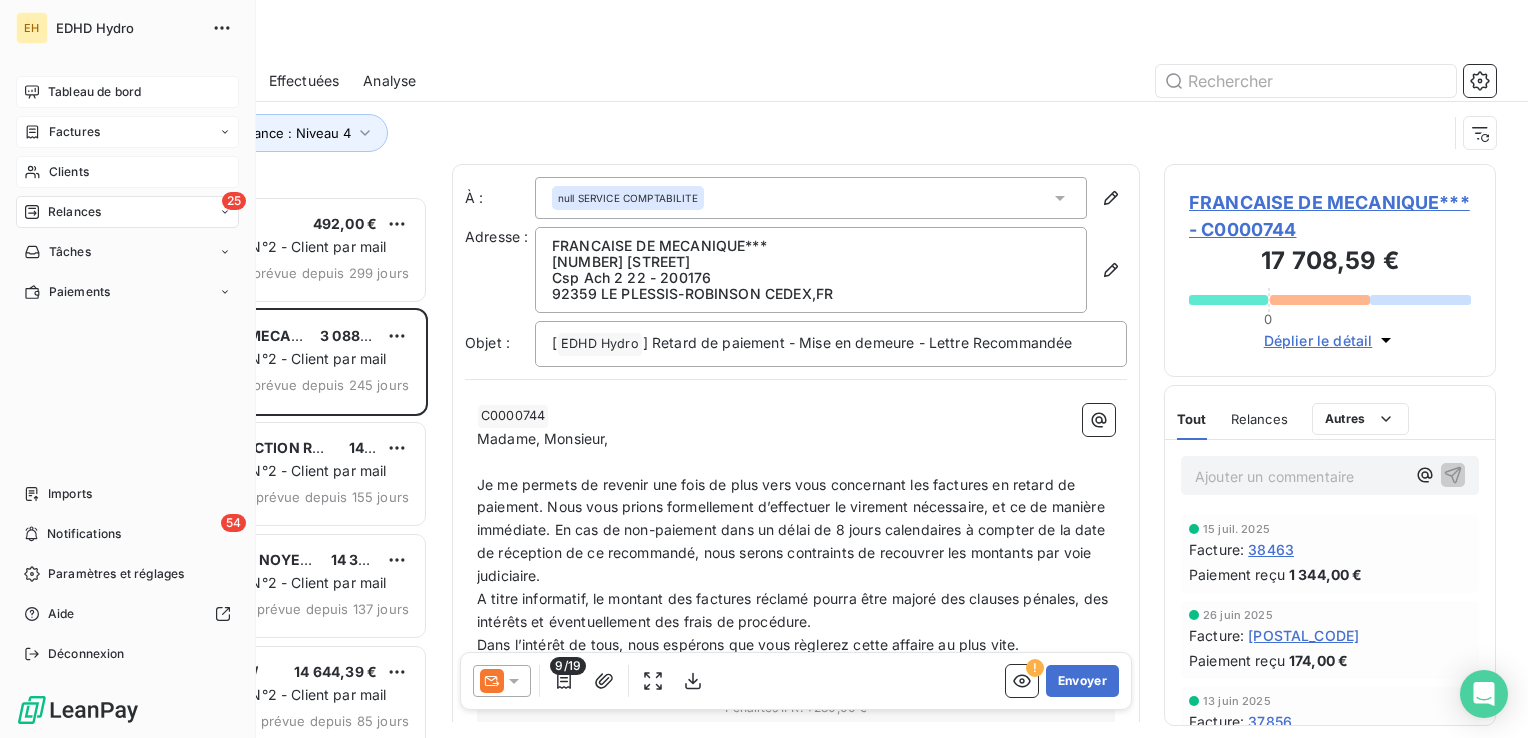 click on "Tableau de bord" at bounding box center [94, 92] 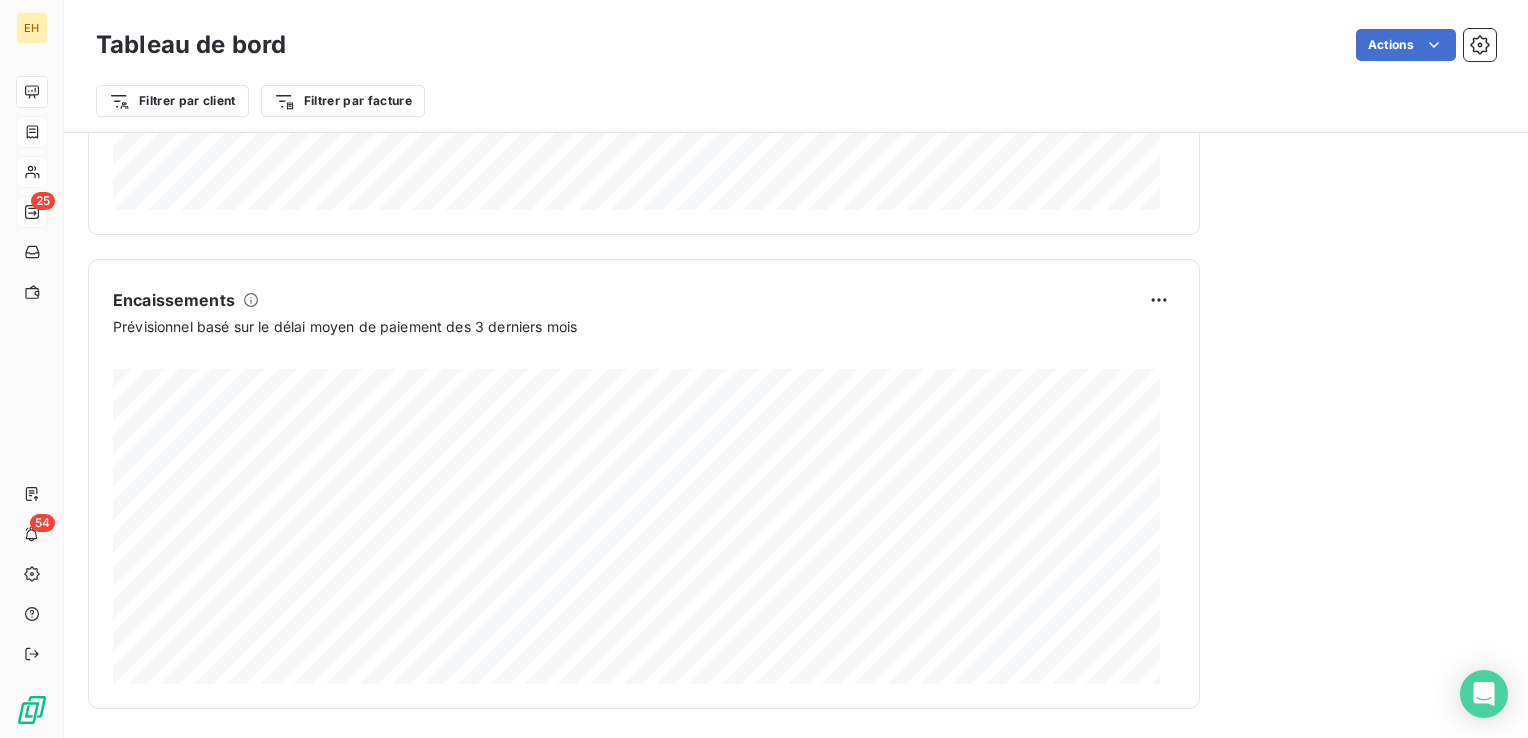 scroll, scrollTop: 1210, scrollLeft: 0, axis: vertical 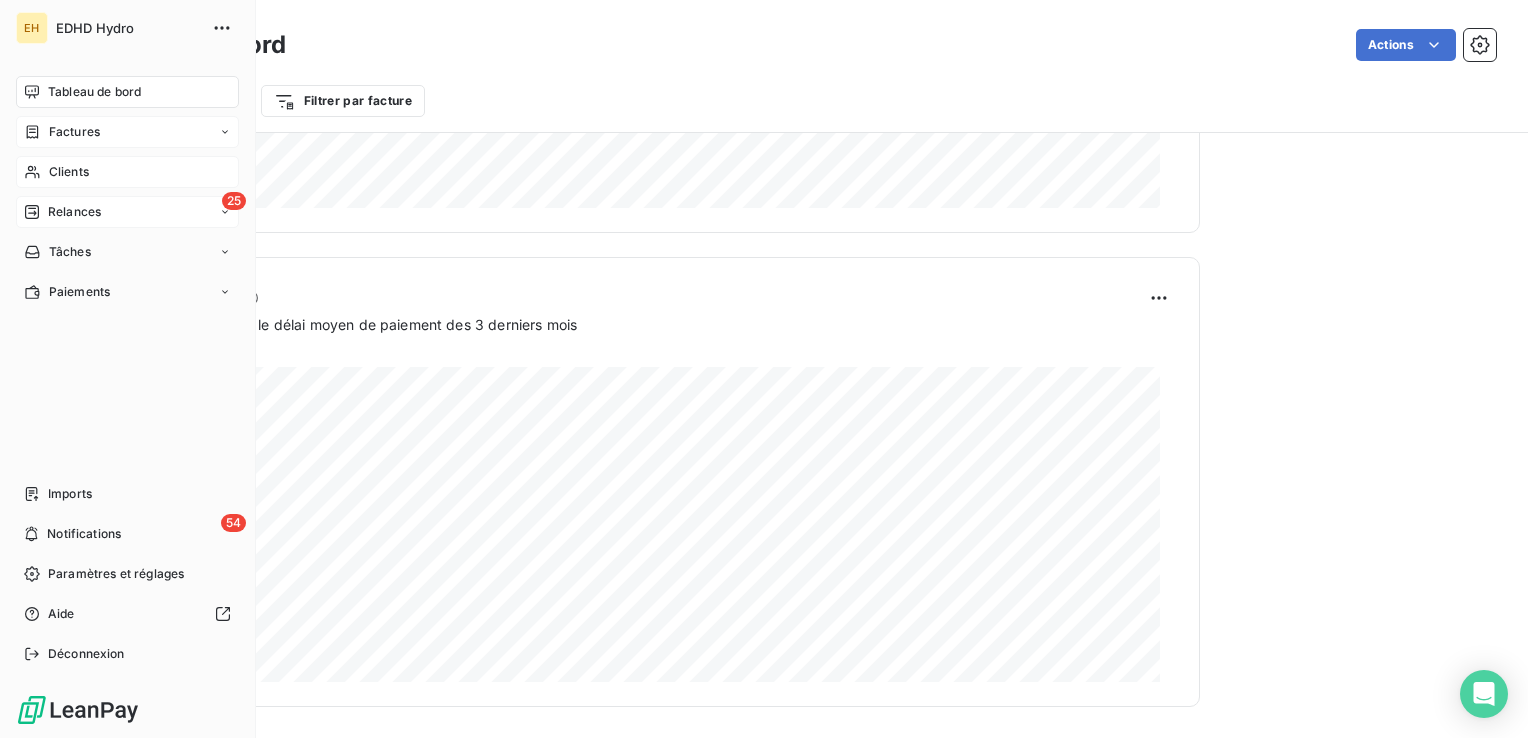 click on "Relances" at bounding box center (74, 212) 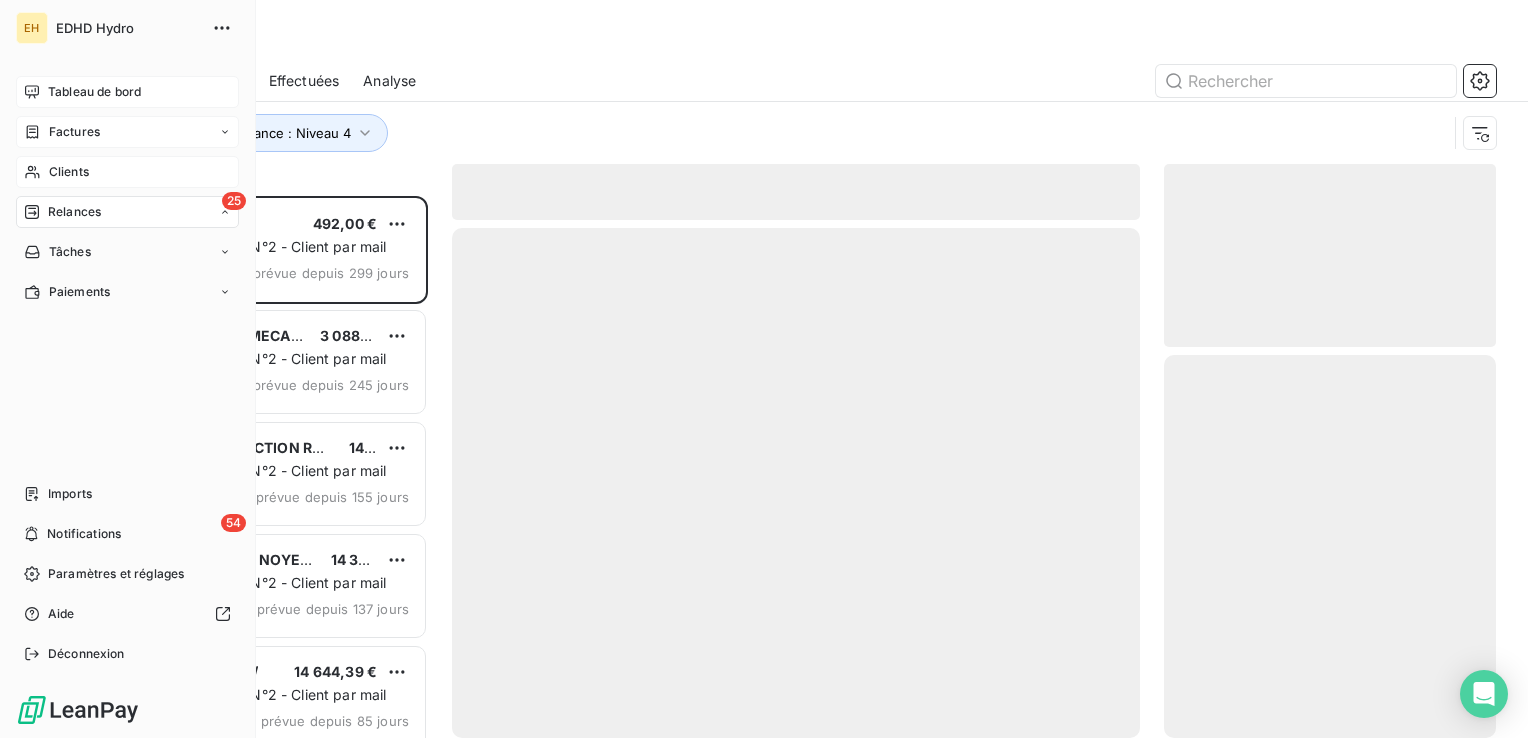 scroll, scrollTop: 16, scrollLeft: 16, axis: both 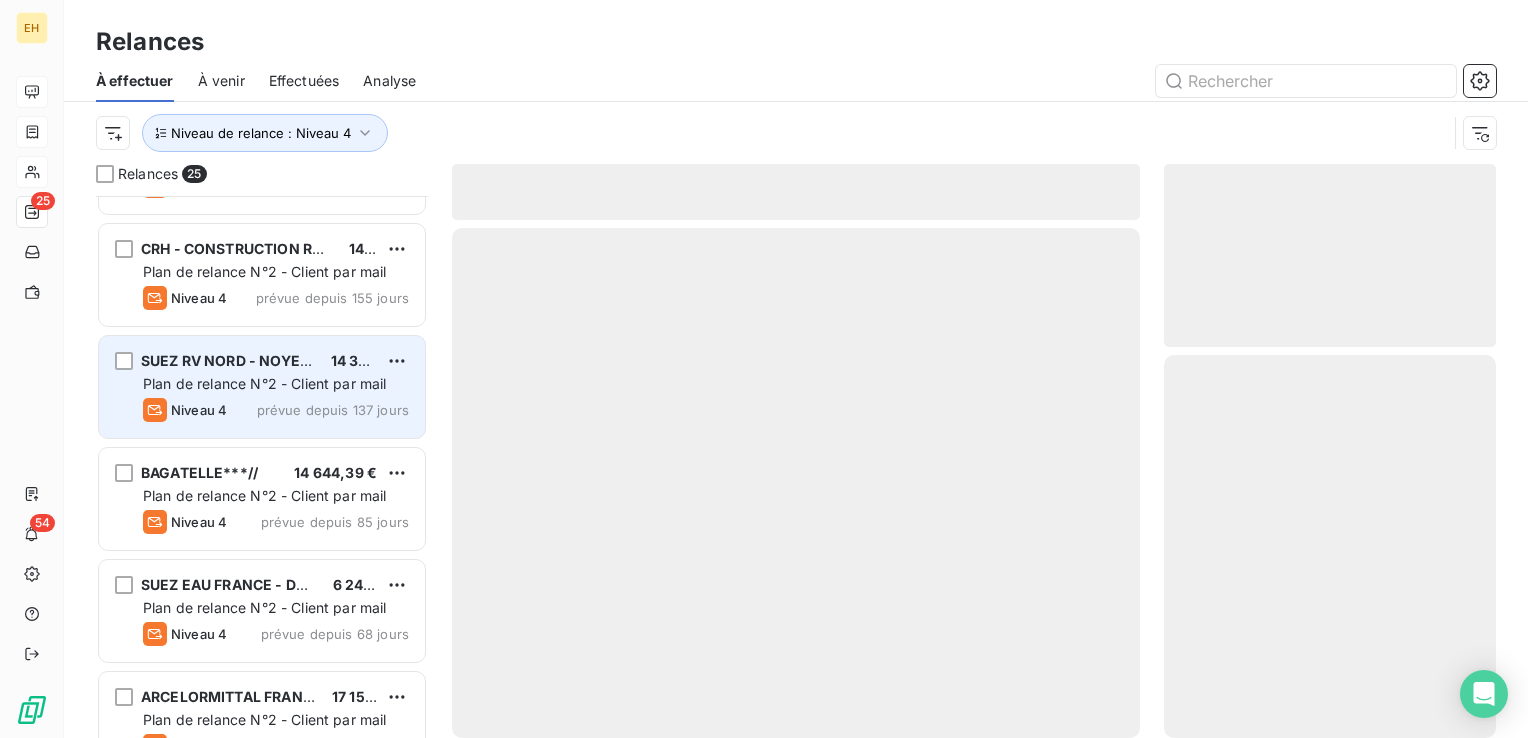 click on "[COMPANY] - [CITY]~~~ [PRICE] Plan de relance N°2 - Client par mail  Niveau 4 prévue depuis 137 jours" at bounding box center [262, 387] 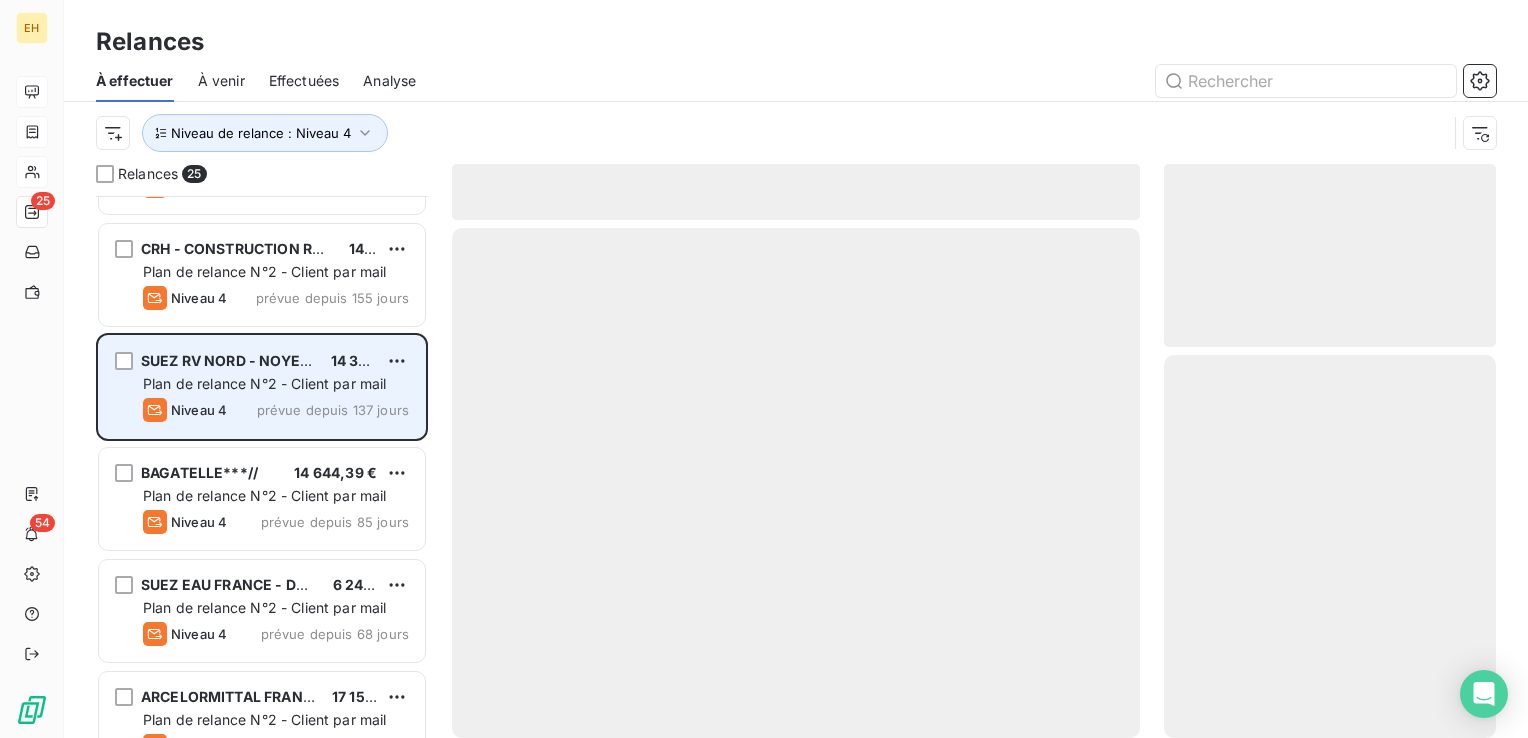 click on "[COMPANY] - [CITY]~~~ [PRICE] Plan de relance N°2 - Client par mail  Niveau 4 prévue depuis 137 jours" at bounding box center [262, 387] 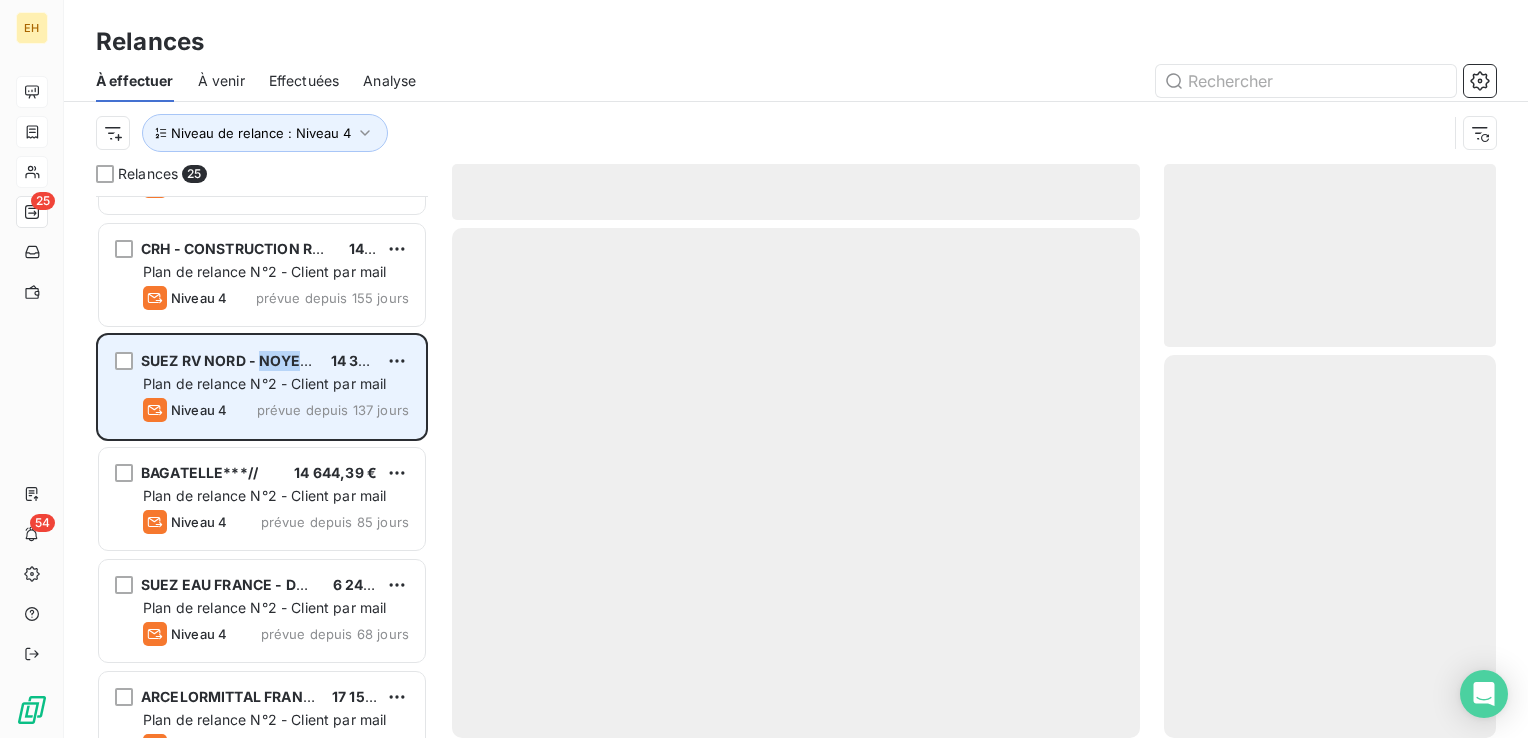 click on "[COMPANY] - [CITY]~~~ [PRICE] Plan de relance N°2 - Client par mail  Niveau 4 prévue depuis 137 jours" at bounding box center (262, 387) 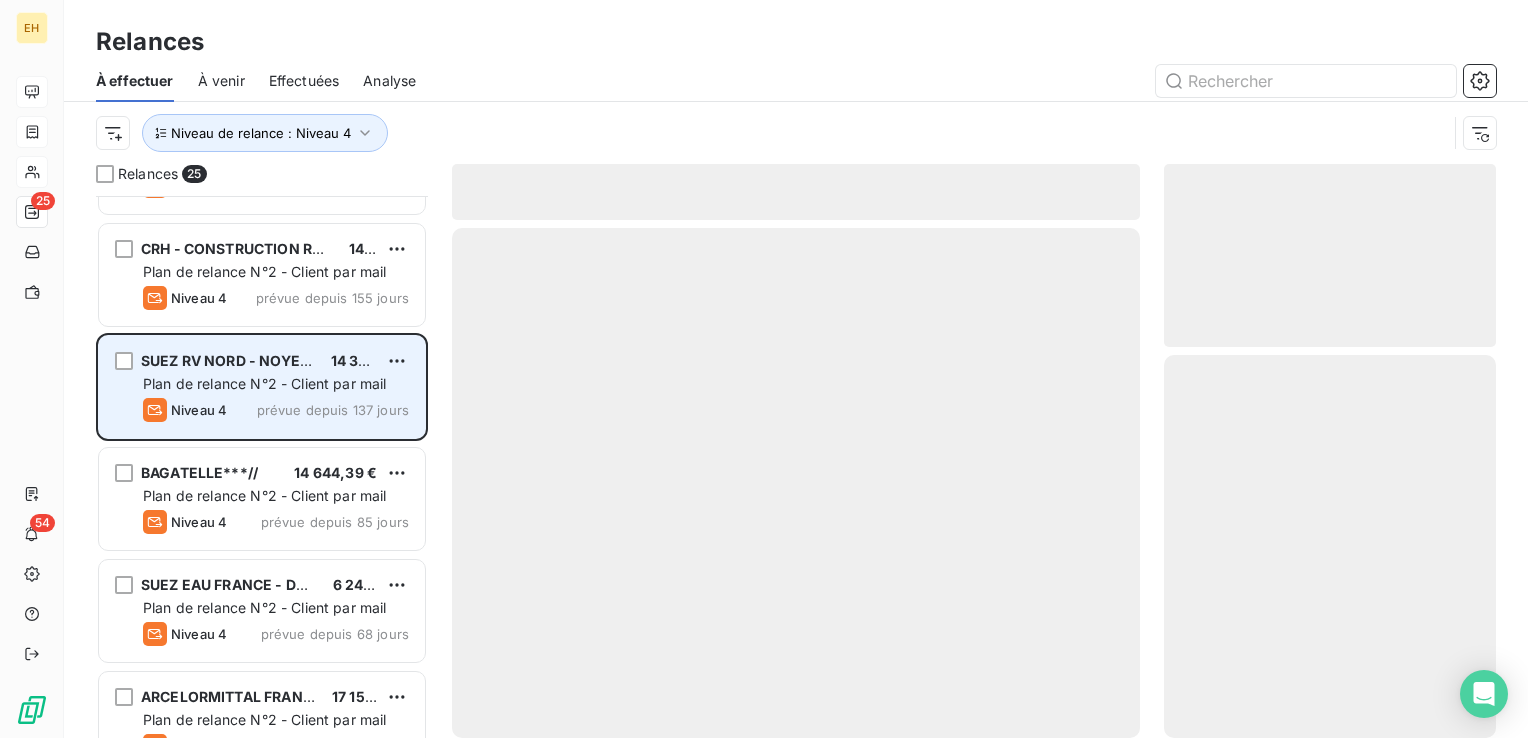 drag, startPoint x: 318, startPoint y: 369, endPoint x: 303, endPoint y: 391, distance: 26.627054 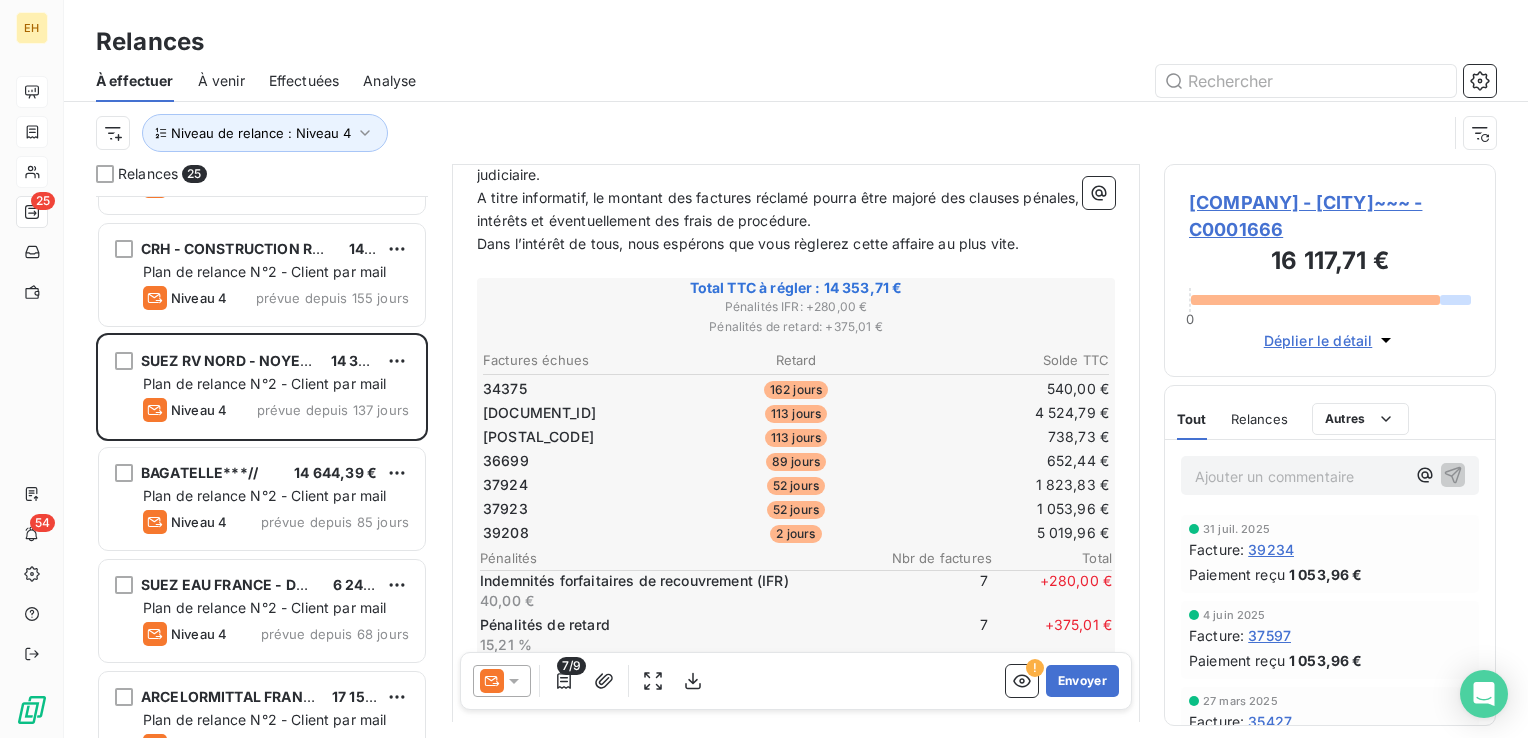 scroll, scrollTop: 500, scrollLeft: 0, axis: vertical 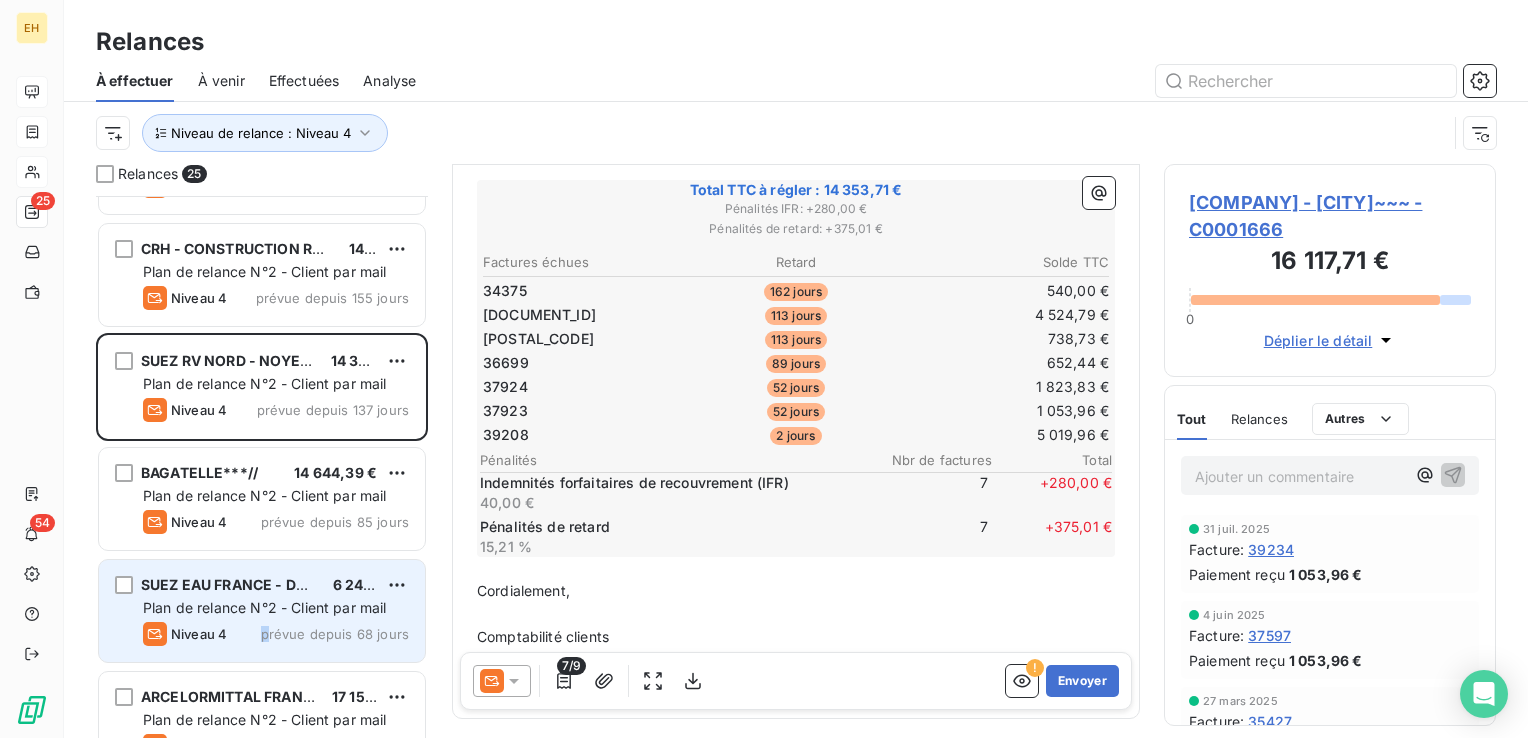 click on "prévue depuis 68 jours" at bounding box center [335, 634] 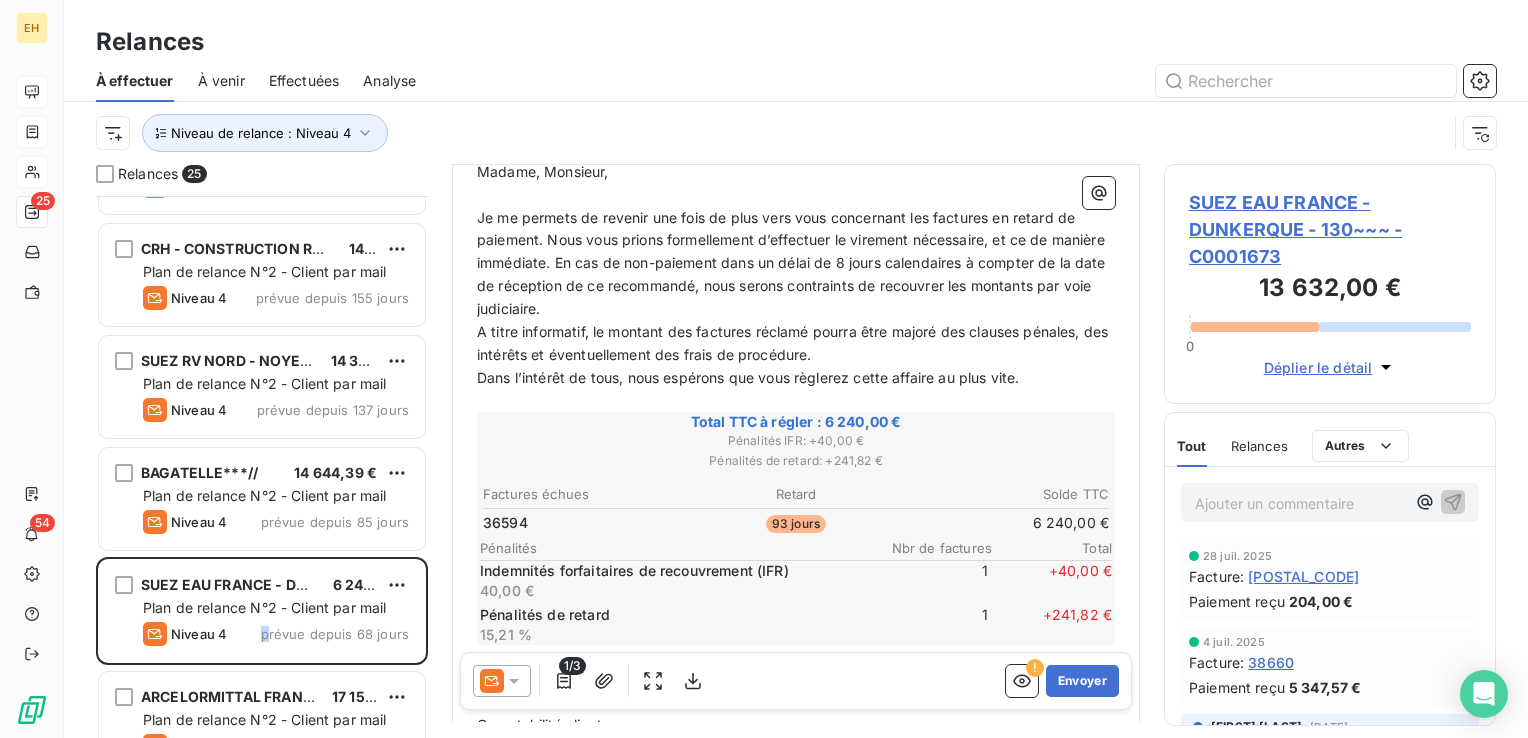 scroll, scrollTop: 300, scrollLeft: 0, axis: vertical 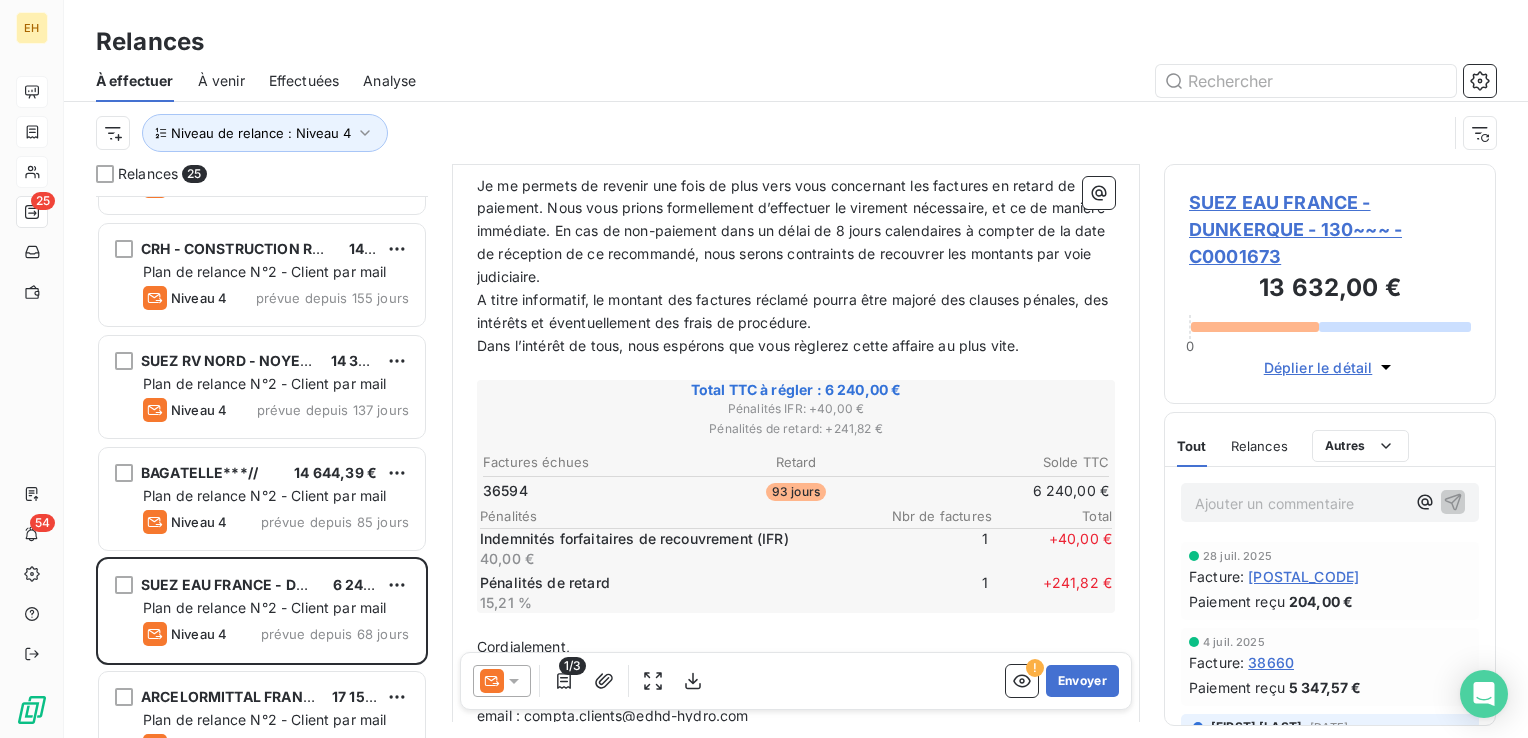click on "SUEZ EAU FRANCE - DUNKERQUE - 130~~~ - C0001673" at bounding box center (1330, 229) 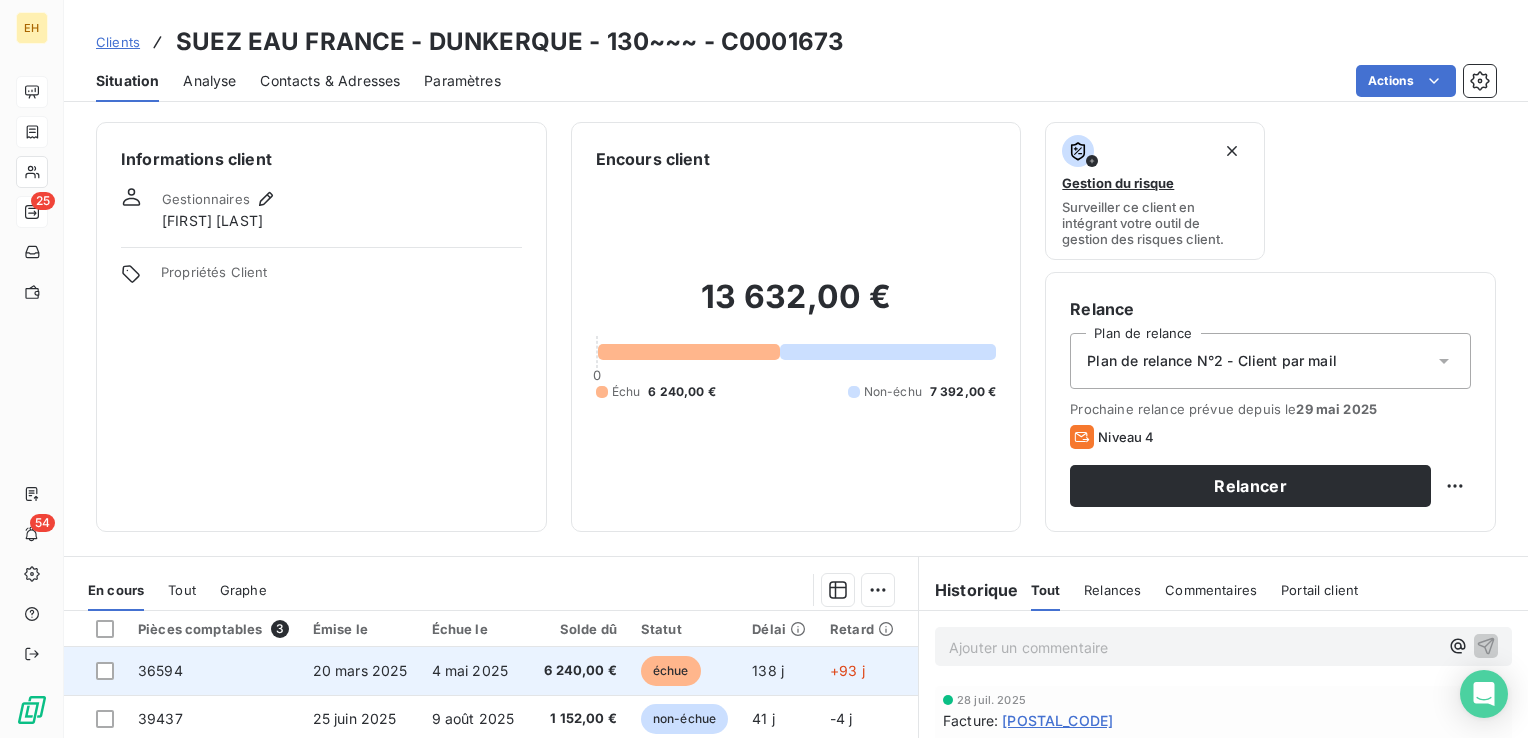 click on "4 mai 2025" at bounding box center [470, 670] 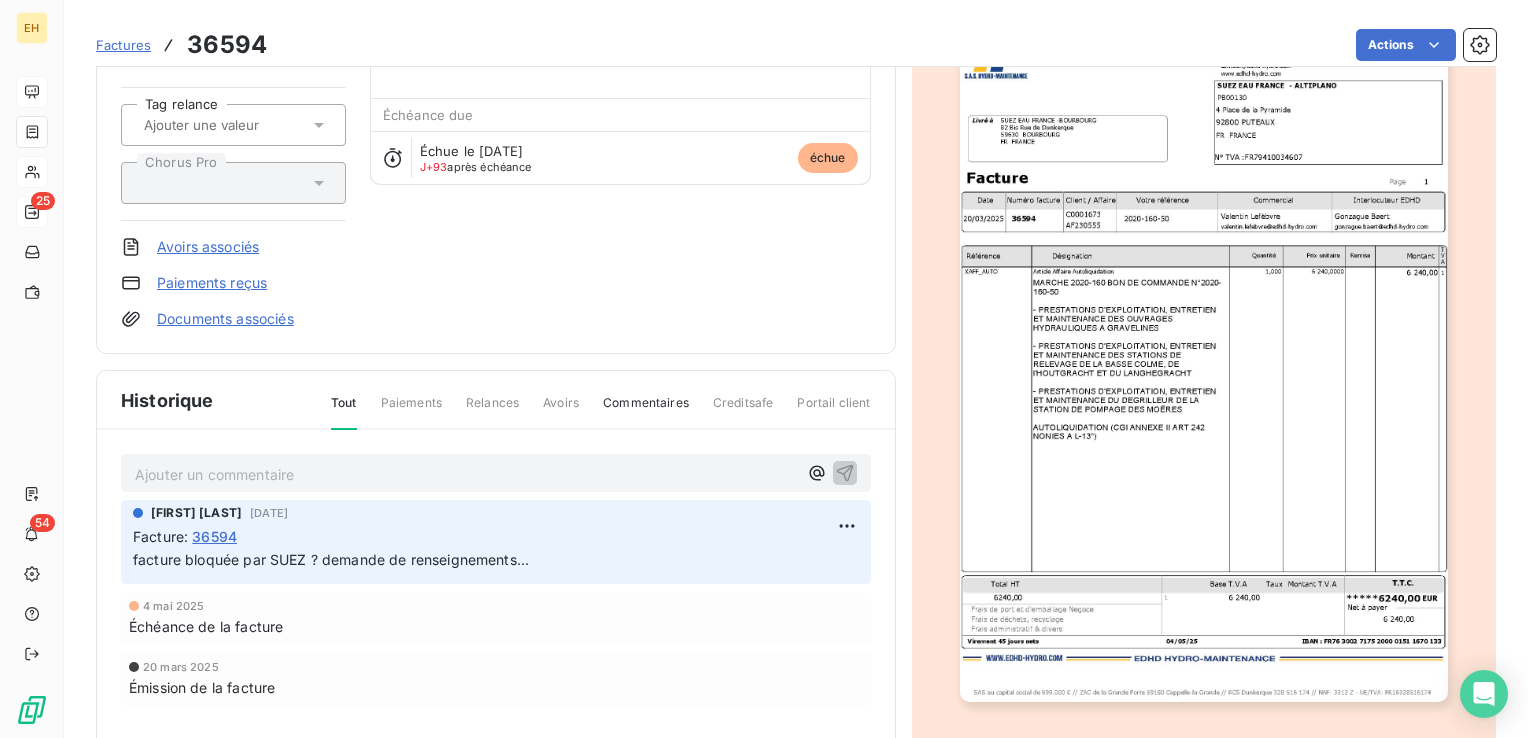 scroll, scrollTop: 200, scrollLeft: 0, axis: vertical 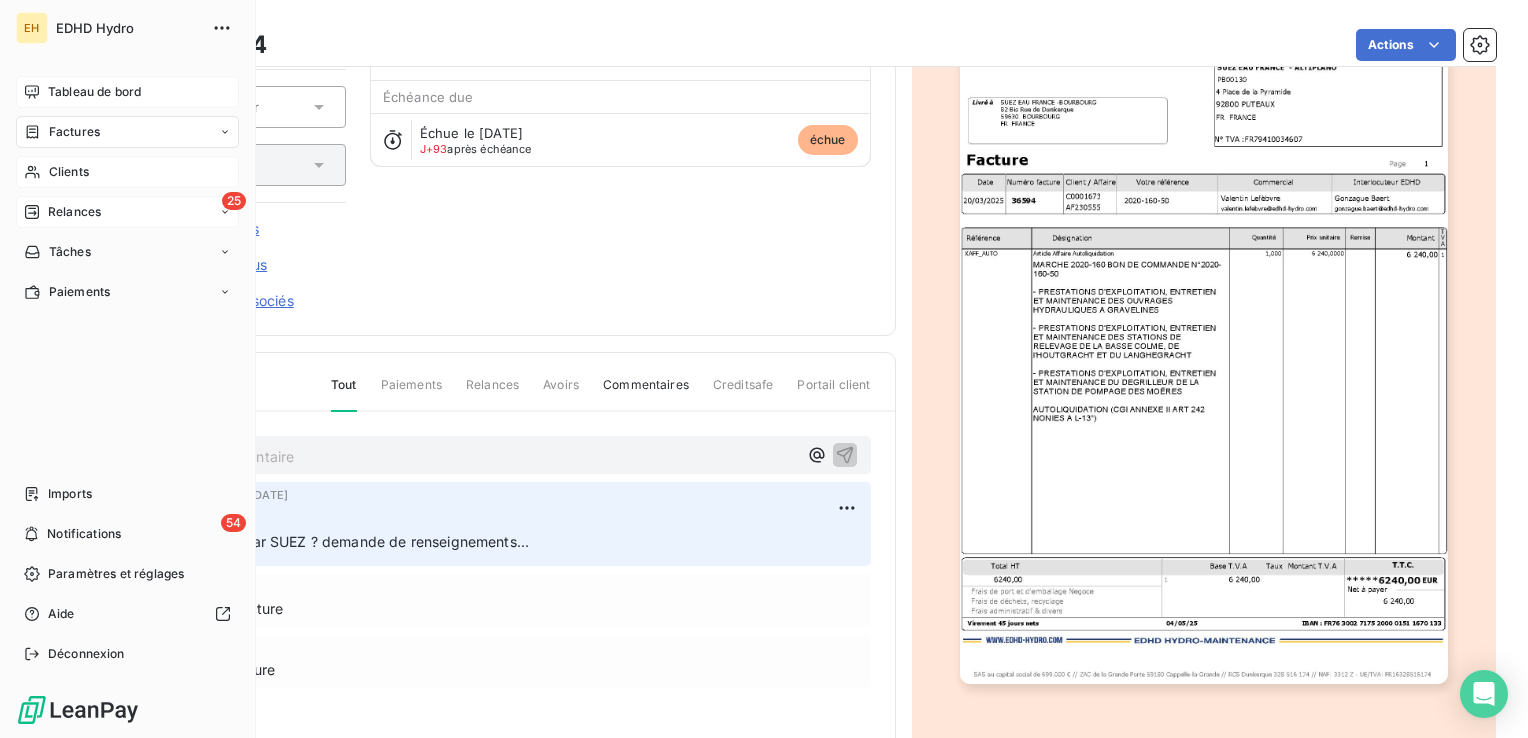 click on "Relances" at bounding box center [74, 212] 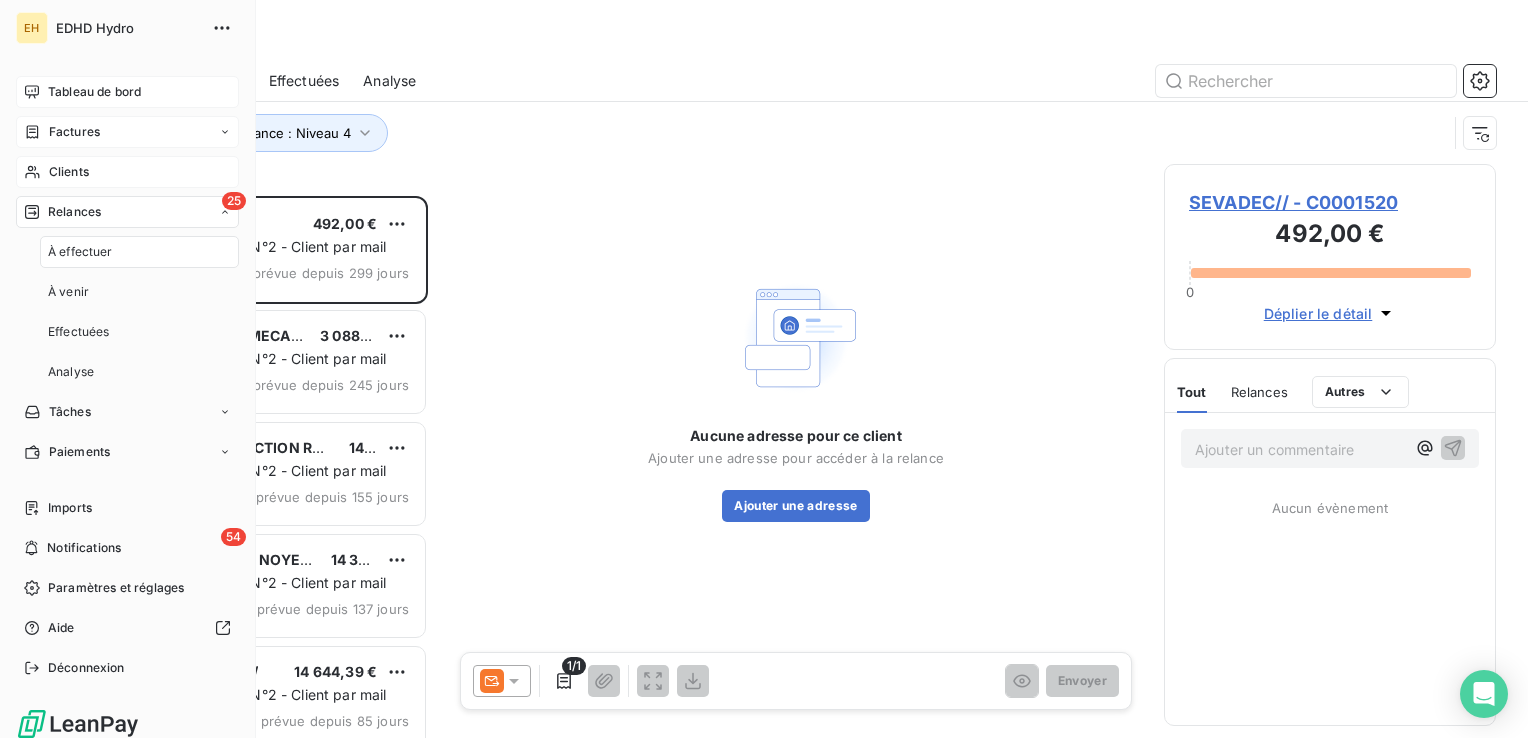 scroll, scrollTop: 16, scrollLeft: 16, axis: both 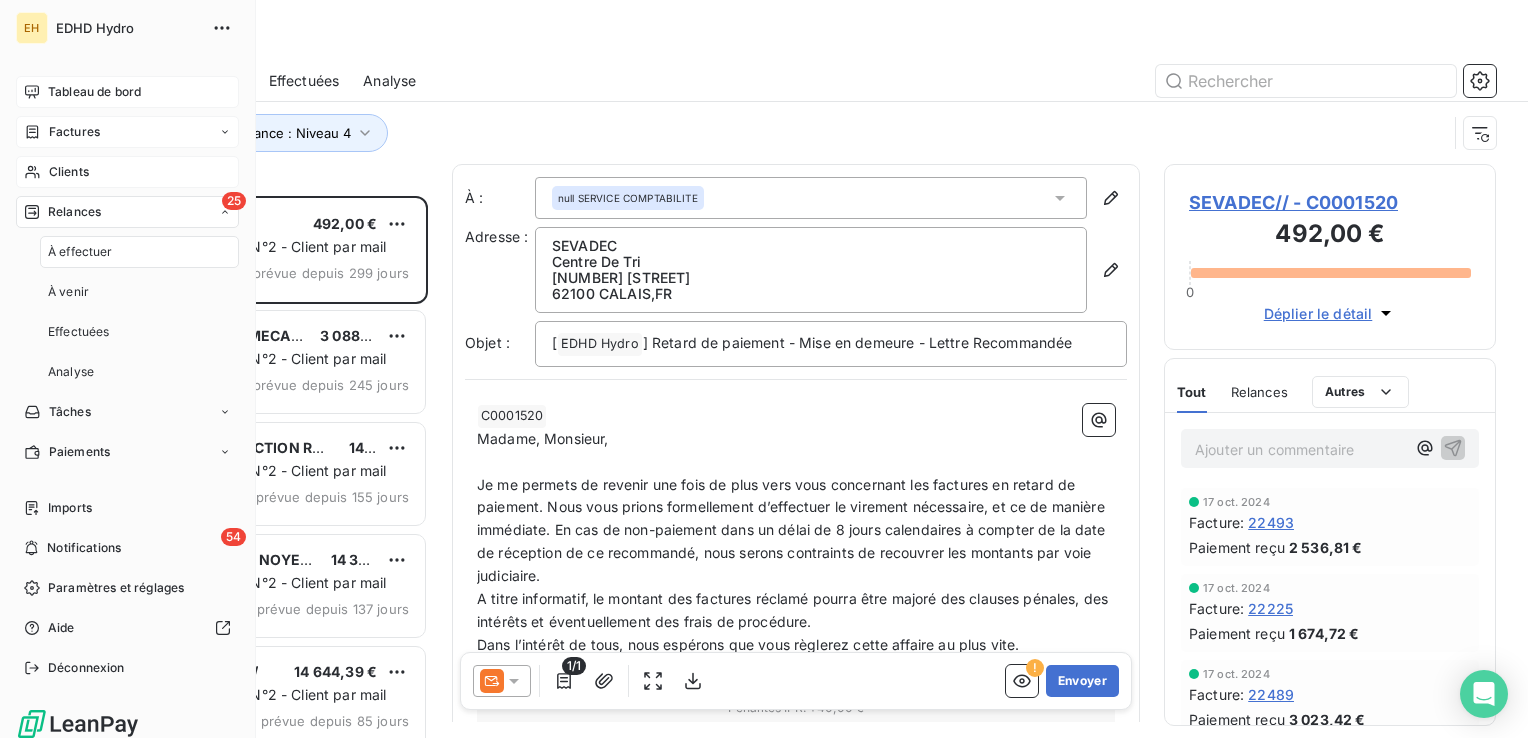 click on "Relances" at bounding box center (74, 212) 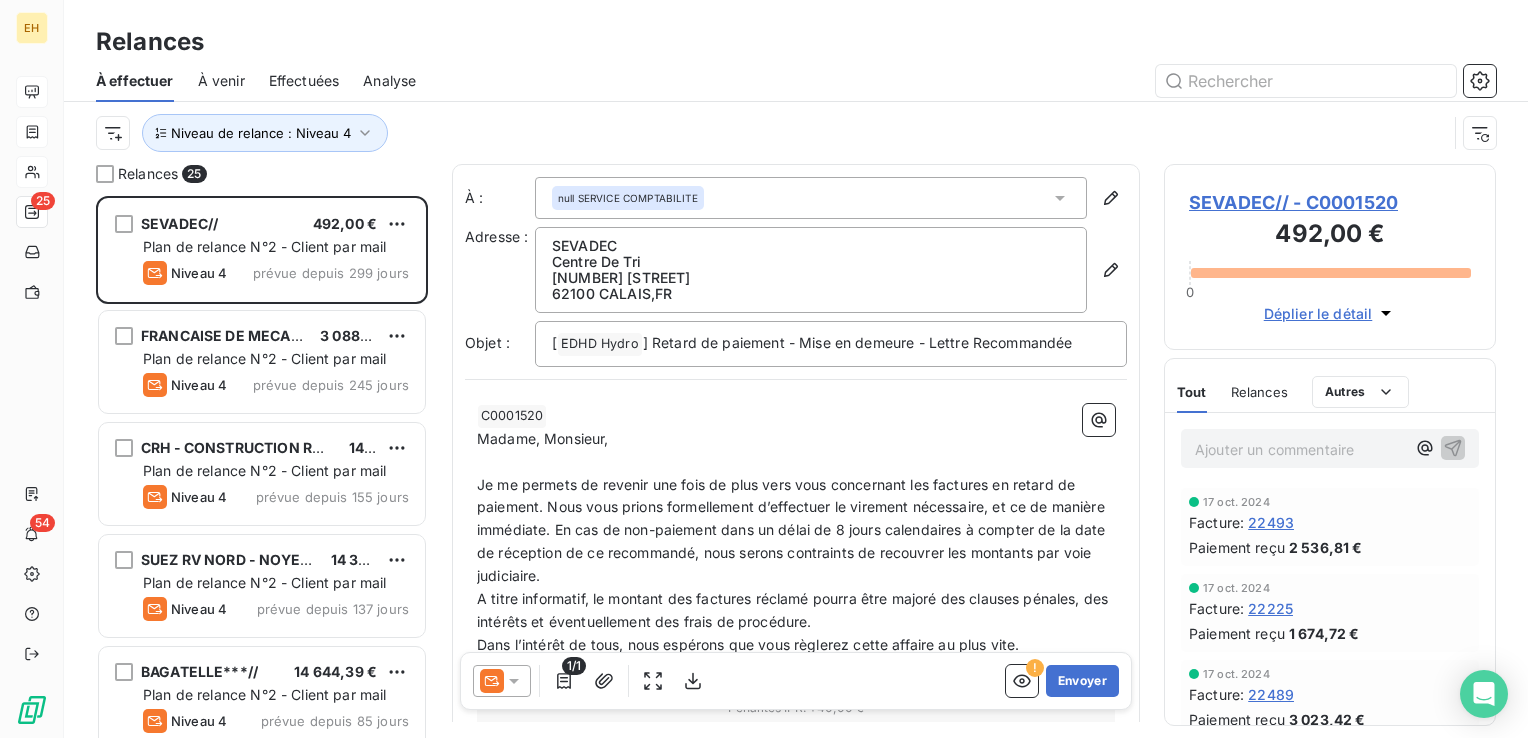 click on "Relances 25 [COMPANY]// [PRICE] Plan de relance N°2 - Client par mail  Niveau 4 prévue depuis 299 jours [COMPANY]*** [PRICE] Plan de relance N°2 - Client par mail  Niveau 4 prévue depuis 245 jours [COMPANY] - CONSTRUCTION RENOVATION HABITAT// [PRICE] Plan de relance N°2 - Client par mail  Niveau 4 prévue depuis 155 jours [COMPANY] - [CITY]~~~ [PRICE] Plan de relance N°2 - Client par mail  Niveau 4 prévue depuis 137 jours [COMPANY]***// [PRICE] Plan de relance N°2 - Client par mail  Niveau 4 prévue depuis 85 jours [COMPANY] - [CITY] - 130~~~ [PRICE] Plan de relance N°2 - Client par mail  Niveau 4 prévue depuis 68 jours [COMPANY] - Site de Mardyck [PRICE] Plan de relance N°2 - Client par mail  Niveau 4 prévue depuis 67 jours [COMPANY] - Site de Dunkerque [PRICE] Plan de relance N°2 - Client par mail  Niveau 4 prévue depuis 67 jours [COMPANY]***// [PRICE] Niveau 4 [PRICE]" at bounding box center (796, 451) 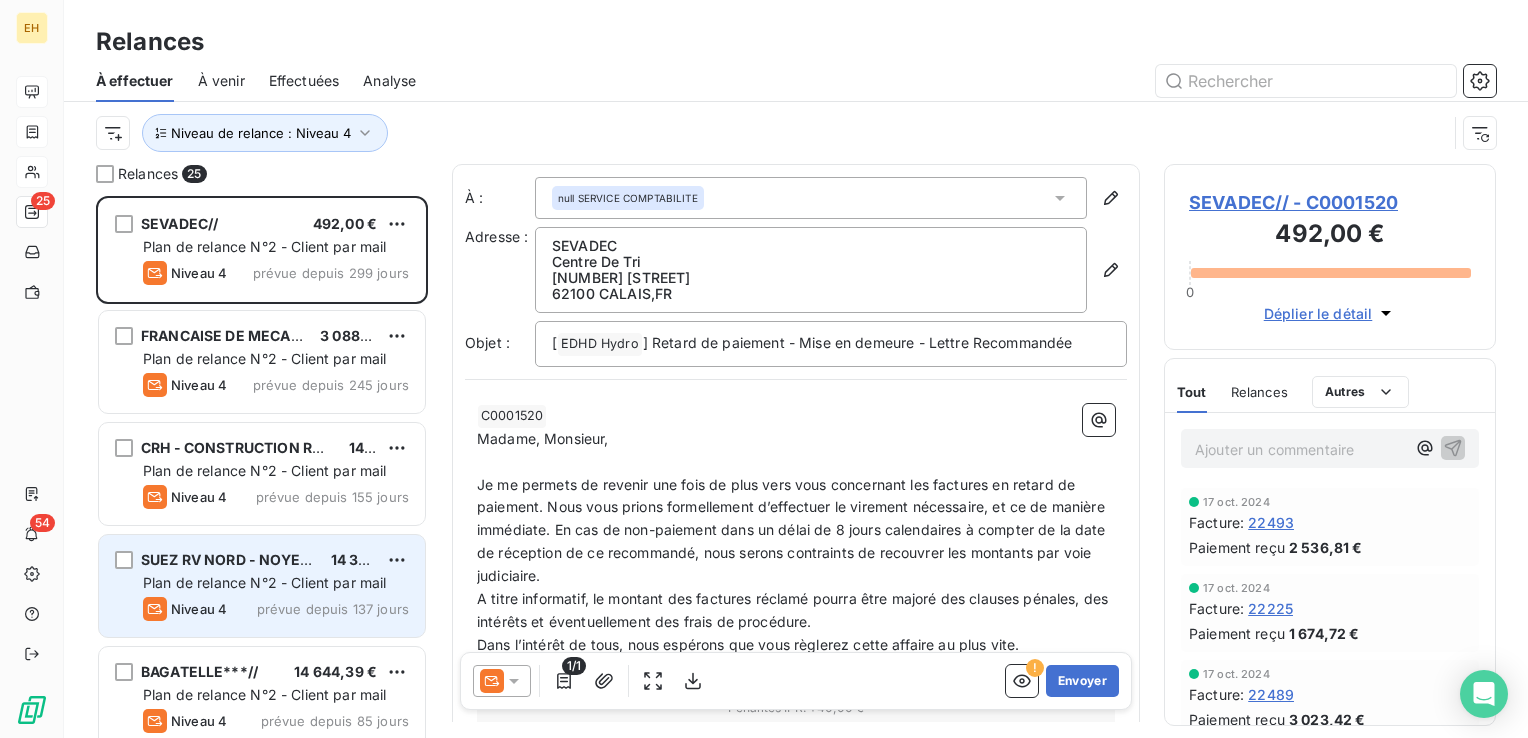 click on "Plan de relance N°2 - Client par mail" at bounding box center (265, 582) 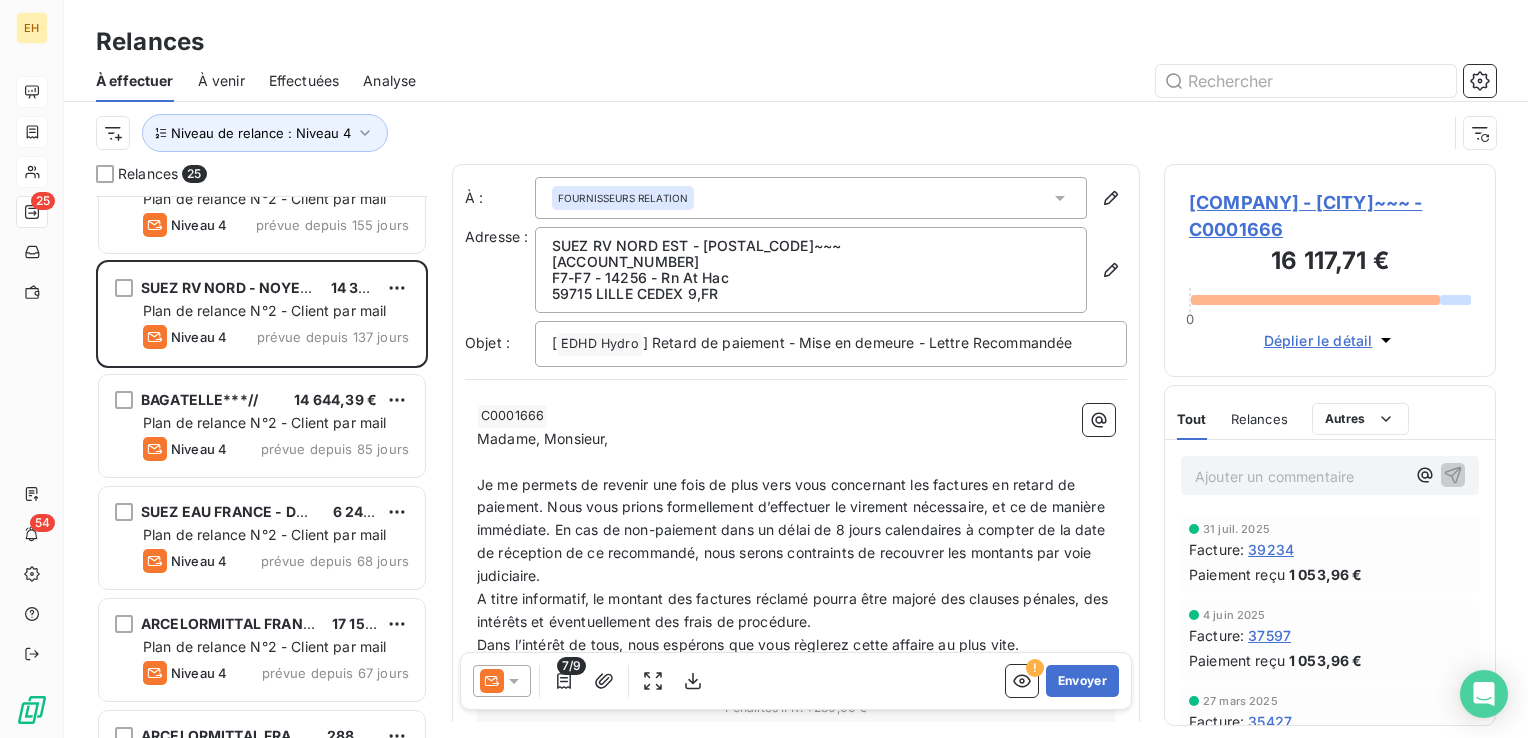 scroll, scrollTop: 300, scrollLeft: 0, axis: vertical 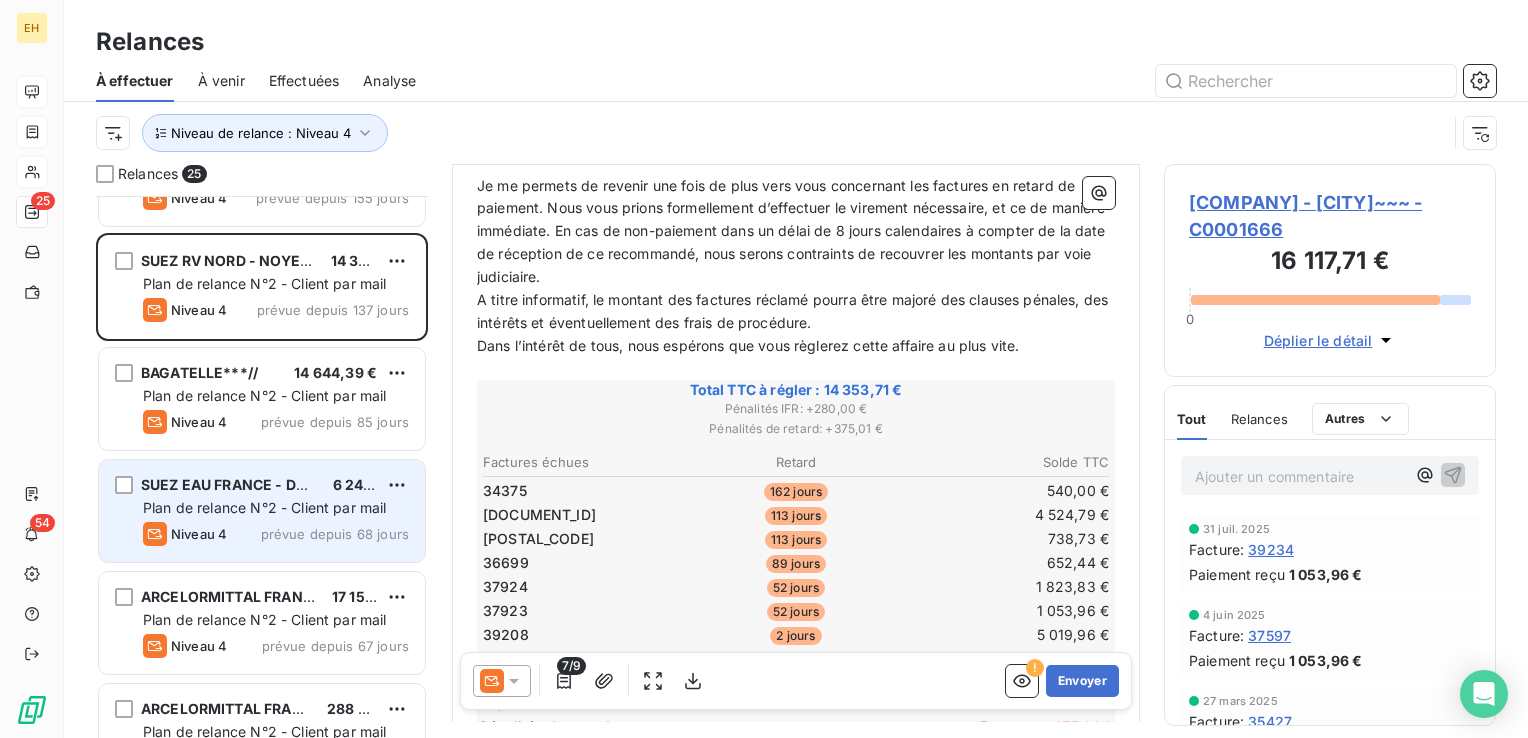 click on "SUEZ EAU FRANCE - DUNKERQUE - 130~~~ 6 240,00 € Plan de relance N°2 - Client par mail Niveau 4 prévue depuis 68 jours" at bounding box center (262, 511) 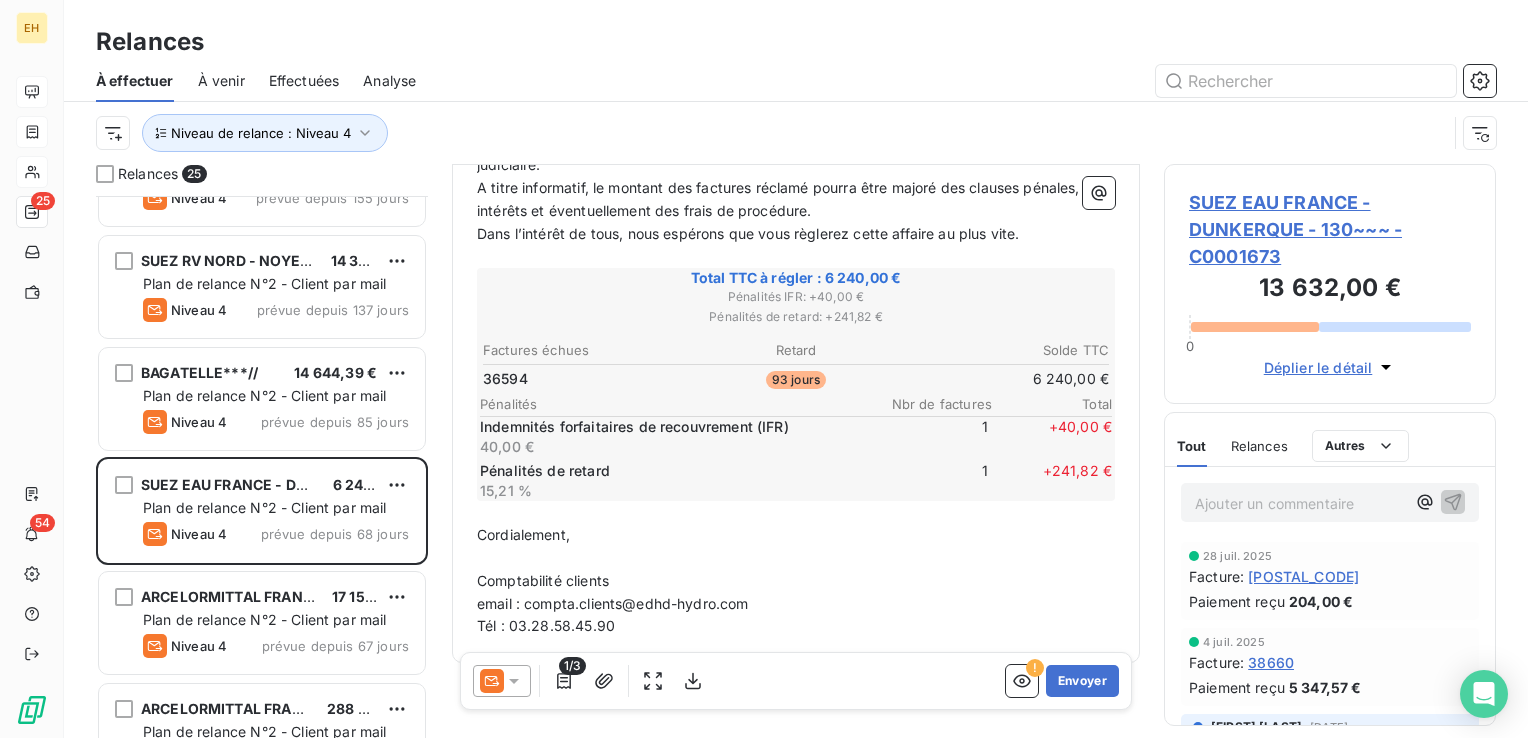 scroll, scrollTop: 427, scrollLeft: 0, axis: vertical 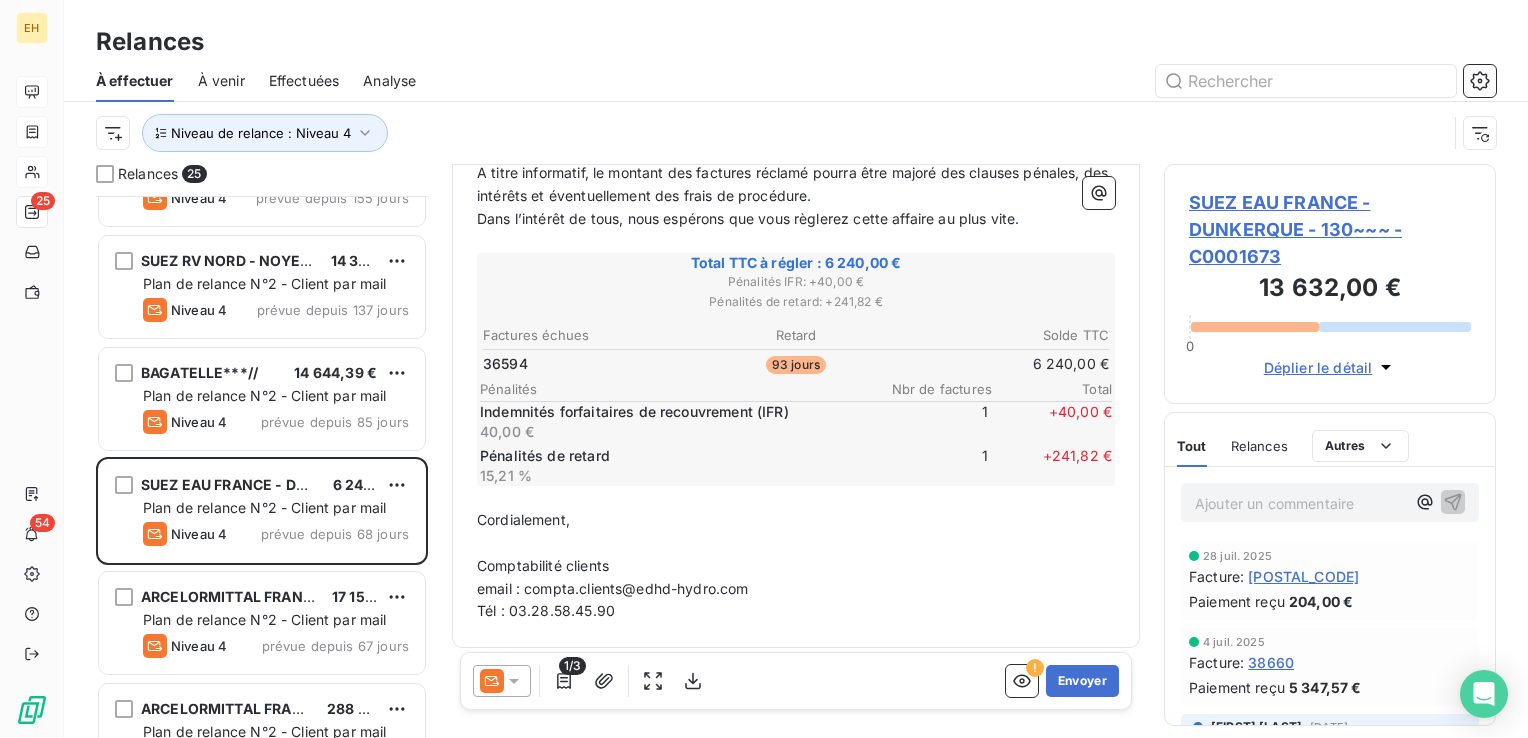 click on "SUEZ EAU FRANCE - DUNKERQUE - 130~~~ - C0001673" at bounding box center (1330, 229) 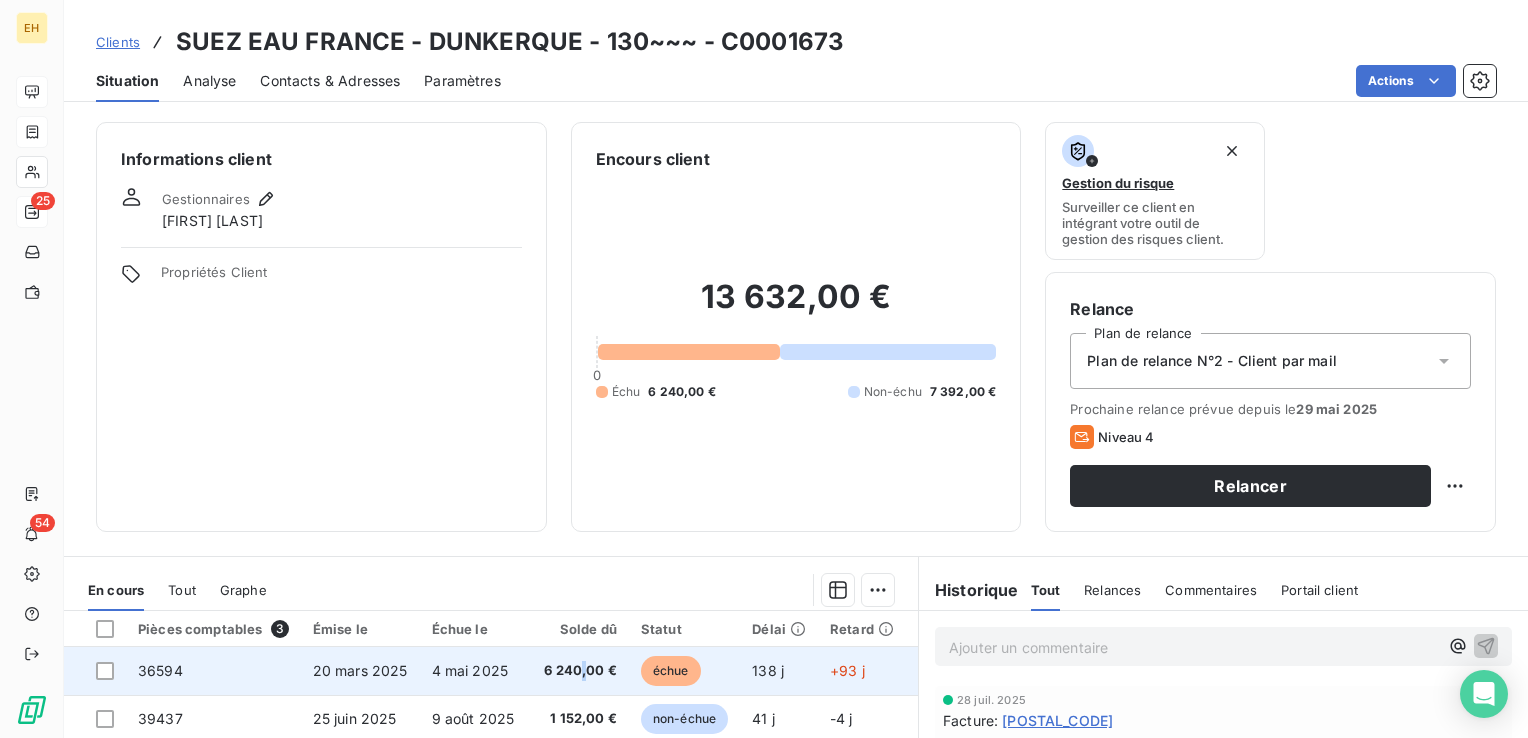 click on "6 240,00 €" at bounding box center (580, 671) 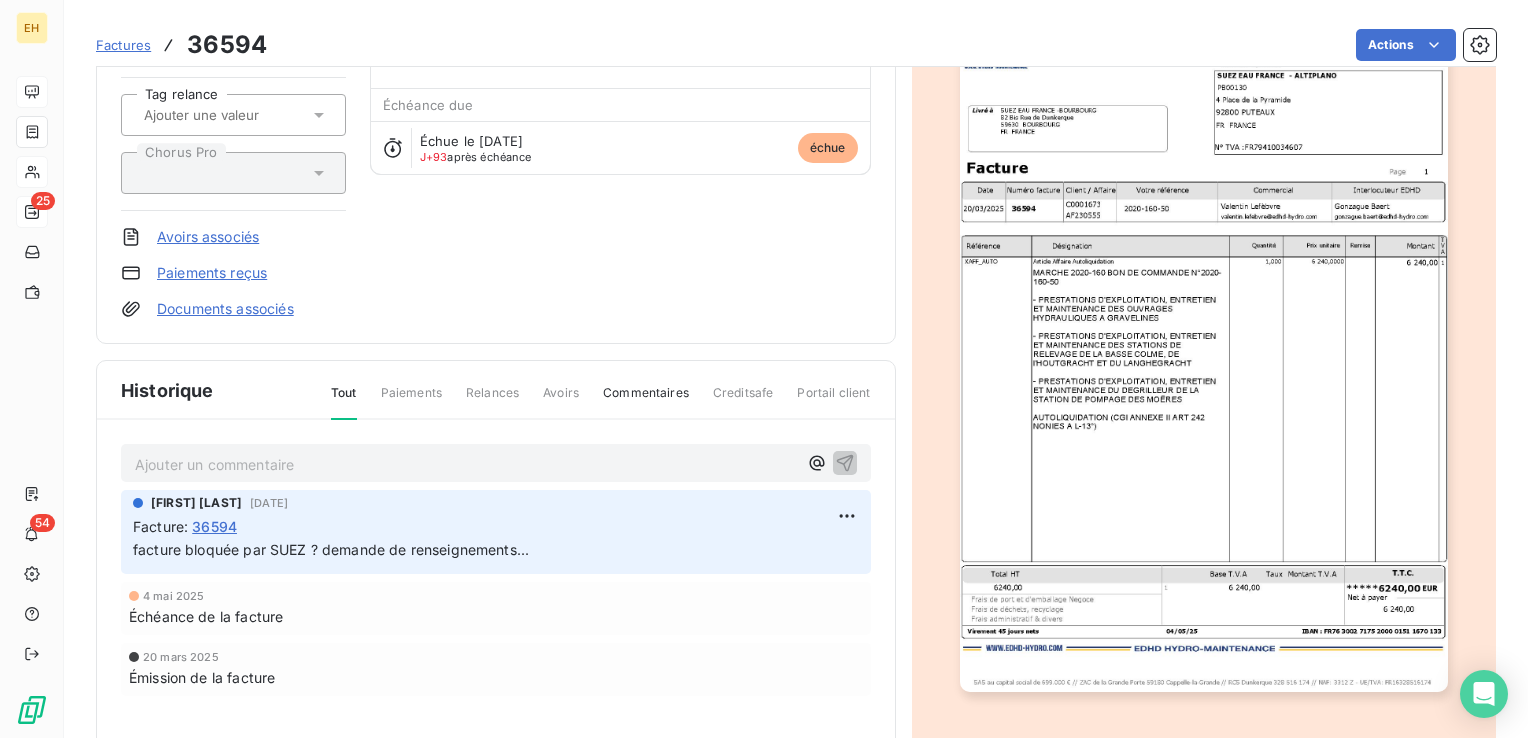 scroll, scrollTop: 200, scrollLeft: 0, axis: vertical 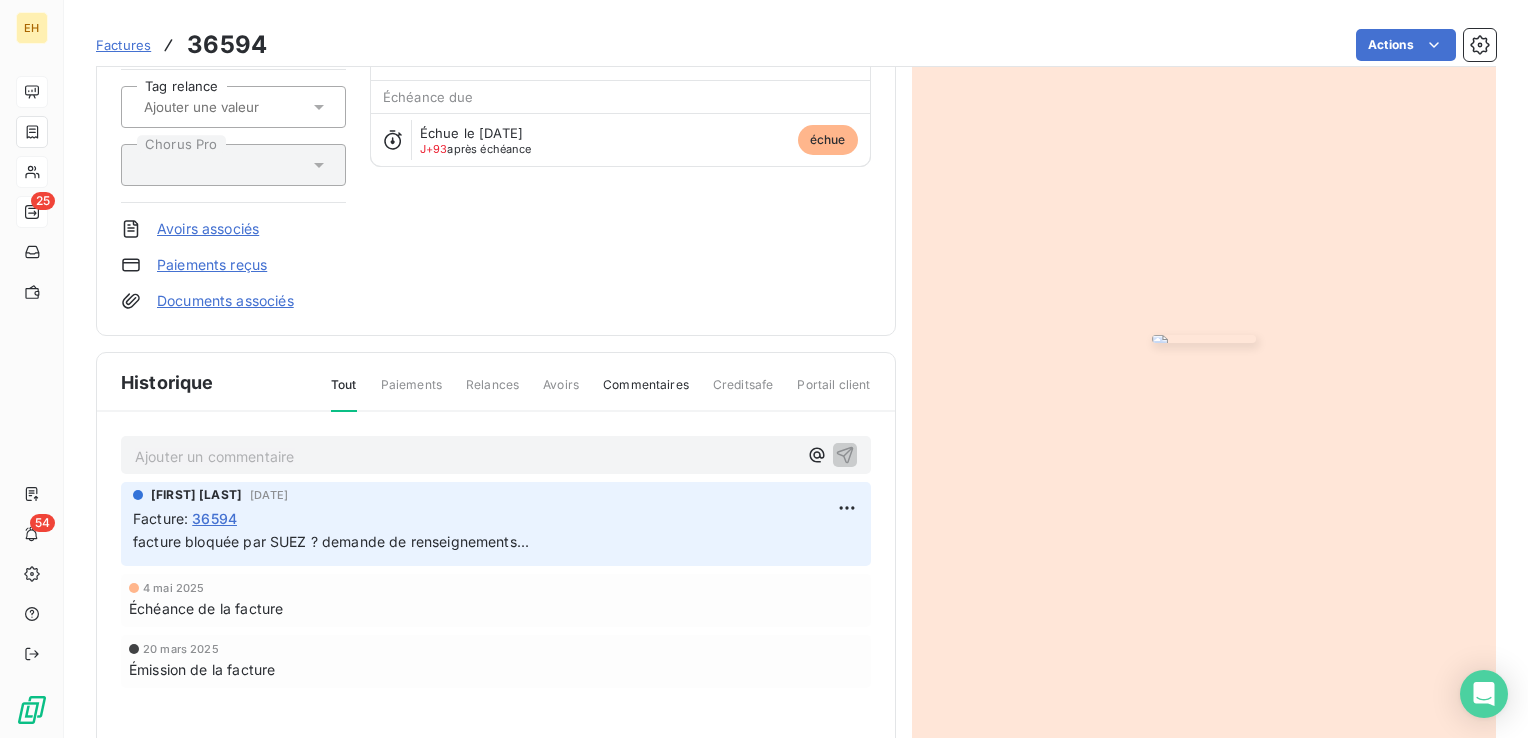 click on "Ajouter un commentaire ﻿" at bounding box center (466, 456) 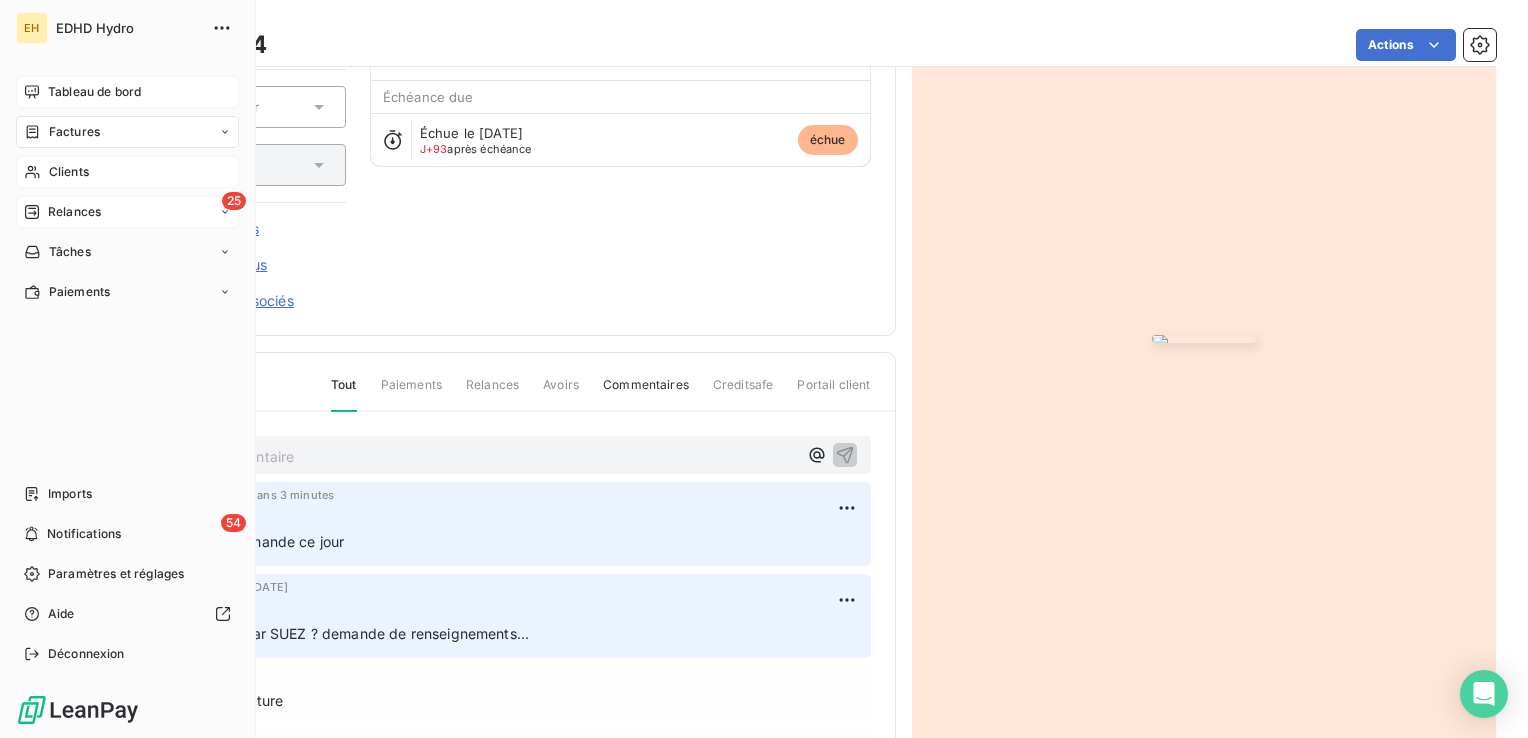 click on "Relances" at bounding box center [74, 212] 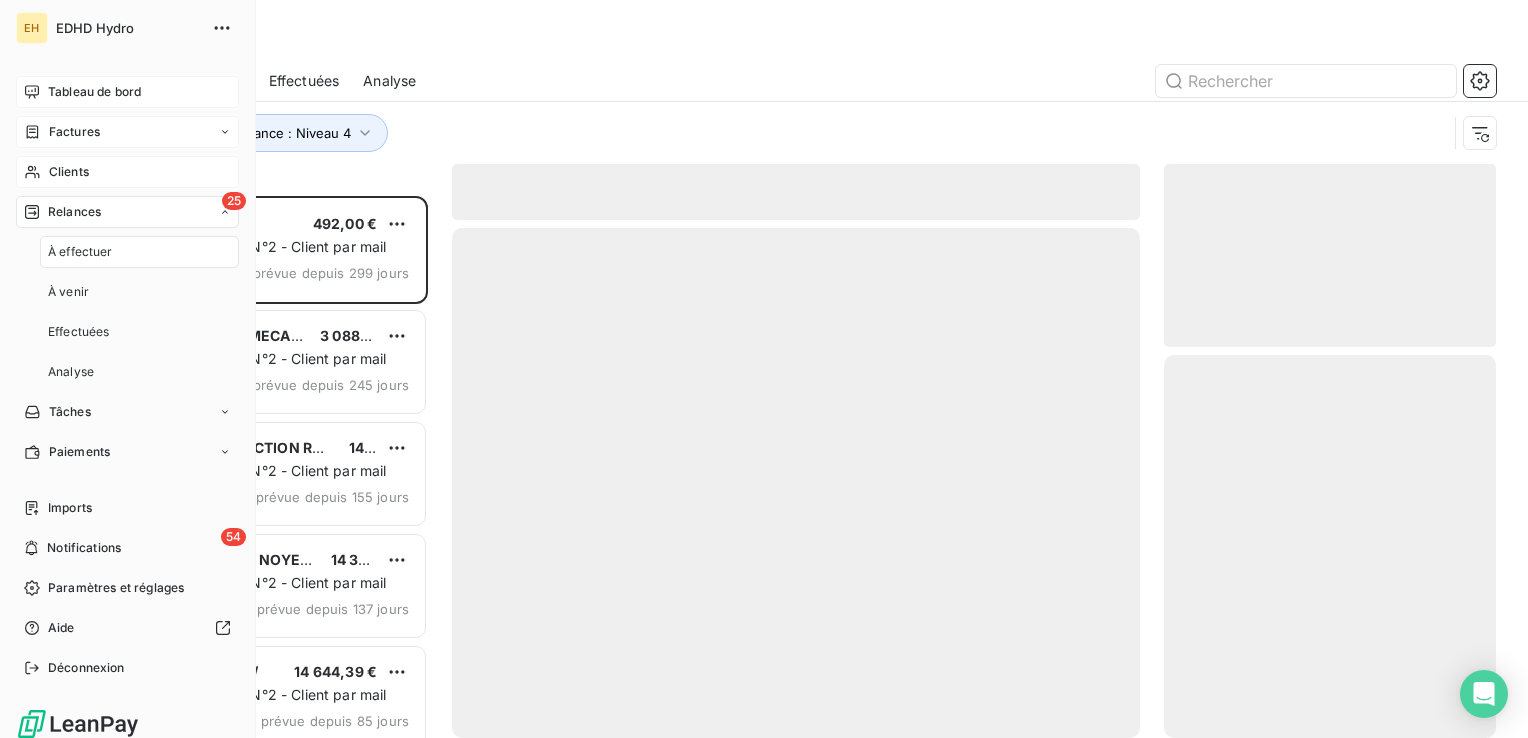scroll, scrollTop: 16, scrollLeft: 16, axis: both 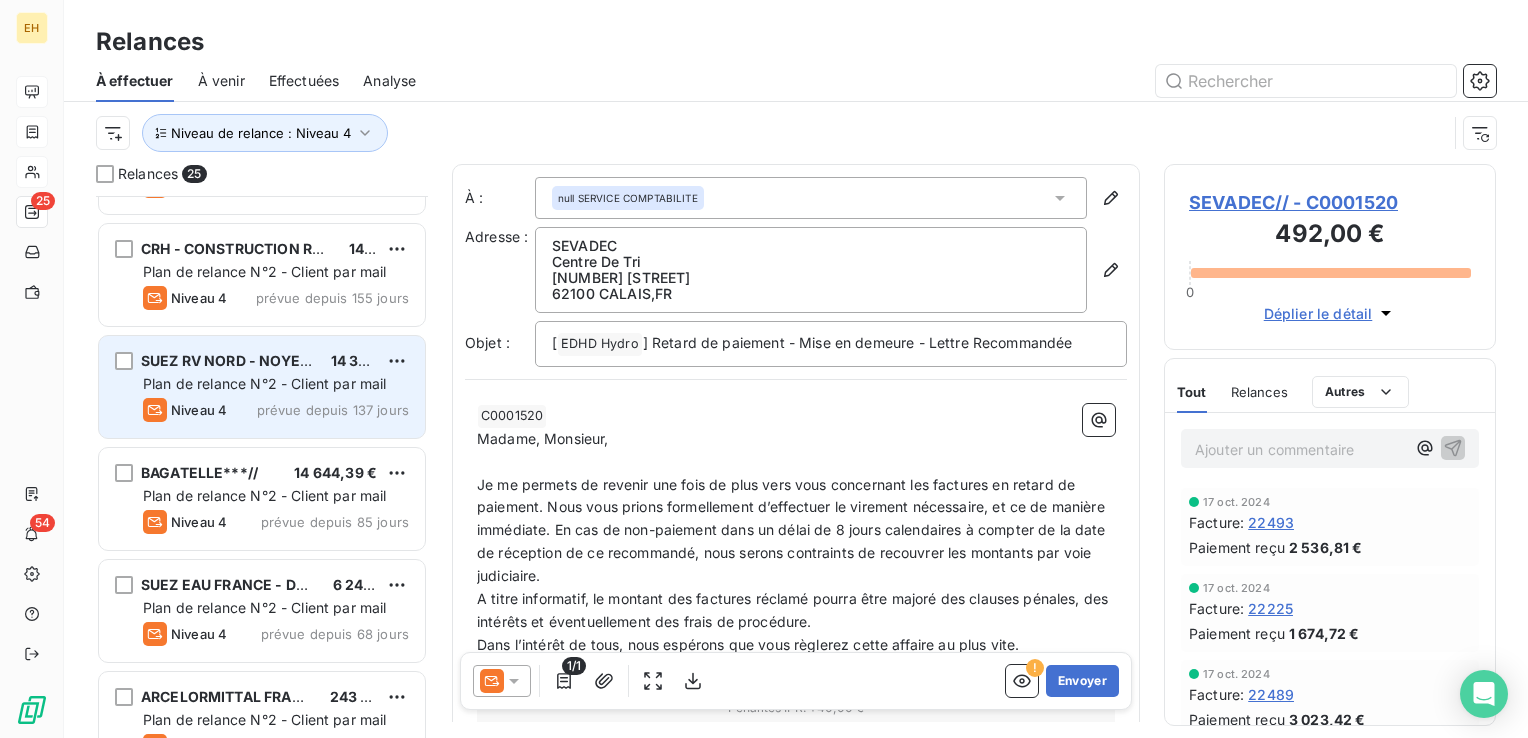 click on "Niveau 4 prévue depuis 137 jours" at bounding box center [276, 410] 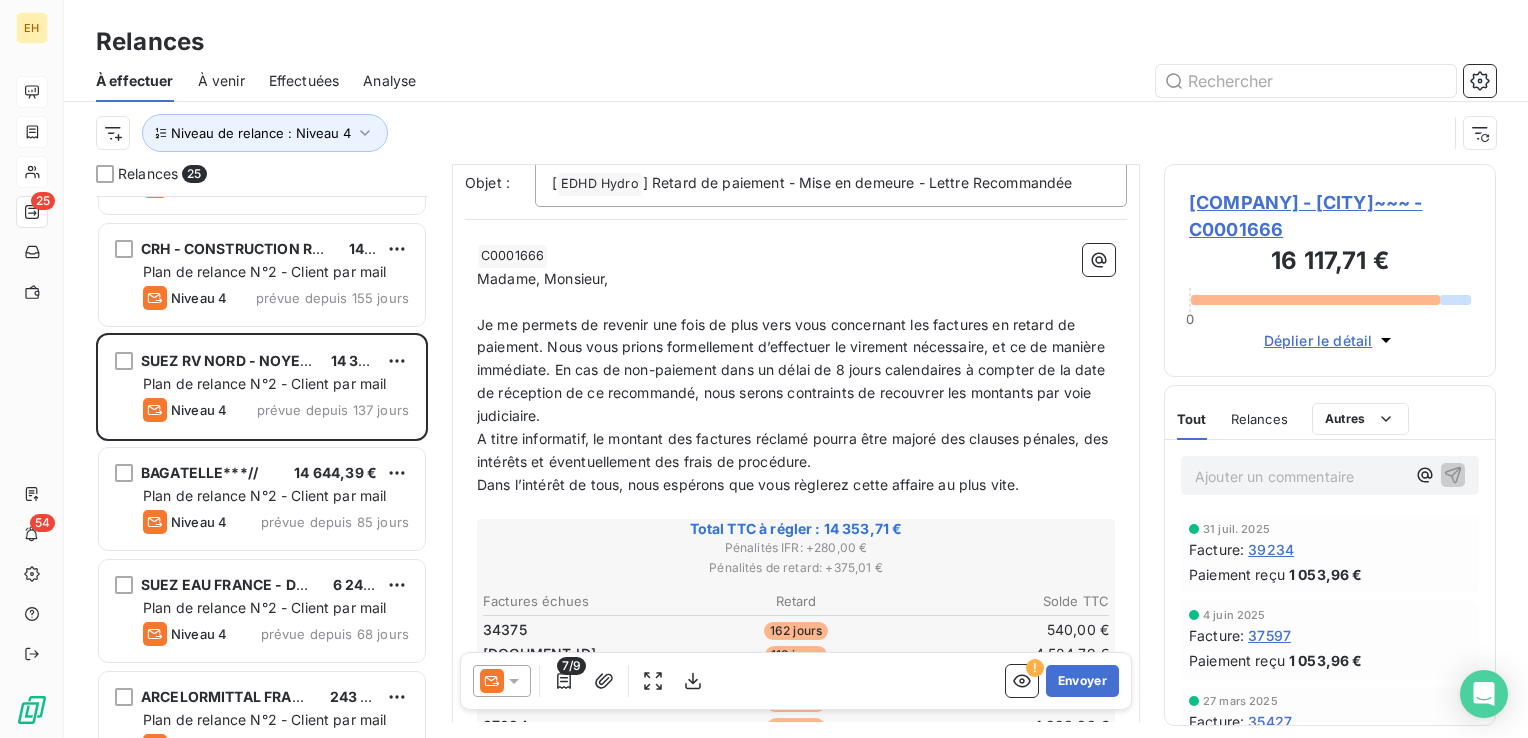 scroll, scrollTop: 400, scrollLeft: 0, axis: vertical 